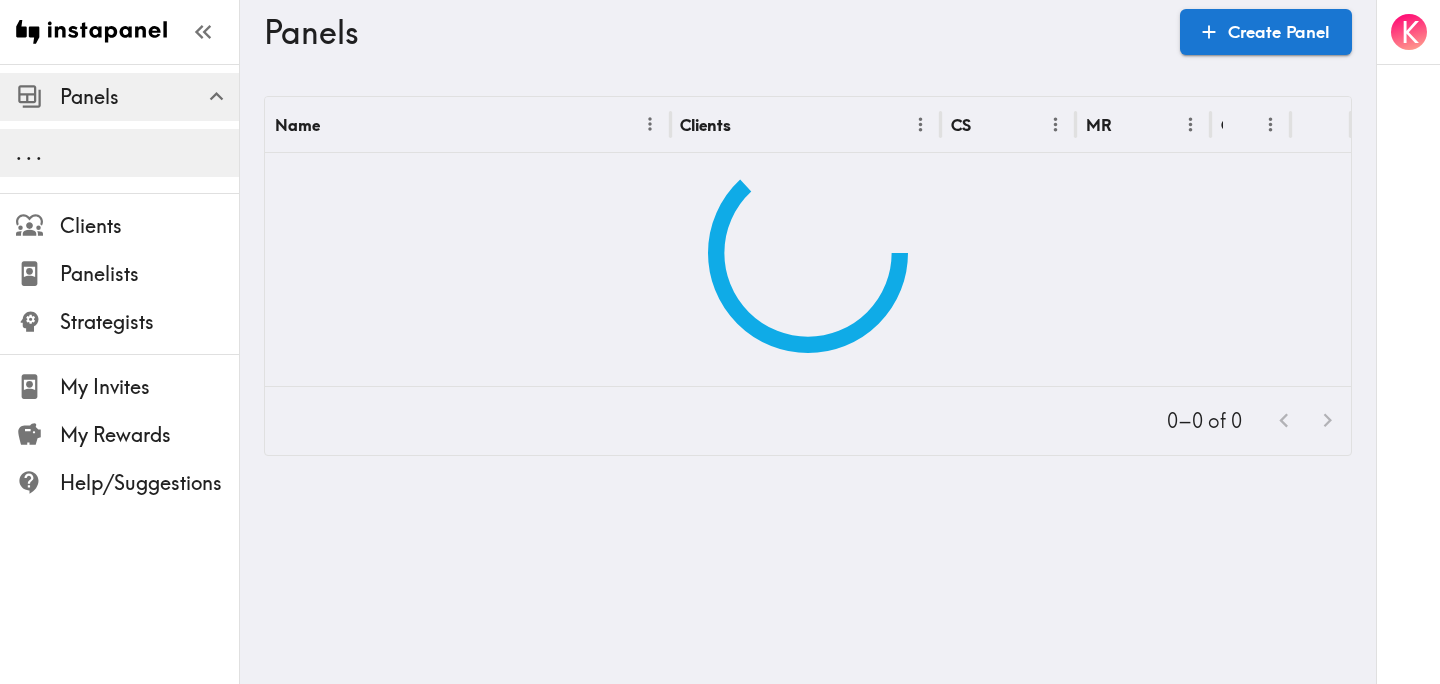 scroll, scrollTop: 0, scrollLeft: 0, axis: both 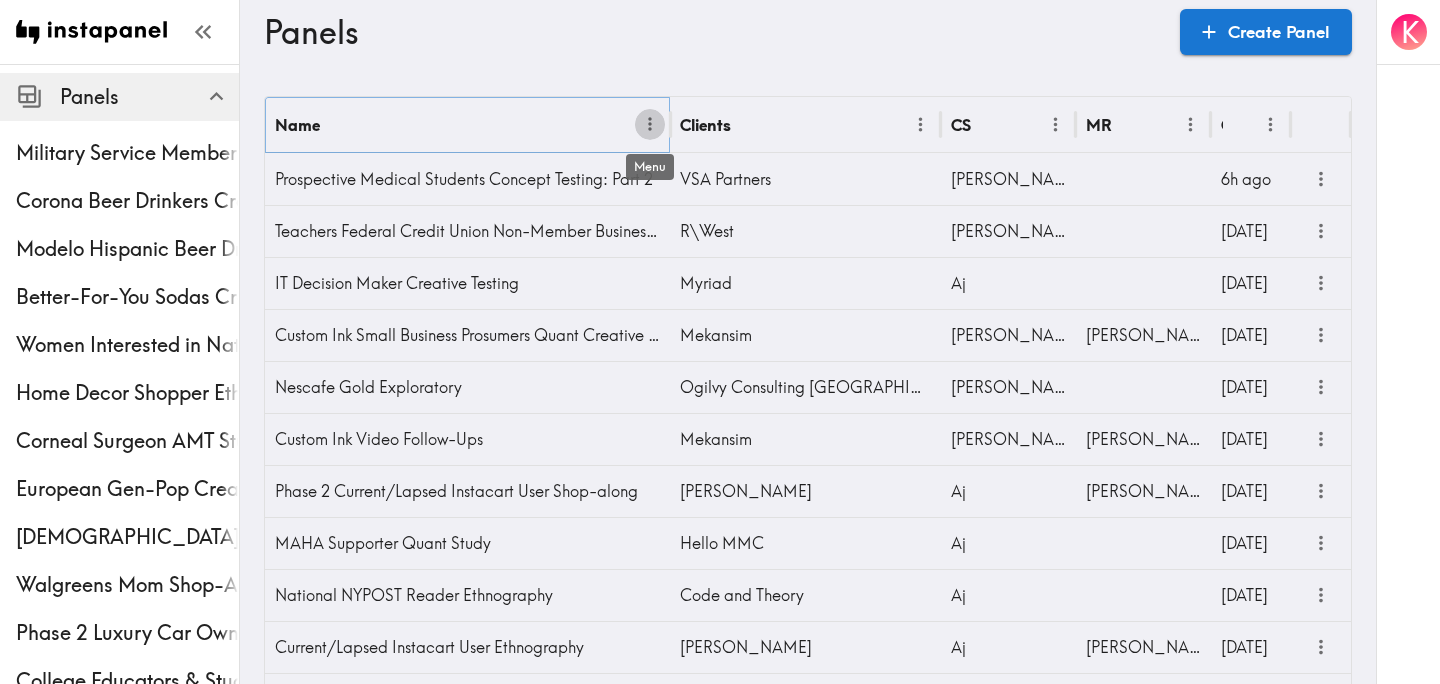 click 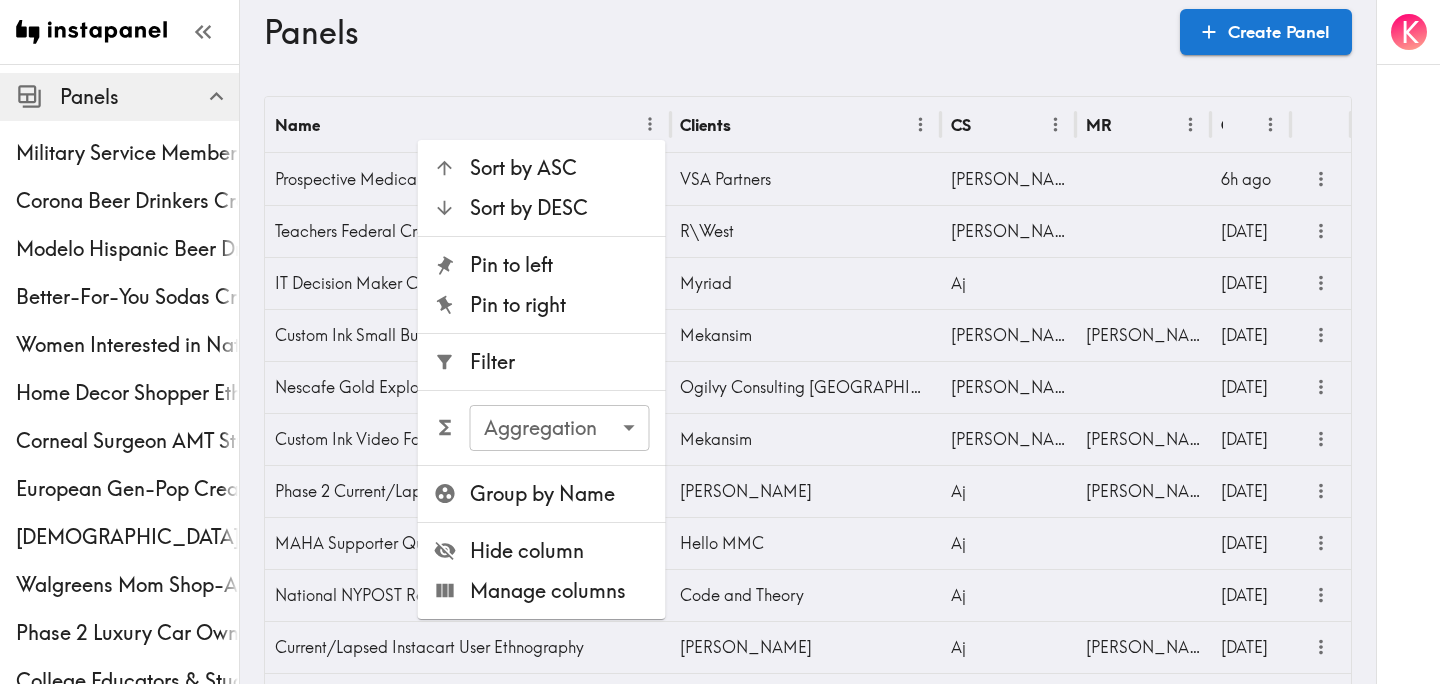 click on "Filter" at bounding box center [560, 362] 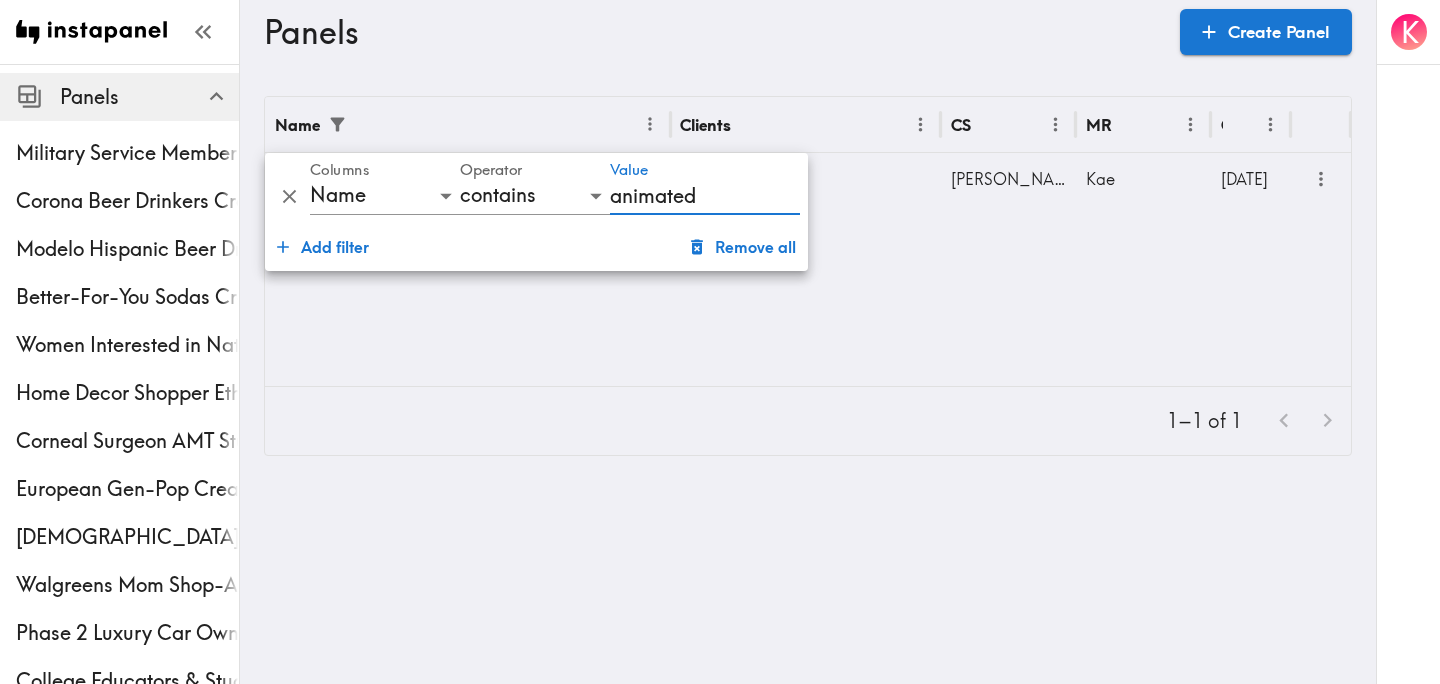 type on "animated" 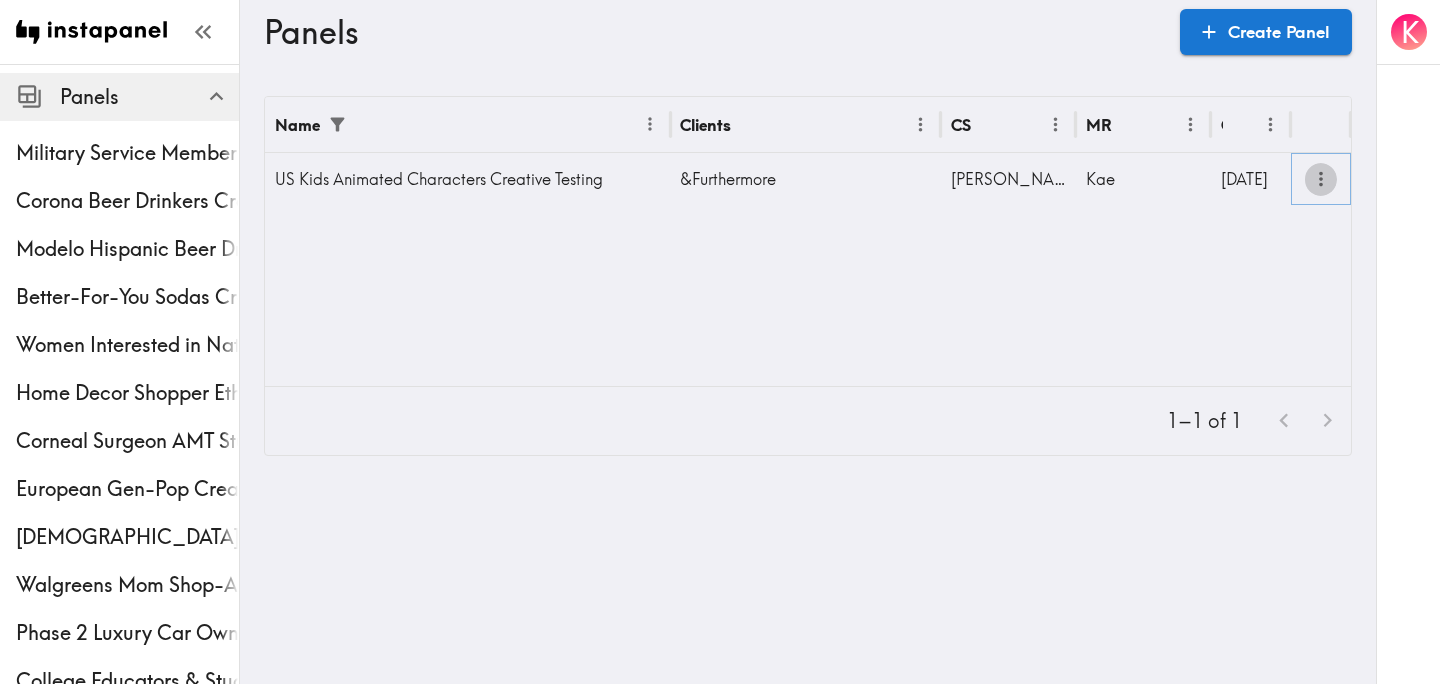 click 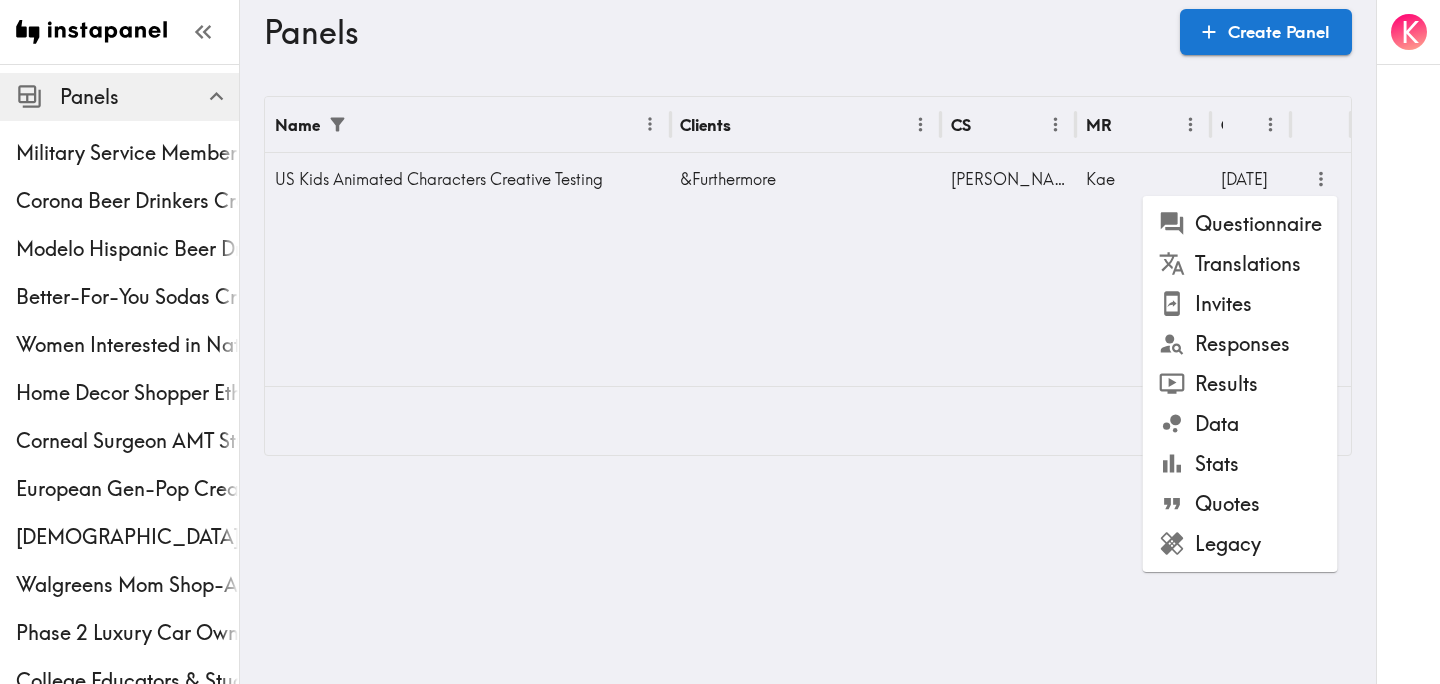 click on "Results" at bounding box center (1240, 384) 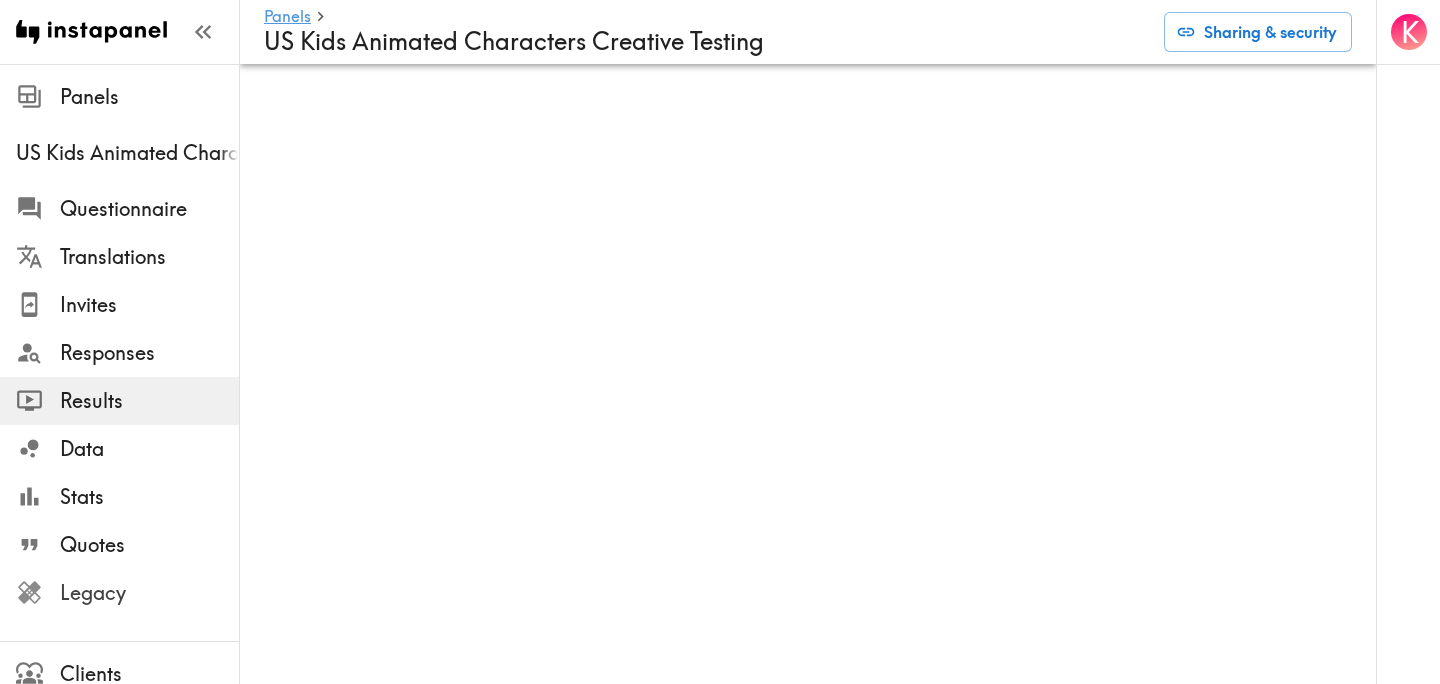 click on "Legacy" at bounding box center [149, 593] 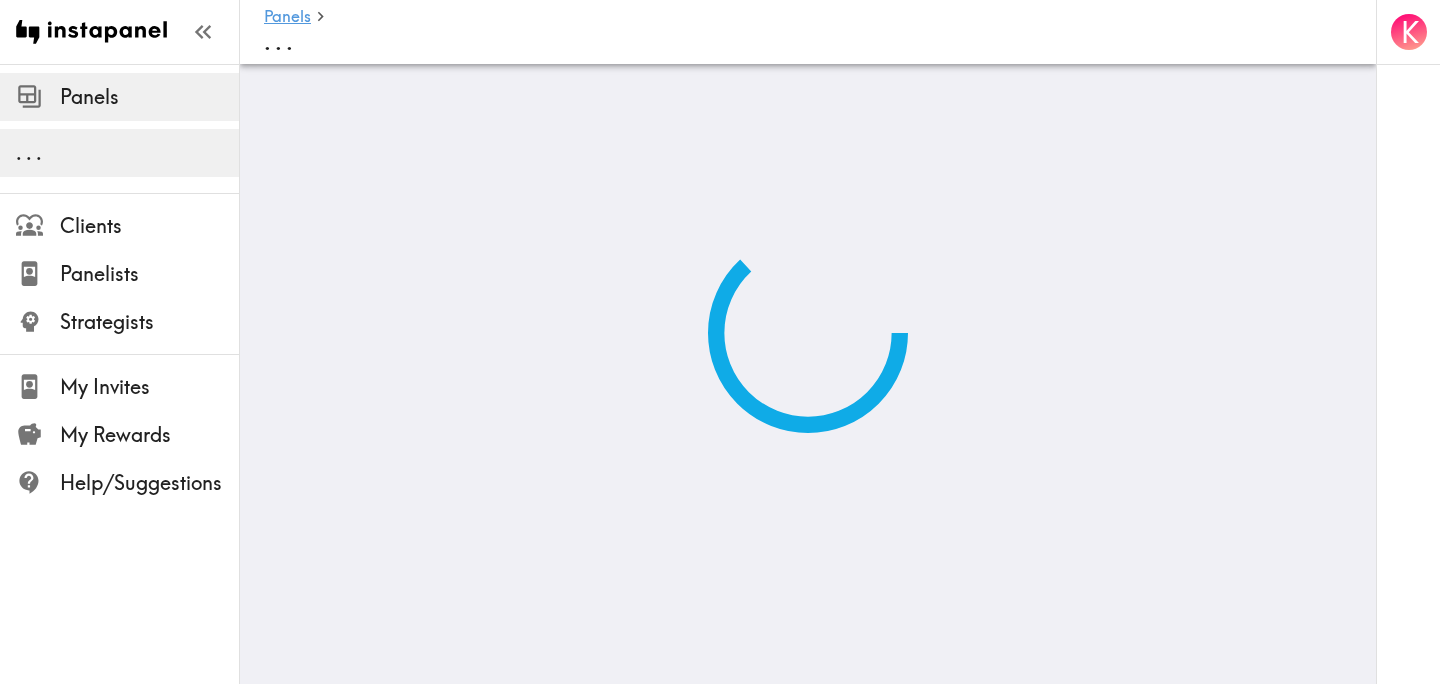 scroll, scrollTop: 0, scrollLeft: 0, axis: both 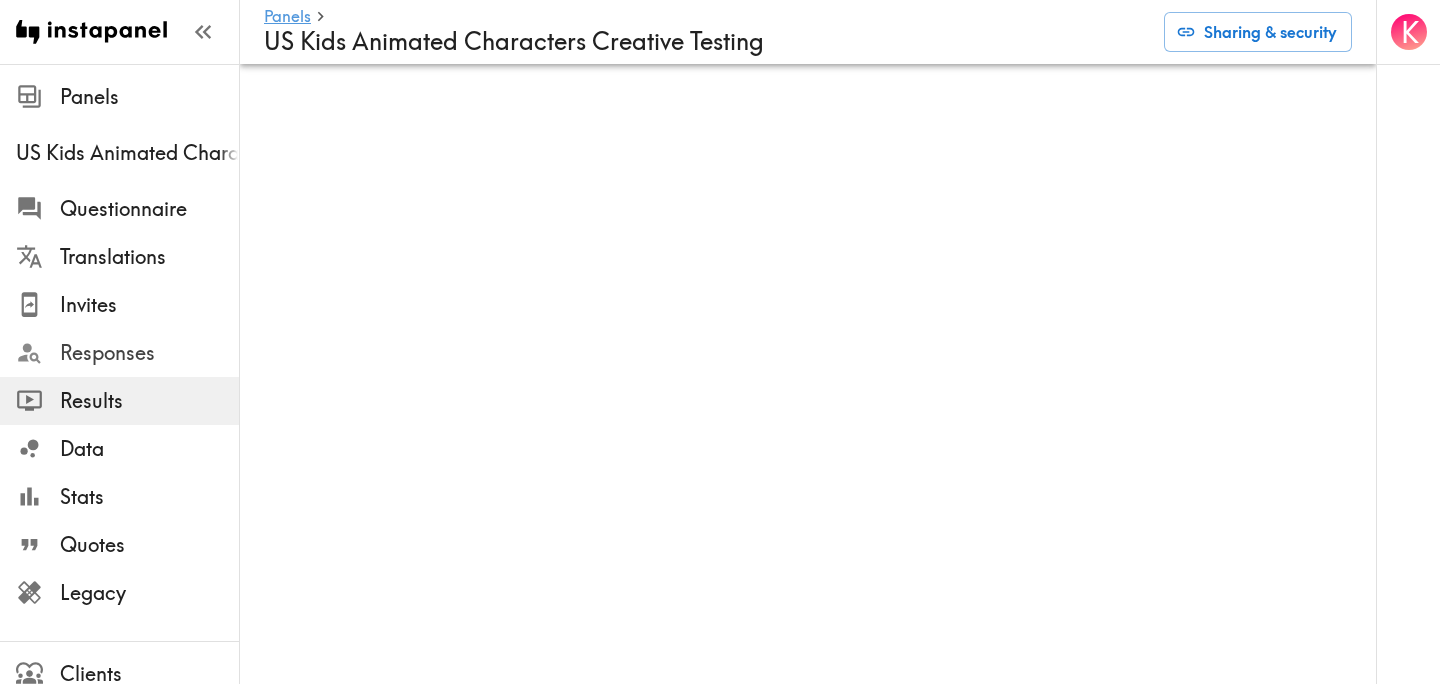 click on "Responses" at bounding box center (149, 353) 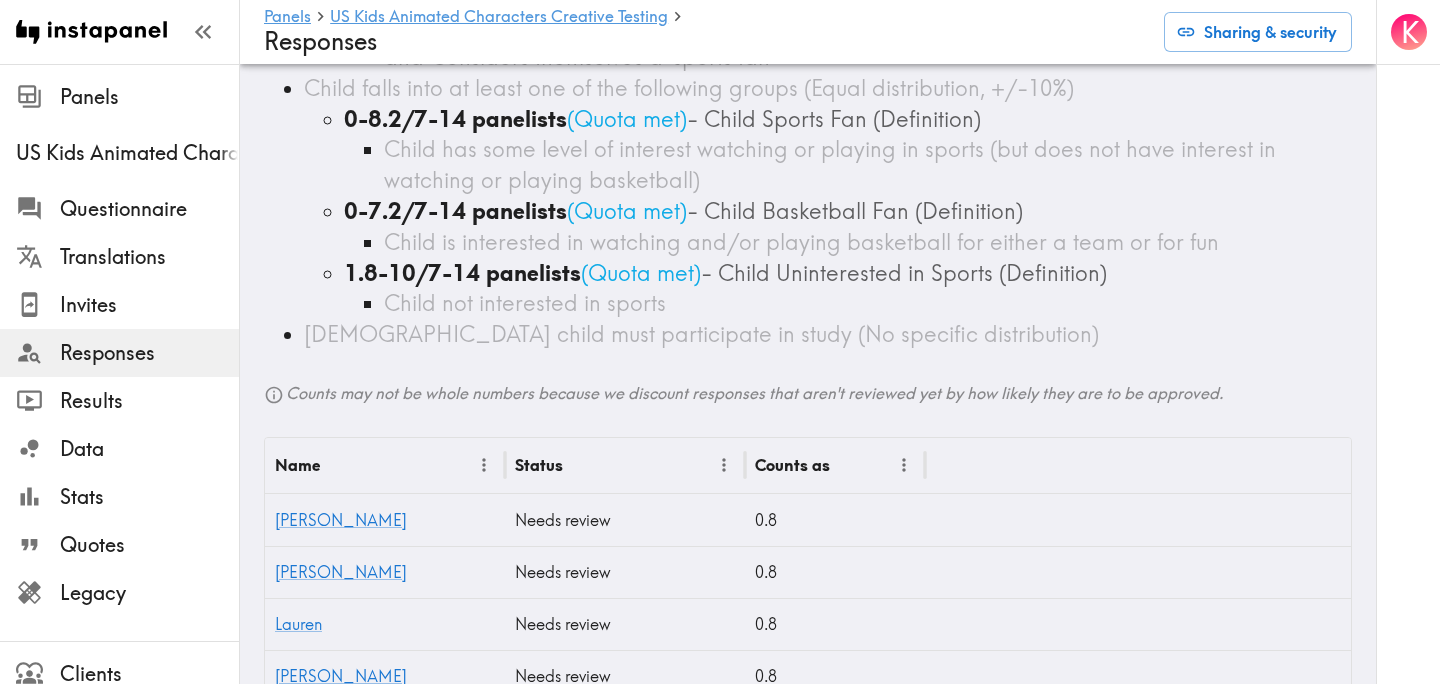 scroll, scrollTop: 708, scrollLeft: 0, axis: vertical 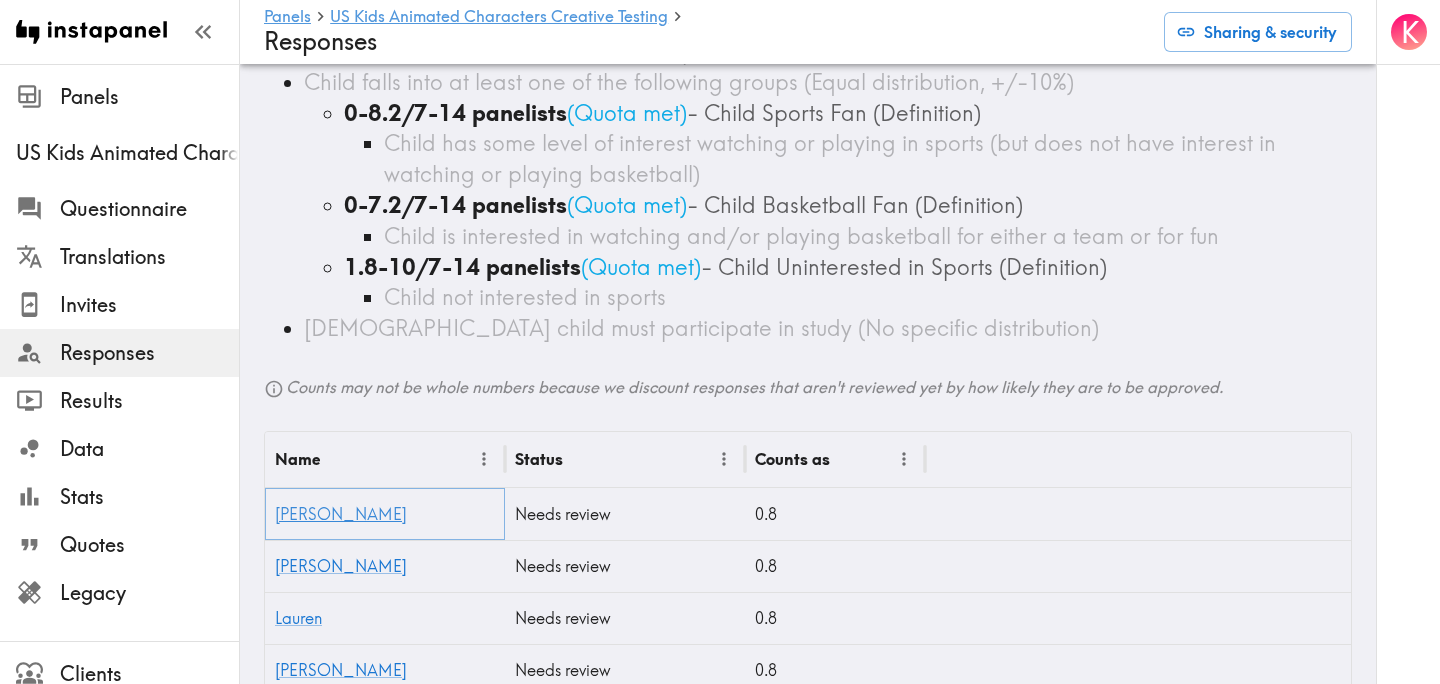 click on "Asher" at bounding box center [341, 514] 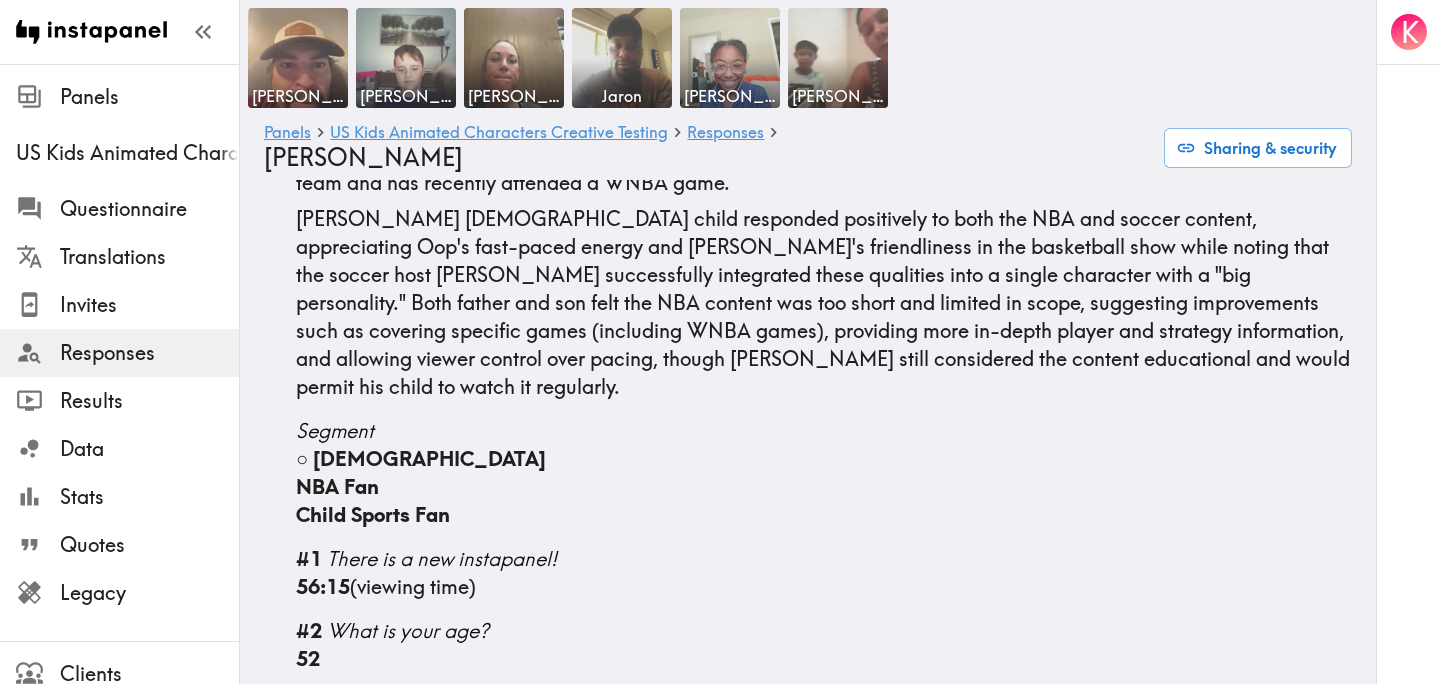 scroll, scrollTop: 0, scrollLeft: 0, axis: both 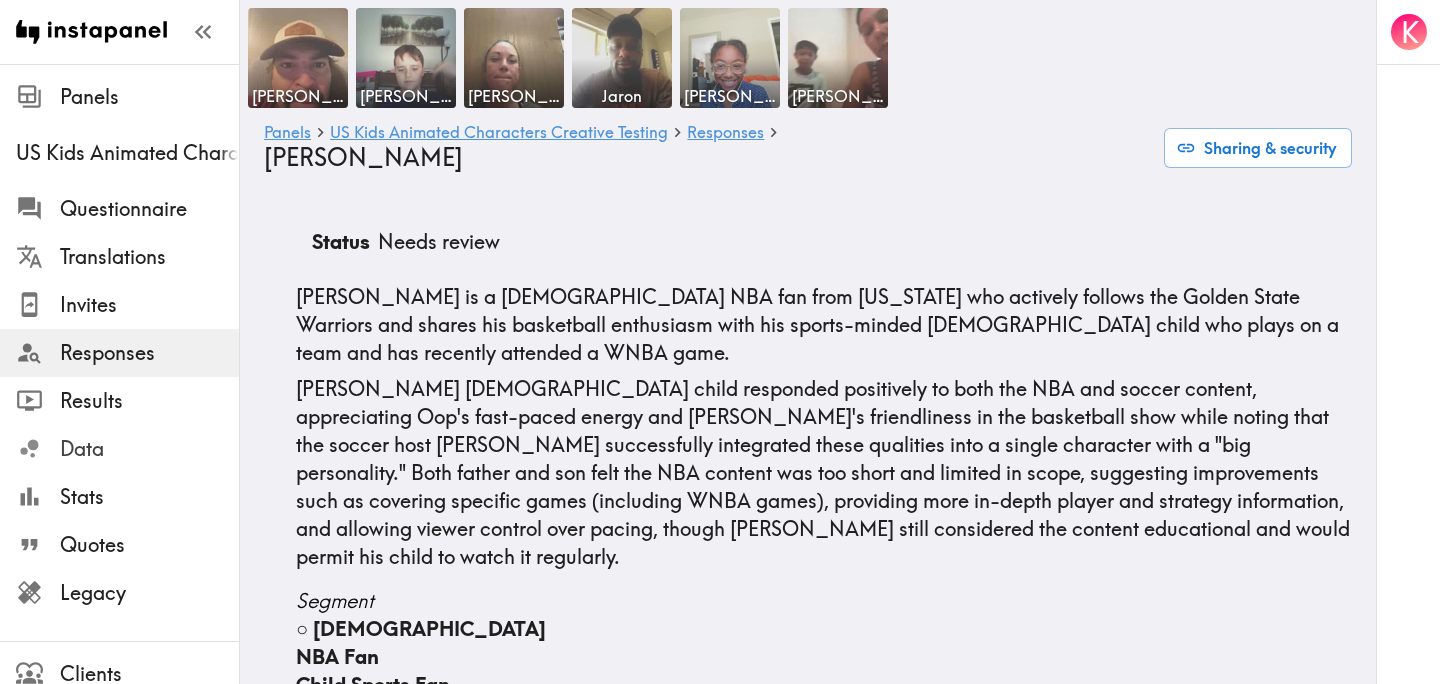 click on "Data" at bounding box center (149, 449) 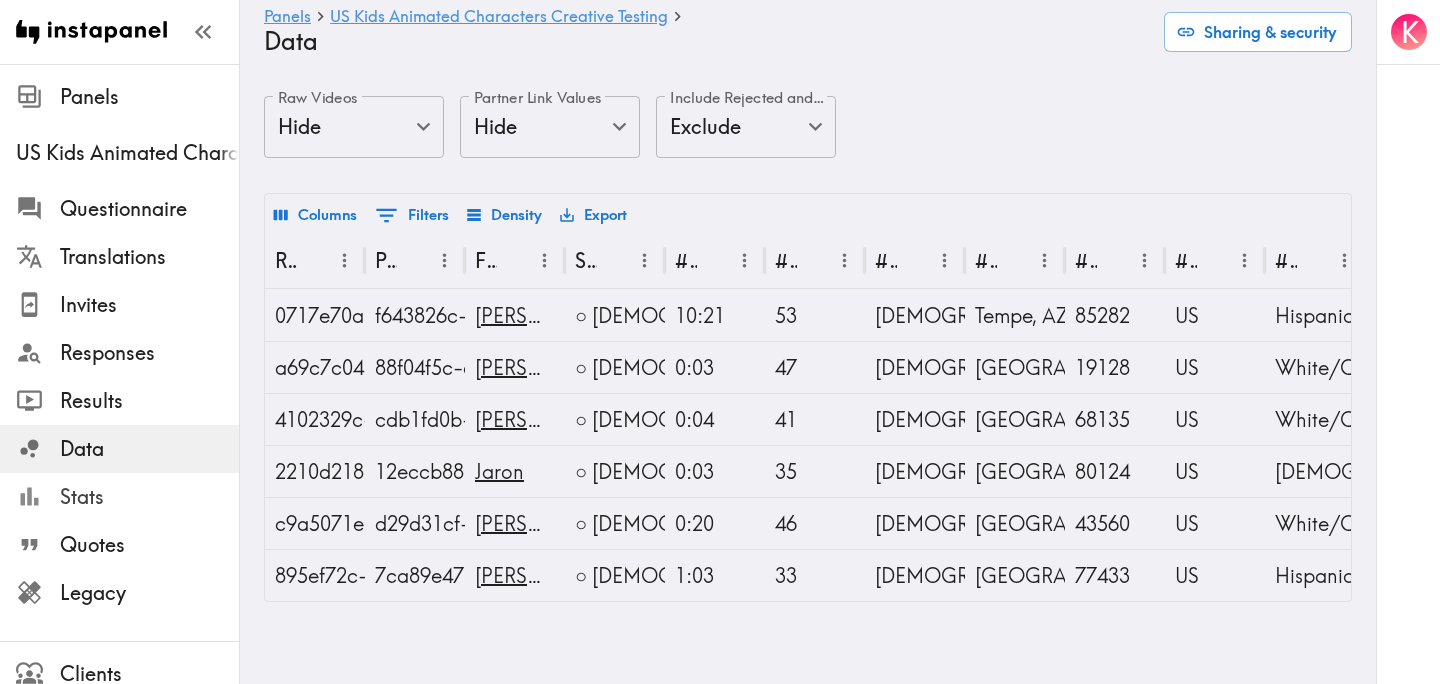 click on "Stats" at bounding box center (149, 497) 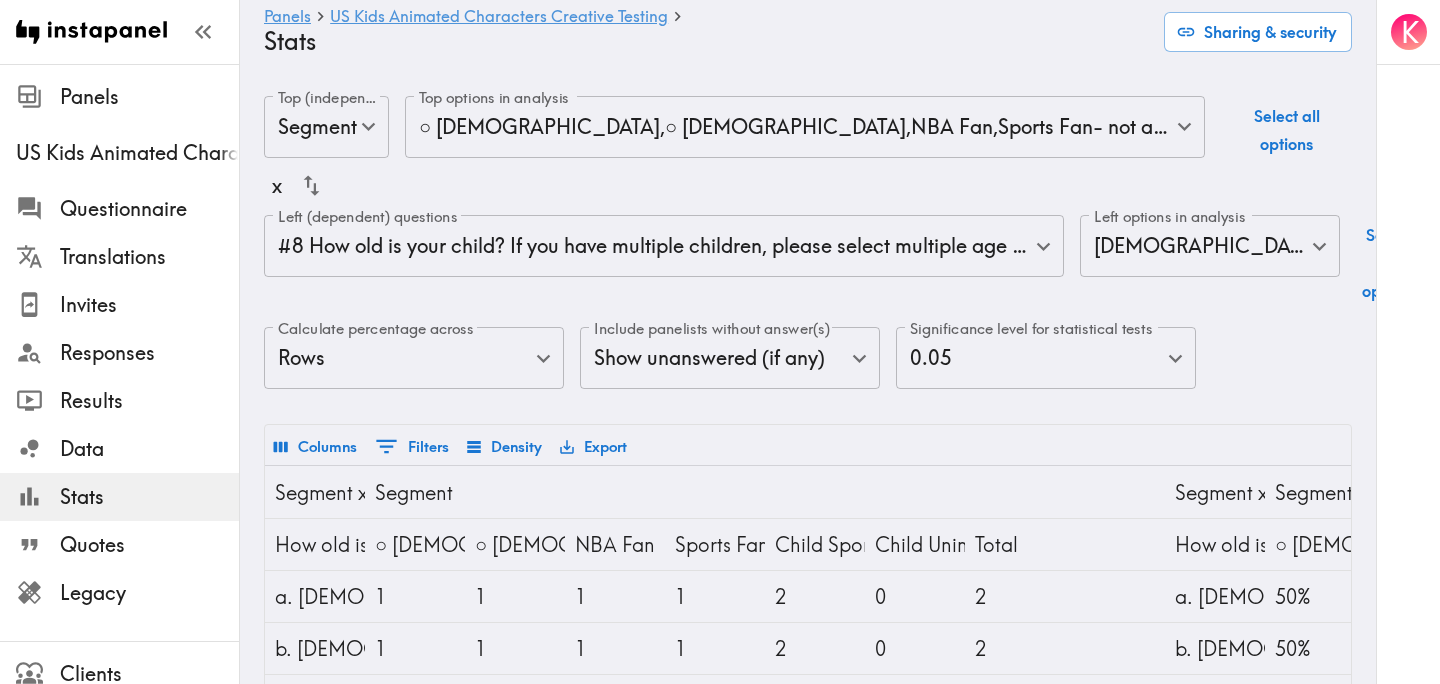 click on "Instapanel -  Panels  -  US Kids Animated Characters Creative Testing  -  Stats Panels US Kids Animated Characters Creative Testing Questionnaire Translations Invites Responses Results Data Stats Quotes Legacy Clients Panelists Strategists My Invites My Rewards Help/Suggestions K Panels   US Kids Animated Characters Creative Testing   Stats Sharing & security Top (independent) questions Segment segmentId Top (independent) questions Top options in analysis ○ 6-8 years old ,  ○ 9-10 years old ,  NBA Fan ,  Sports Fan- not a "Fan of the NBA" or "Interested in the NBA" per prior definitions ,  Child Sports Fan ,  Child Uninterested in Sports d5b959e4-43c2-47ae-b174-95c4c8a3fba4,63003792-8acb-45f9-b497-9ee9593d1fb7,95da5e7c-74ef-46eb-a595-576dfa597402,d5fe6302-5409-40c6-b86c-a326c73acd7c,fcaf5bc4-5a79-46ab-8e1b-ce10cab426dd,3766f8e4-e413-4a30-9a3d-291dcd0b89ac Top options in analysis Select all options x Left (dependent) questions 2c9c4c53-a23e-4aac-bcd7-77c786ee62cd Left (dependent) questions 1-3 years old ," at bounding box center (720, 593) 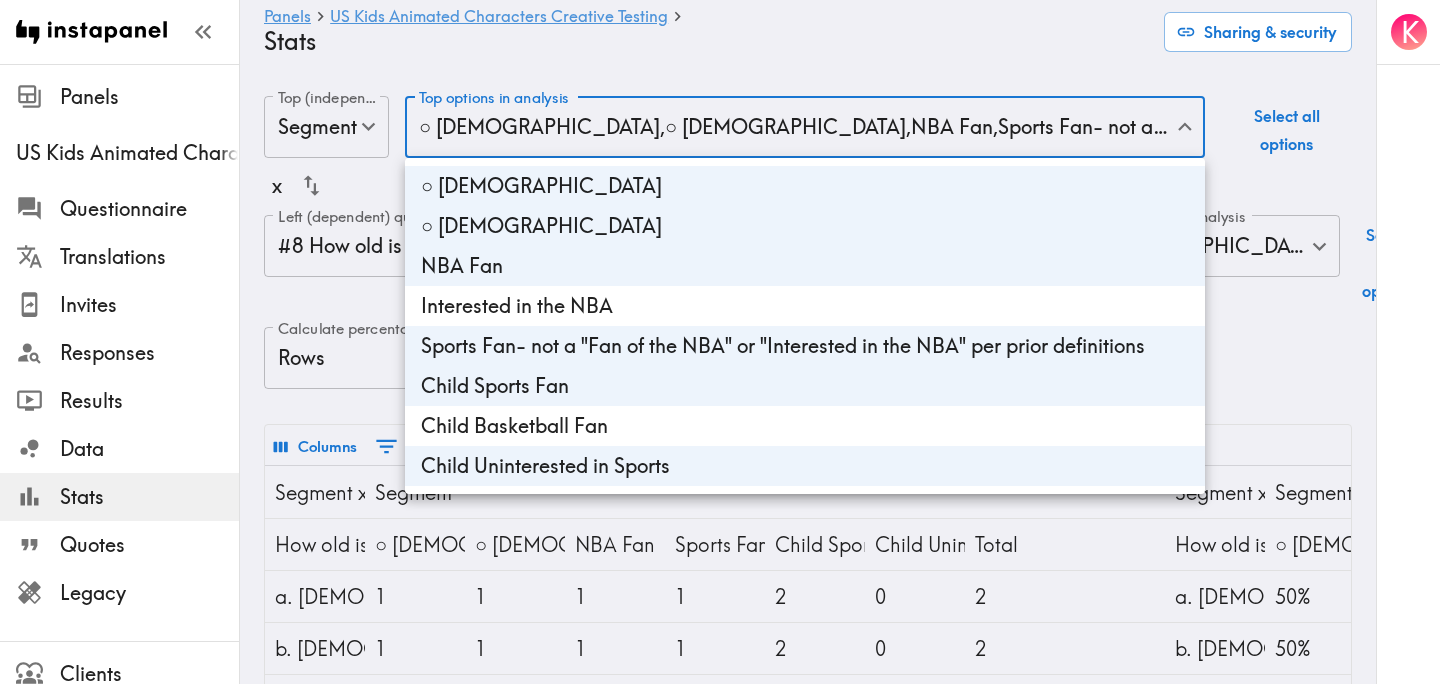 click at bounding box center (720, 342) 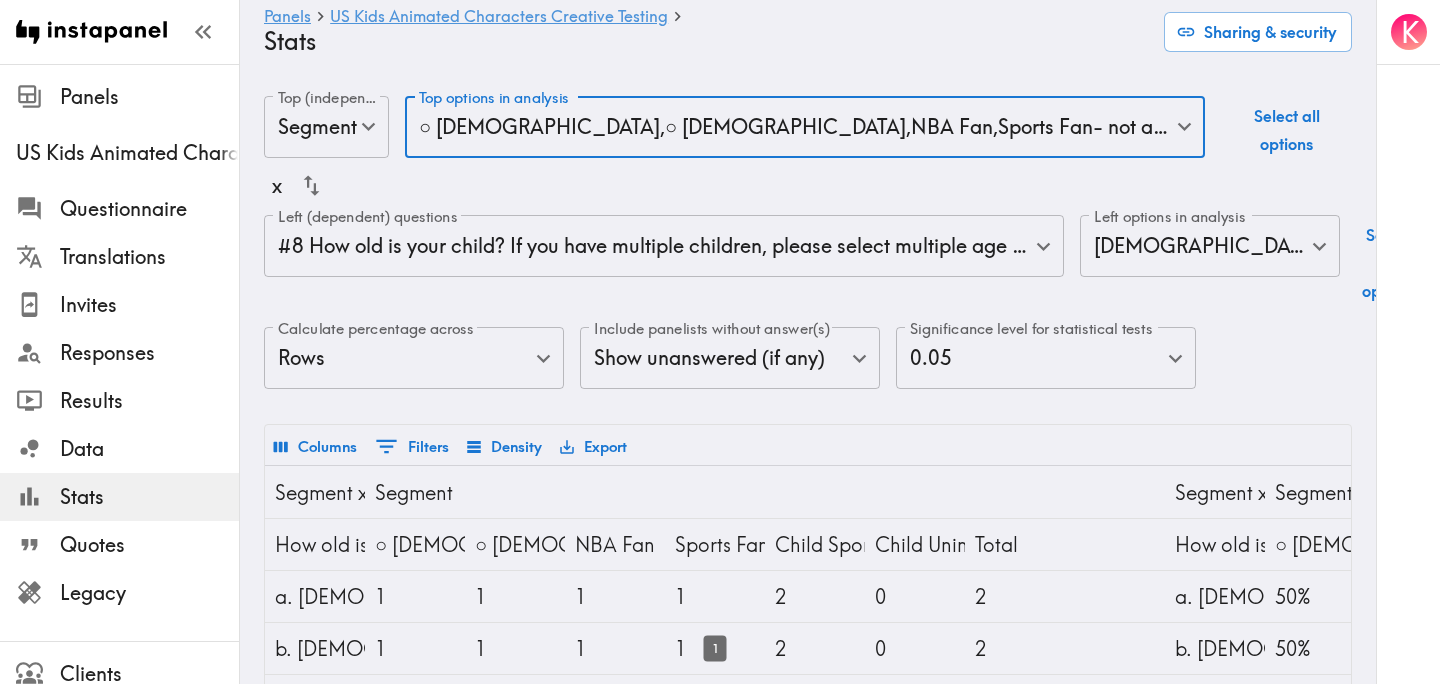 scroll, scrollTop: 0, scrollLeft: 44, axis: horizontal 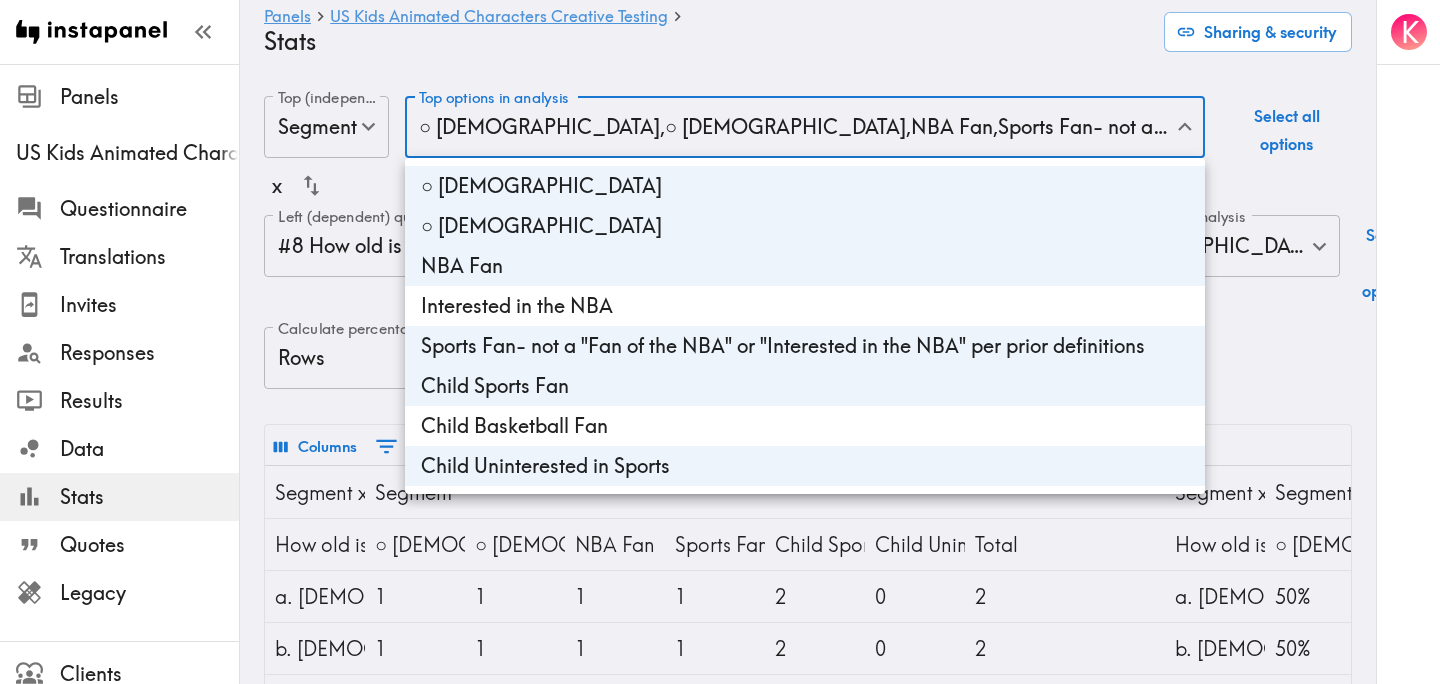 click on "Instapanel -  Panels  -  US Kids Animated Characters Creative Testing  -  Stats Panels US Kids Animated Characters Creative Testing Questionnaire Translations Invites Responses Results Data Stats Quotes Legacy Clients Panelists Strategists My Invites My Rewards Help/Suggestions K Panels   US Kids Animated Characters Creative Testing   Stats Sharing & security Top (independent) questions Segment segmentId Top (independent) questions Top options in analysis ○ 6-8 years old ,  ○ 9-10 years old ,  NBA Fan ,  Sports Fan- not a "Fan of the NBA" or "Interested in the NBA" per prior definitions ,  Child Sports Fan ,  Child Uninterested in Sports d5b959e4-43c2-47ae-b174-95c4c8a3fba4,63003792-8acb-45f9-b497-9ee9593d1fb7,95da5e7c-74ef-46eb-a595-576dfa597402,d5fe6302-5409-40c6-b86c-a326c73acd7c,fcaf5bc4-5a79-46ab-8e1b-ce10cab426dd,3766f8e4-e413-4a30-9a3d-291dcd0b89ac Top options in analysis Select all options x Left (dependent) questions 2c9c4c53-a23e-4aac-bcd7-77c786ee62cd Left (dependent) questions 1-3 years old ," at bounding box center [720, 593] 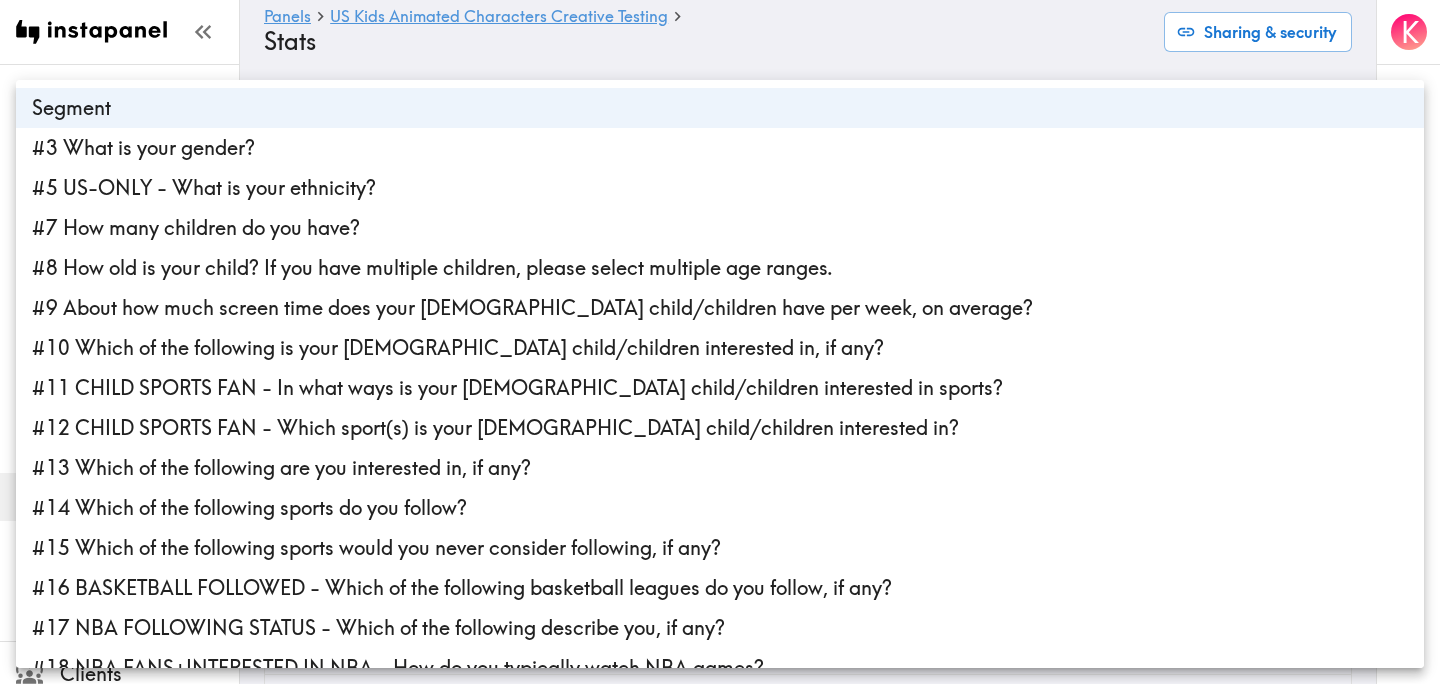 click on "Instapanel -  Panels  -  US Kids Animated Characters Creative Testing  -  Stats Panels US Kids Animated Characters Creative Testing Questionnaire Translations Invites Responses Results Data Stats Quotes Legacy Clients Panelists Strategists My Invites My Rewards Help/Suggestions K Panels   US Kids Animated Characters Creative Testing   Stats Sharing & security Top (independent) questions Segment segmentId Top (independent) questions Top options in analysis ○ 6-8 years old ,  ○ 9-10 years old ,  NBA Fan ,  Sports Fan- not a "Fan of the NBA" or "Interested in the NBA" per prior definitions ,  Child Sports Fan ,  Child Uninterested in Sports d5b959e4-43c2-47ae-b174-95c4c8a3fba4,63003792-8acb-45f9-b497-9ee9593d1fb7,95da5e7c-74ef-46eb-a595-576dfa597402,d5fe6302-5409-40c6-b86c-a326c73acd7c,fcaf5bc4-5a79-46ab-8e1b-ce10cab426dd,3766f8e4-e413-4a30-9a3d-291dcd0b89ac Top options in analysis Select all options x Left (dependent) questions 2c9c4c53-a23e-4aac-bcd7-77c786ee62cd Left (dependent) questions 1-3 years old ," at bounding box center [720, 593] 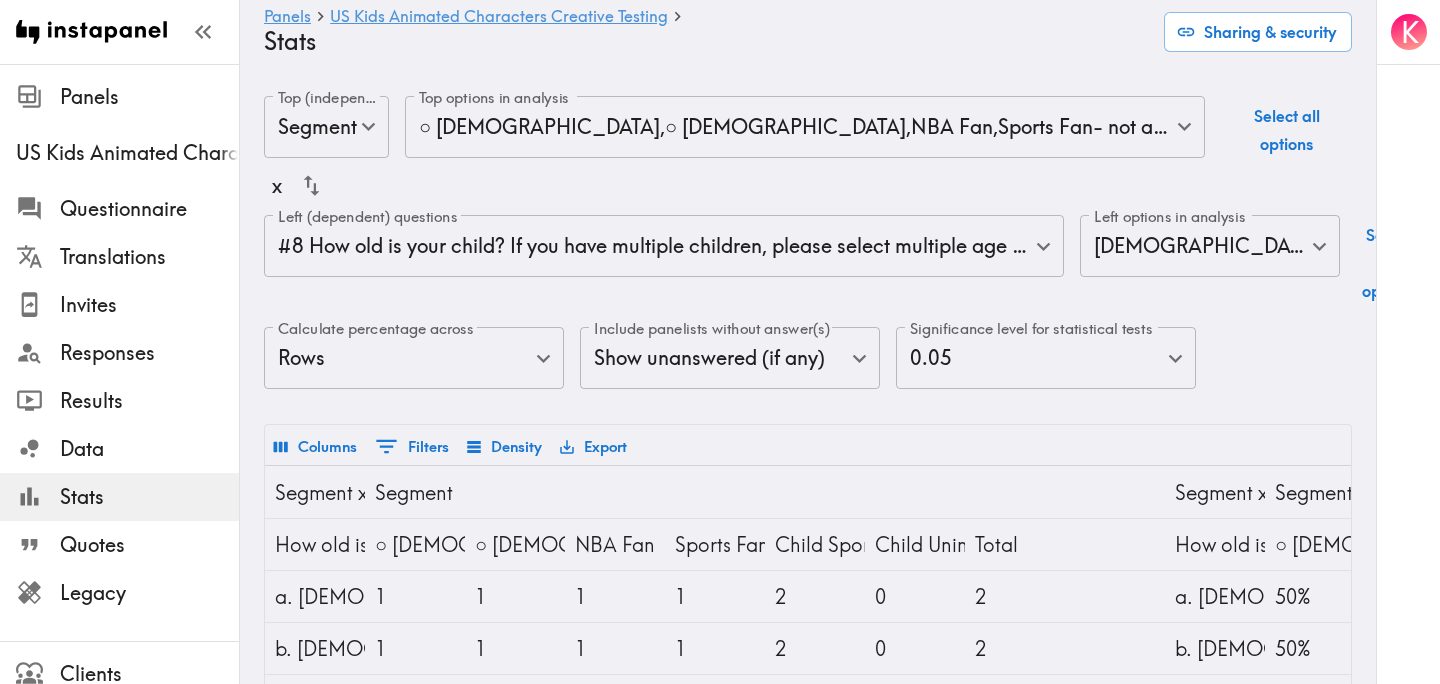 click on "Panels   US Kids Animated Characters Creative Testing   Stats Sharing & security" at bounding box center [808, 32] 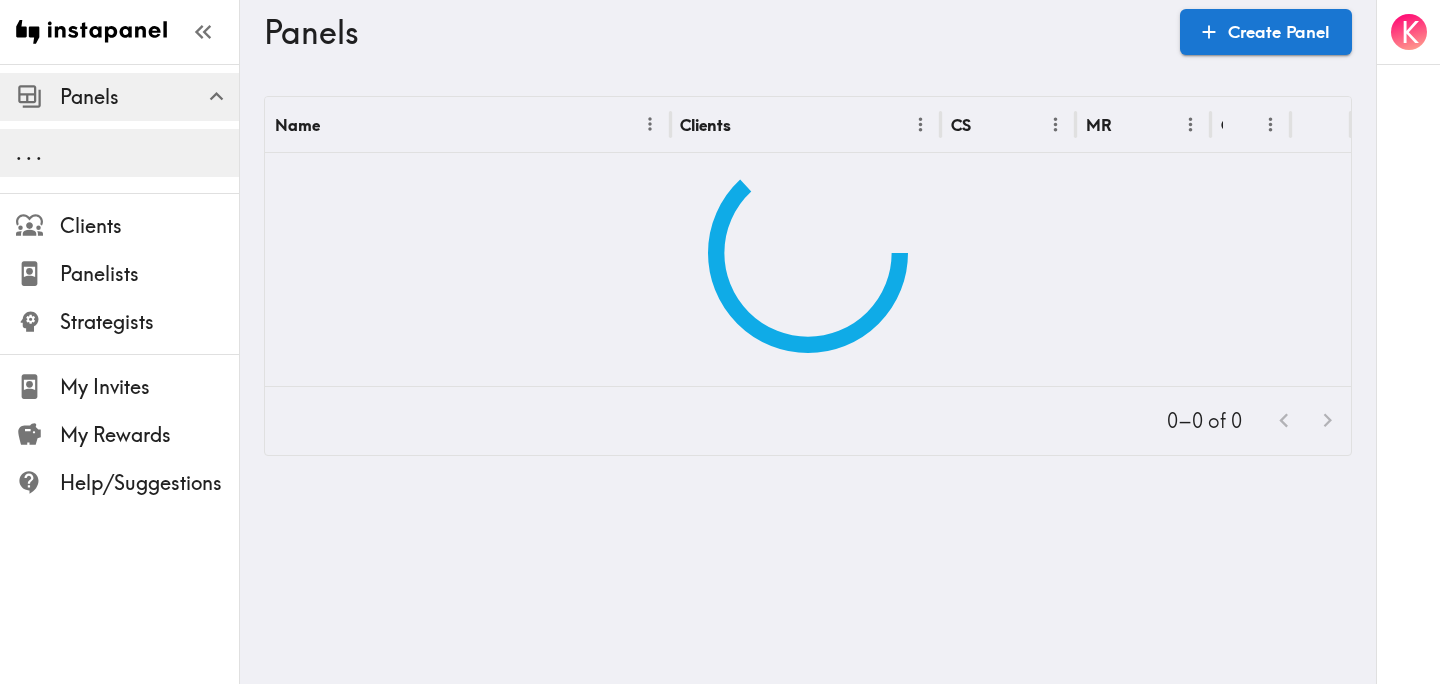 scroll, scrollTop: 0, scrollLeft: 0, axis: both 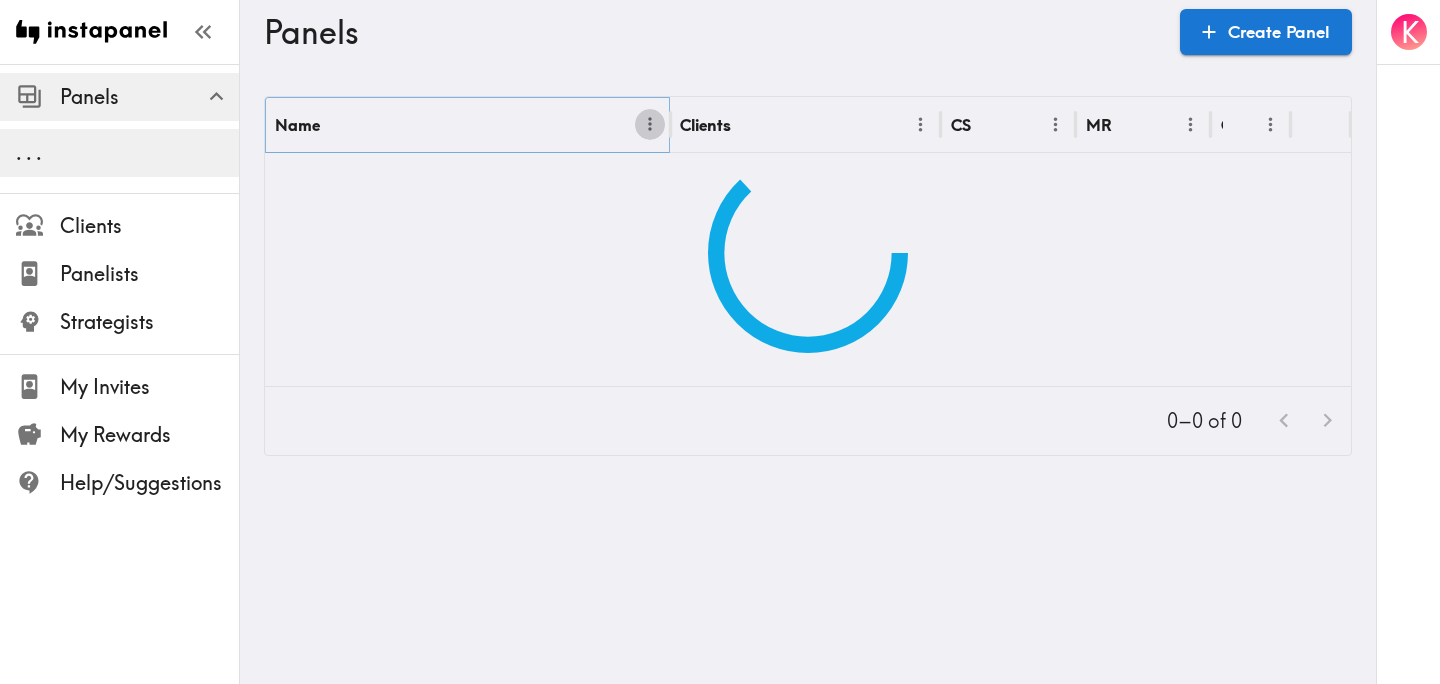 click 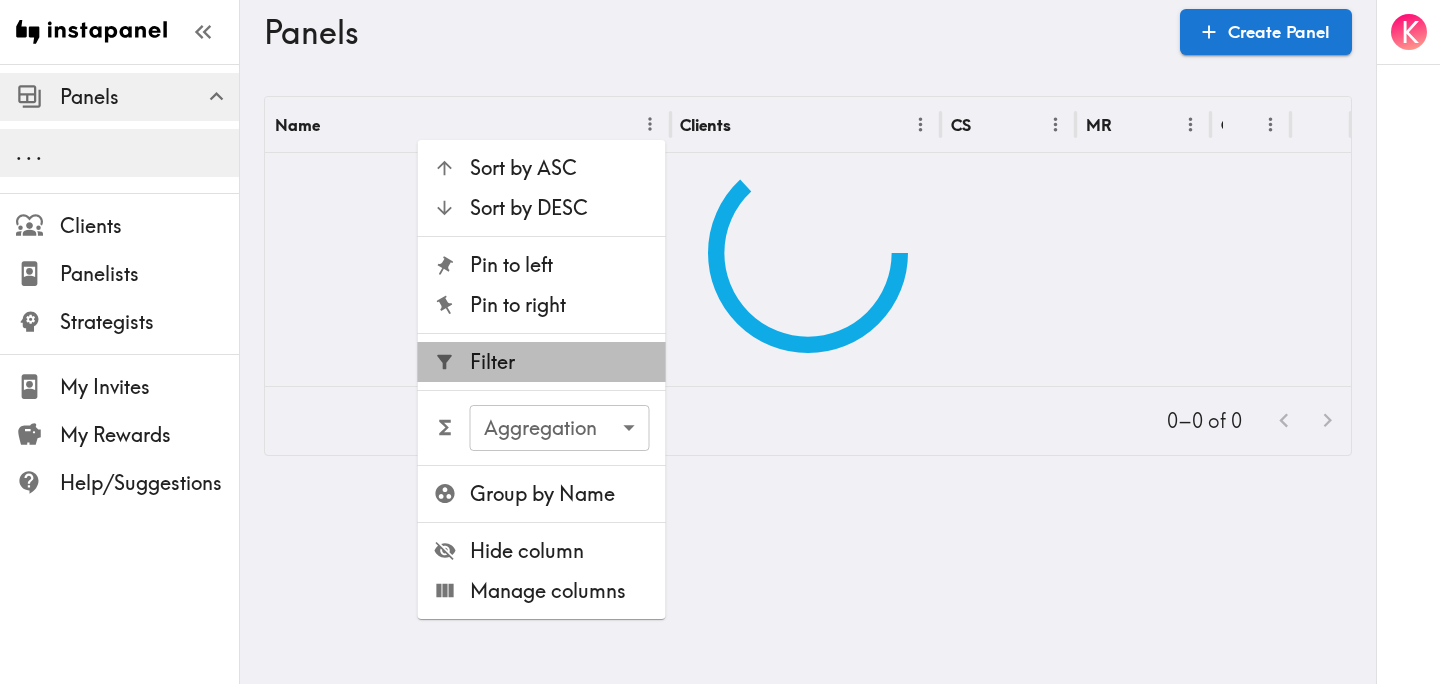 click on "Filter" at bounding box center [560, 362] 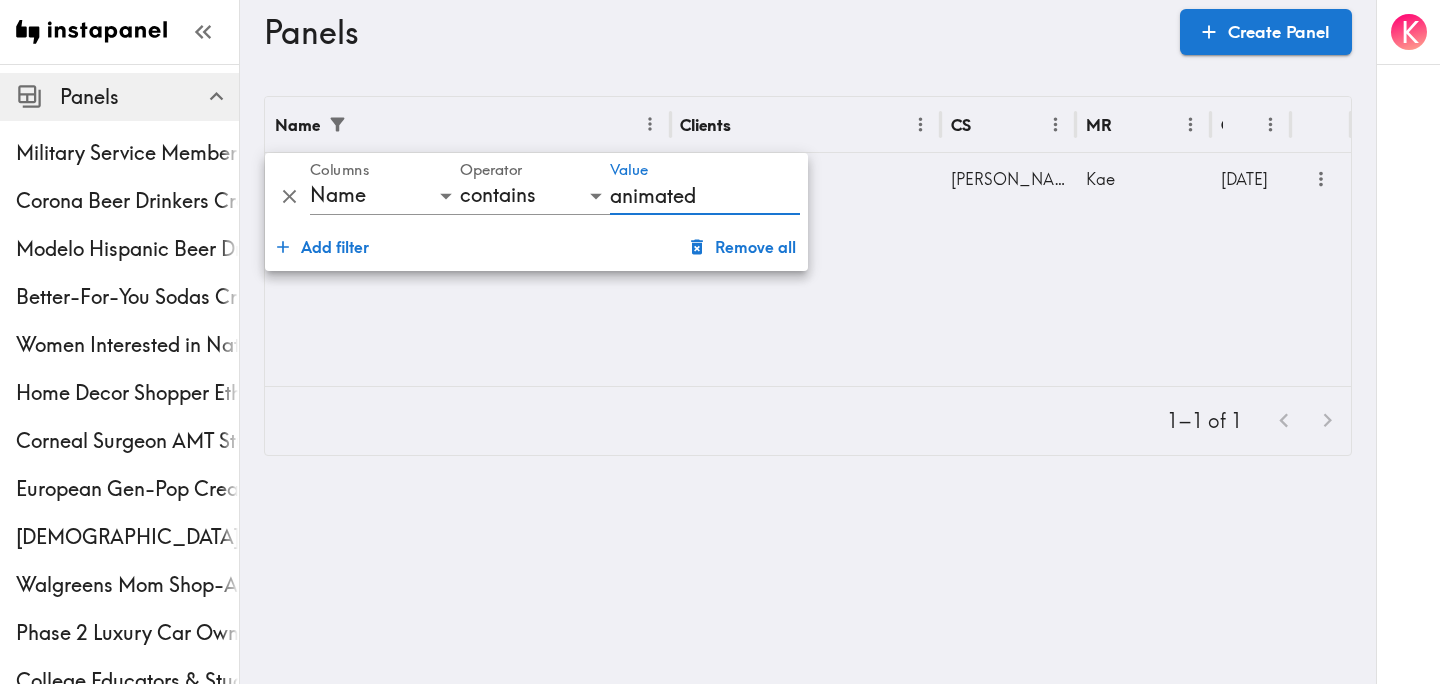 type on "animated" 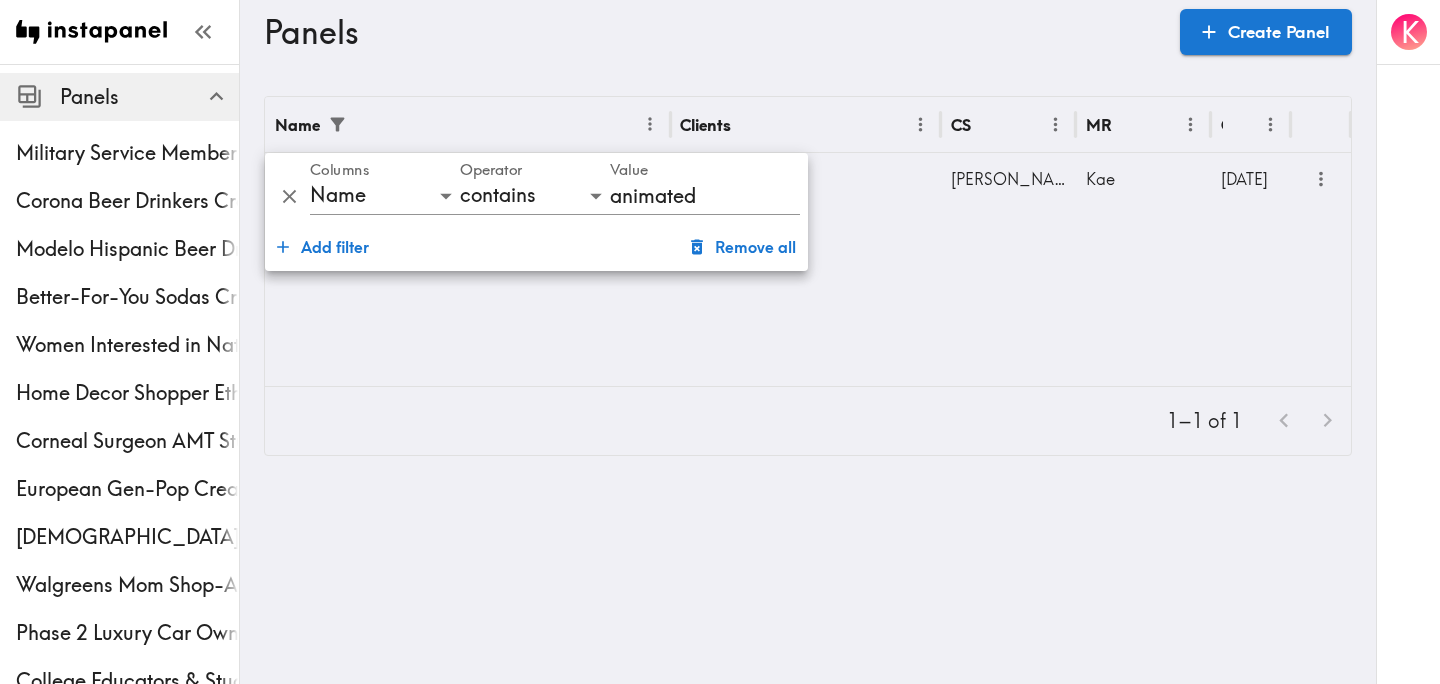 click on "Name Clients CS MR Created US Kids Animated Characters Creative Testing &Furthermore [PERSON_NAME] [DATE]" at bounding box center [808, 241] 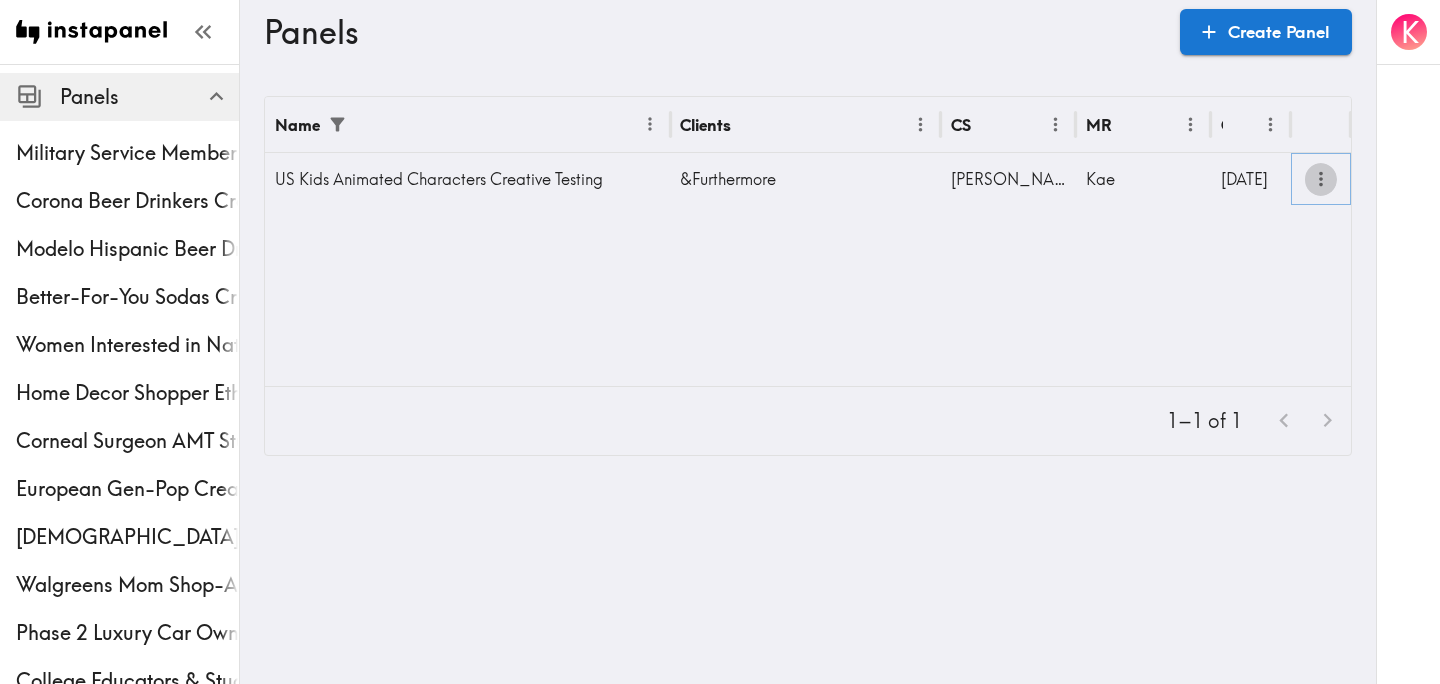 click 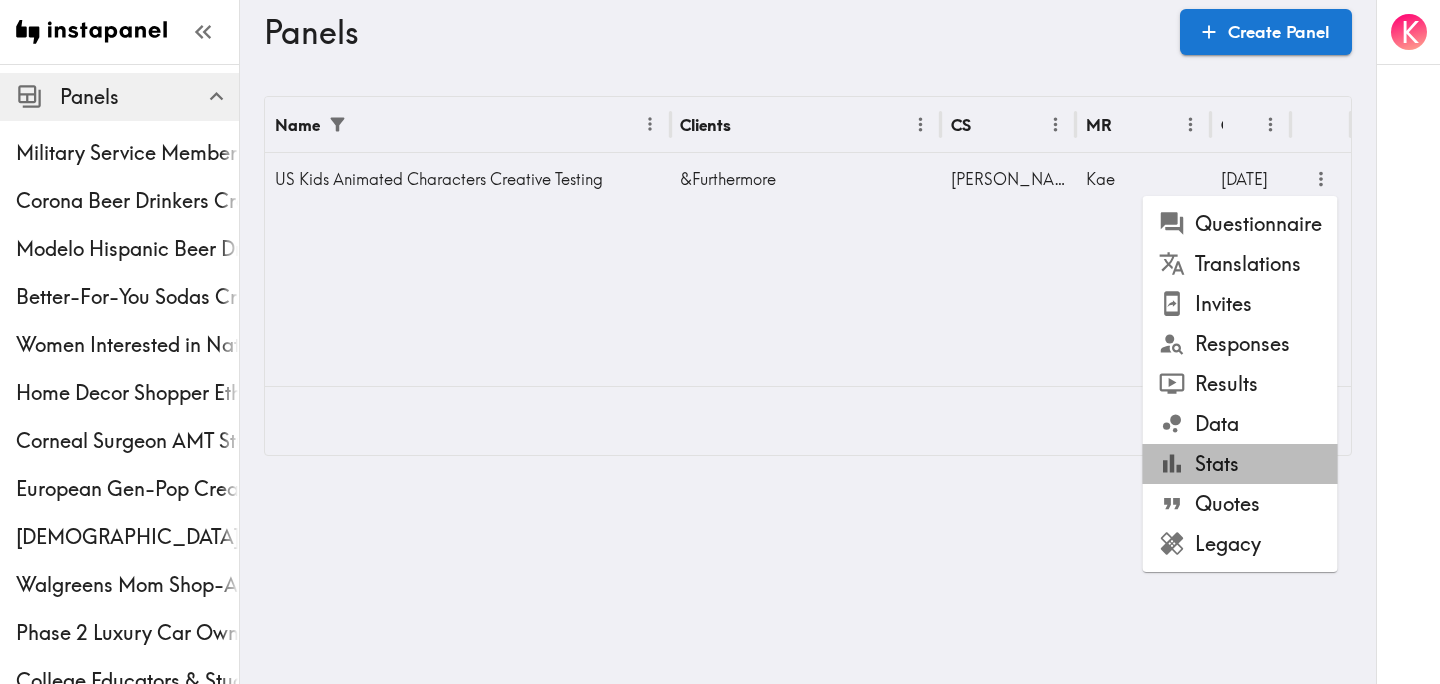 click on "Stats" at bounding box center (1240, 464) 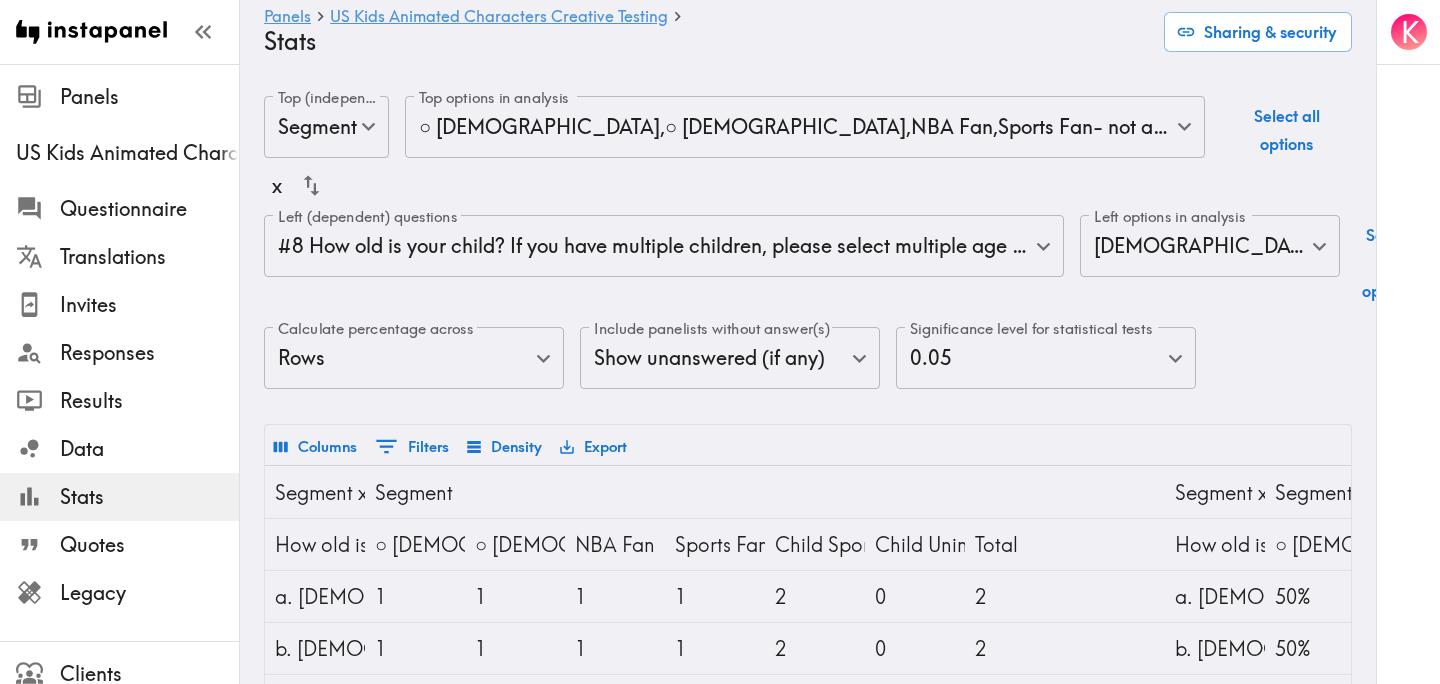 click on "Instapanel -  Panels  -  US Kids Animated Characters Creative Testing  -  Stats Panels US Kids Animated Characters Creative Testing Questionnaire Translations Invites Responses Results Data Stats Quotes Legacy Clients Panelists Strategists My Invites My Rewards Help/Suggestions K Panels   US Kids Animated Characters Creative Testing   Stats Sharing & security Top (independent) questions Segment segmentId Top (independent) questions Top options in analysis ○ 6-8 years old ,  ○ 9-10 years old ,  NBA Fan ,  Sports Fan- not a "Fan of the NBA" or "Interested in the NBA" per prior definitions ,  Child Sports Fan ,  Child Uninterested in Sports d5b959e4-43c2-47ae-b174-95c4c8a3fba4,63003792-8acb-45f9-b497-9ee9593d1fb7,95da5e7c-74ef-46eb-a595-576dfa597402,d5fe6302-5409-40c6-b86c-a326c73acd7c,fcaf5bc4-5a79-46ab-8e1b-ce10cab426dd,3766f8e4-e413-4a30-9a3d-291dcd0b89ac Top options in analysis Select all options x Left (dependent) questions 2c9c4c53-a23e-4aac-bcd7-77c786ee62cd Left (dependent) questions 1-3 years old ," at bounding box center (720, 593) 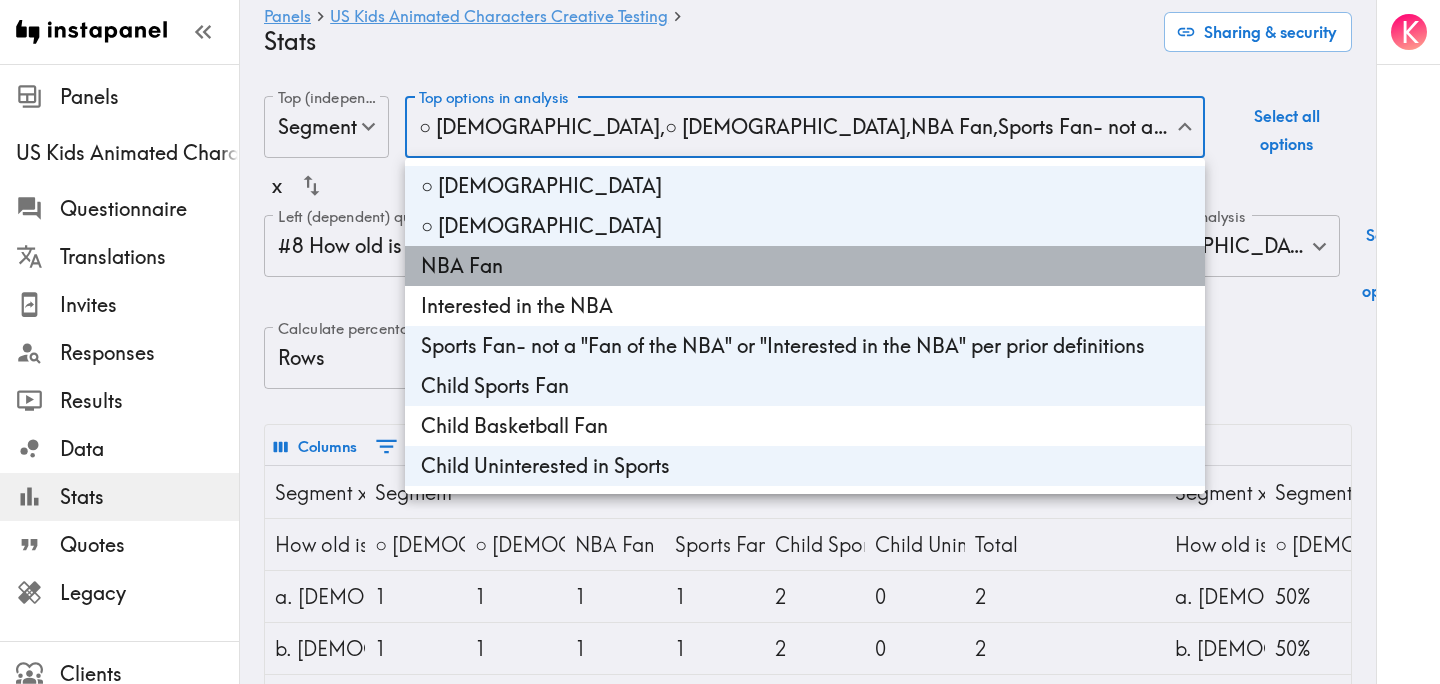 click on "NBA Fan" at bounding box center (805, 266) 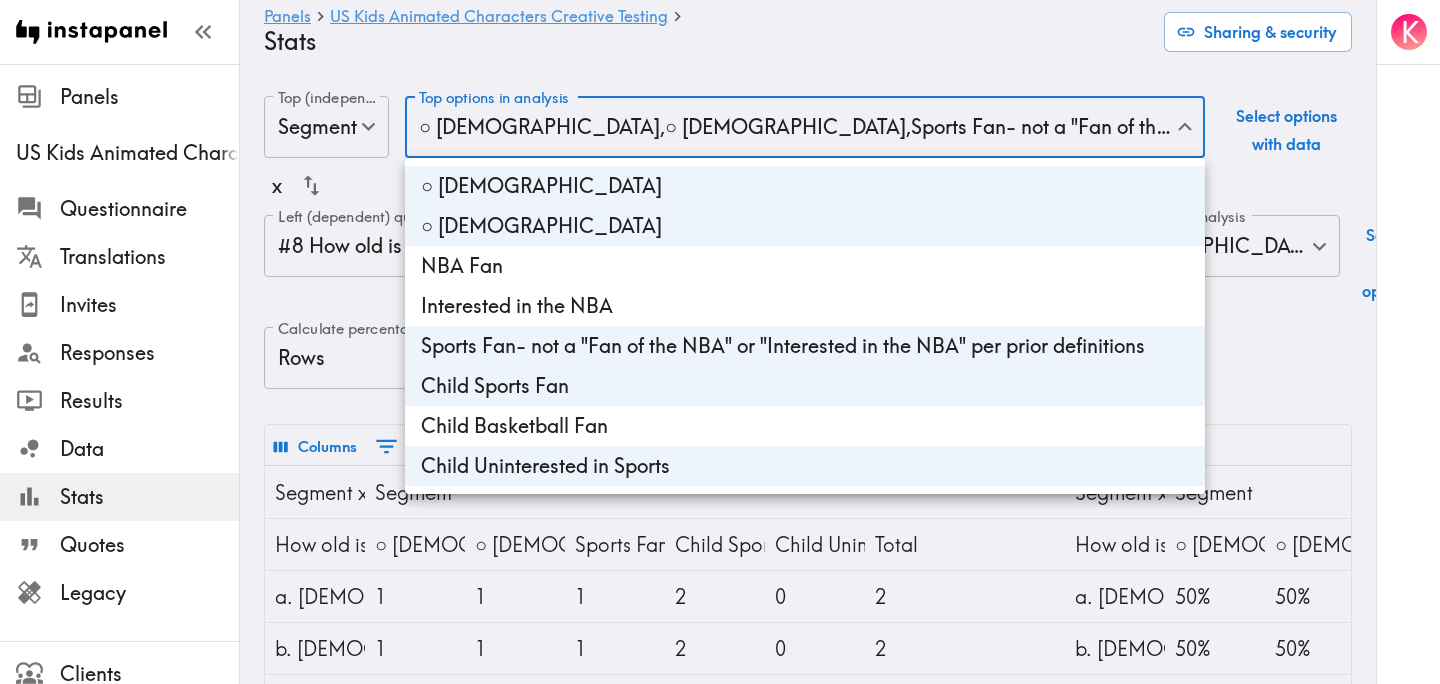 click on "Sports Fan- not a "Fan of the NBA" or "Interested in the NBA" per prior definitions" at bounding box center (805, 346) 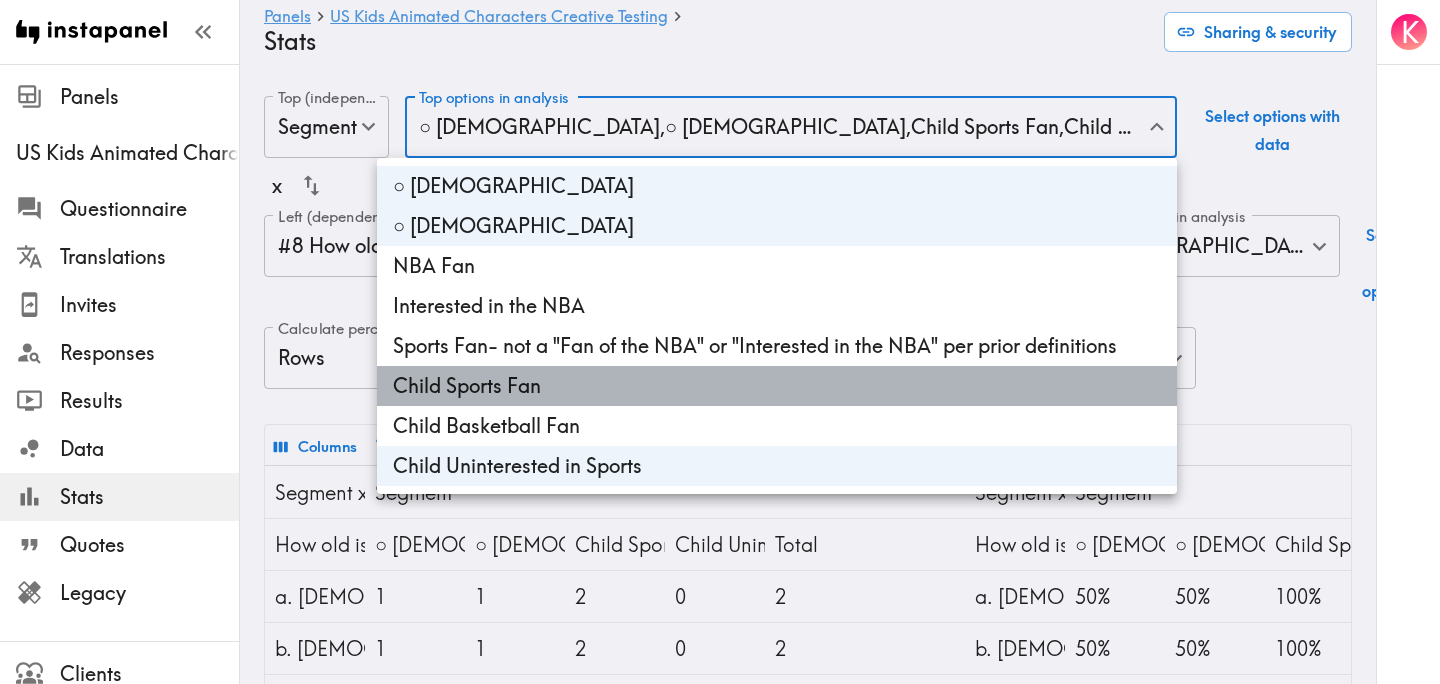 click on "Child Sports Fan" at bounding box center (777, 386) 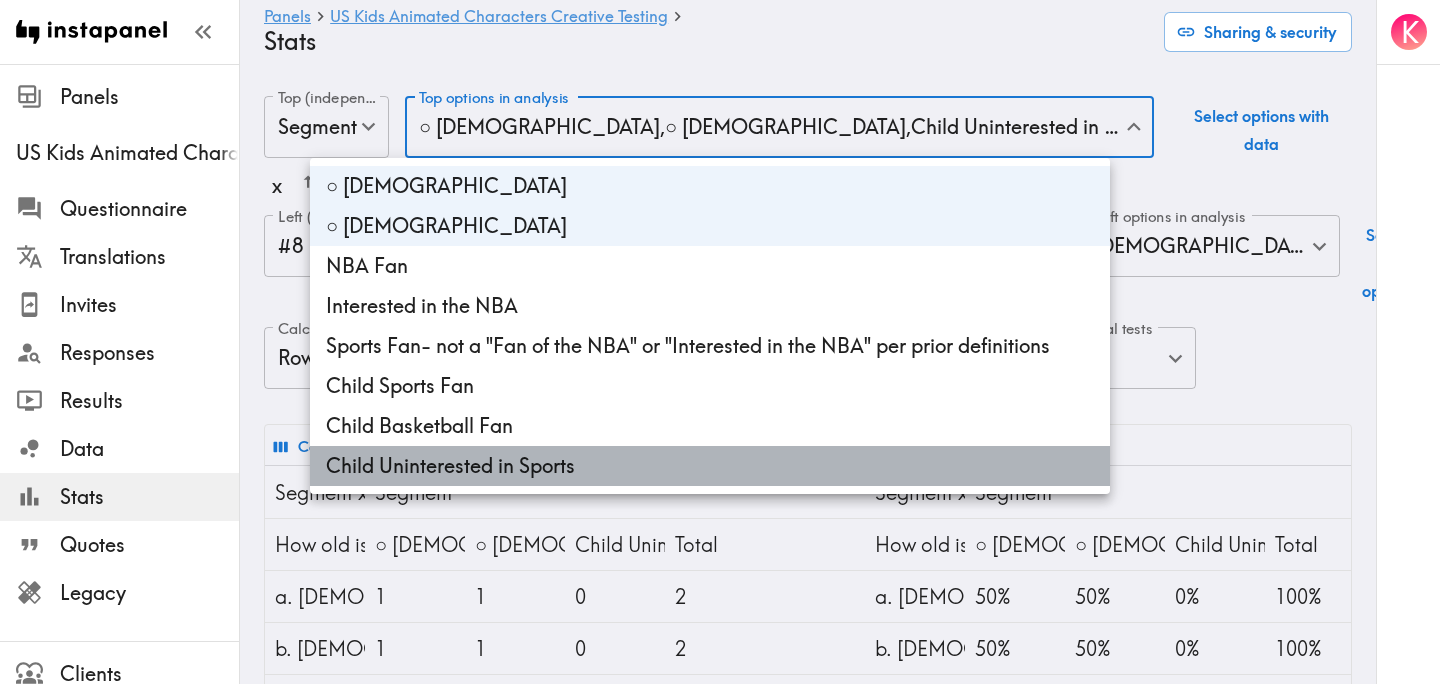 click on "Child Uninterested in Sports" at bounding box center [710, 466] 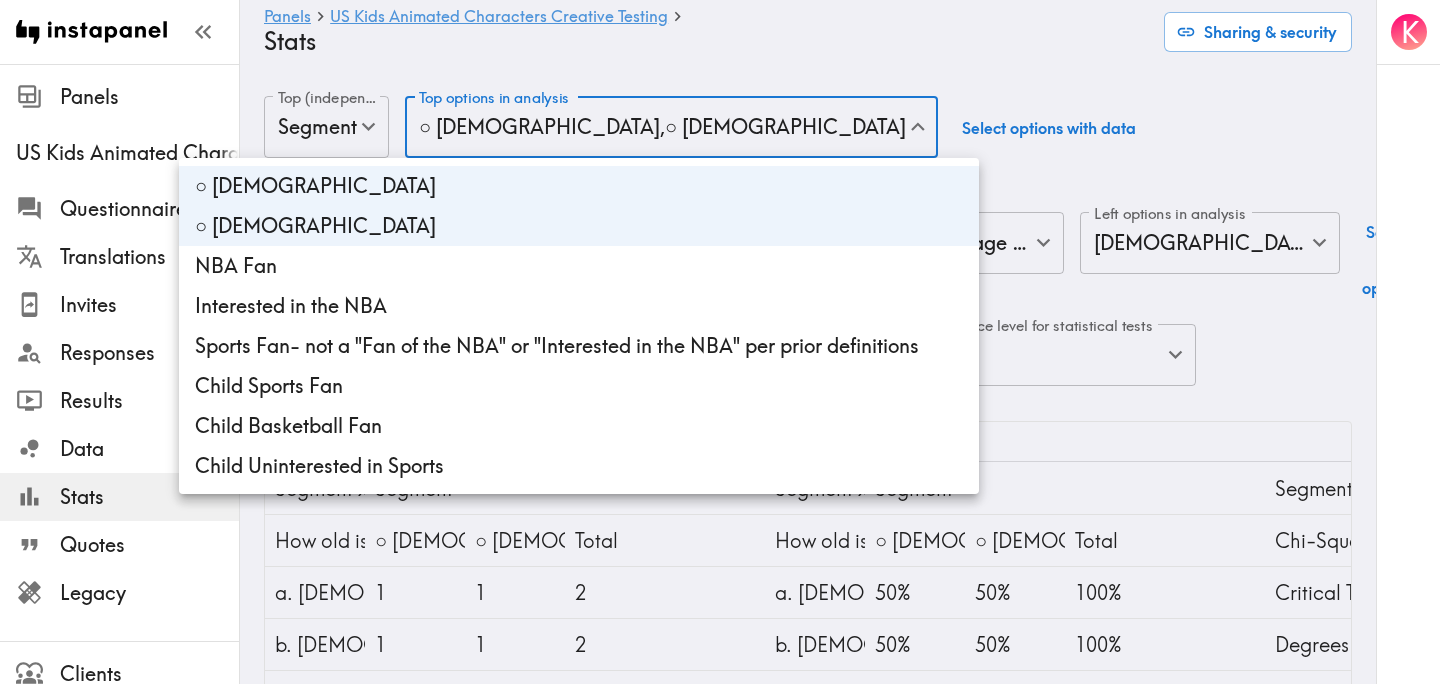 click at bounding box center [720, 342] 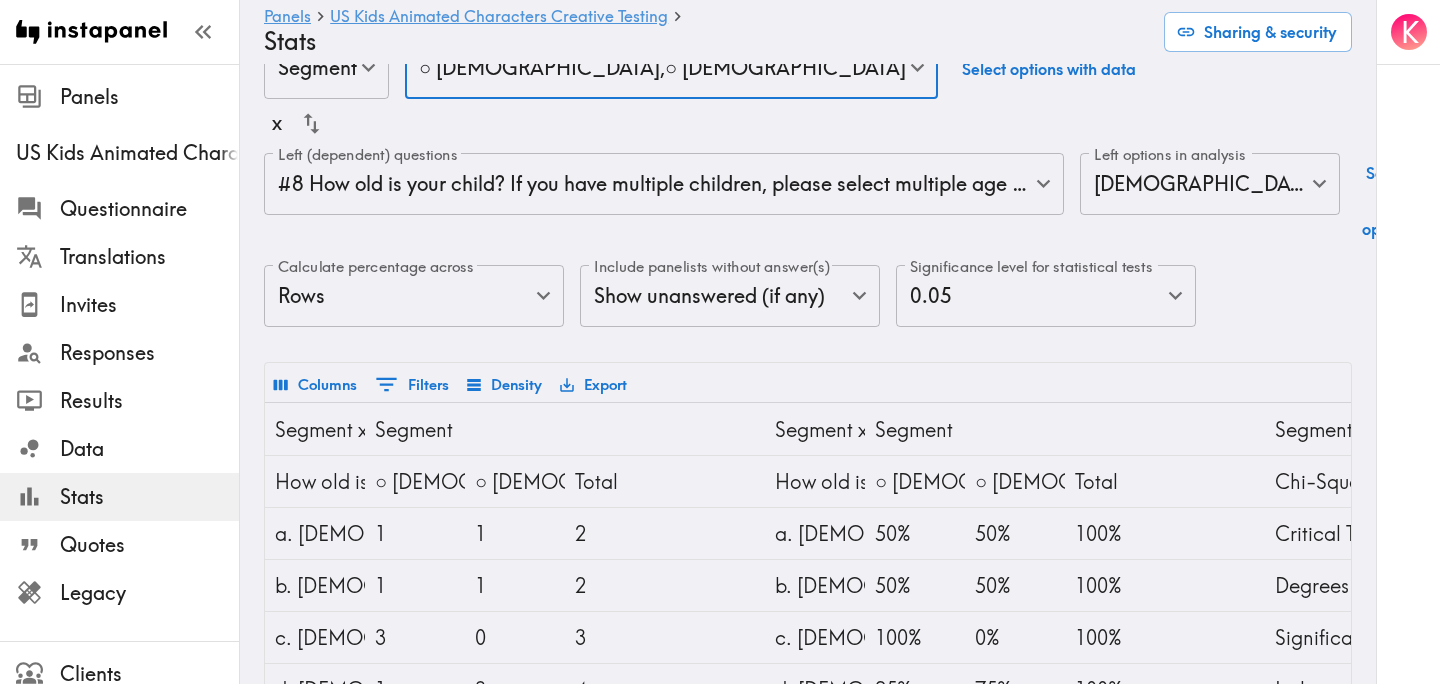 scroll, scrollTop: 0, scrollLeft: 0, axis: both 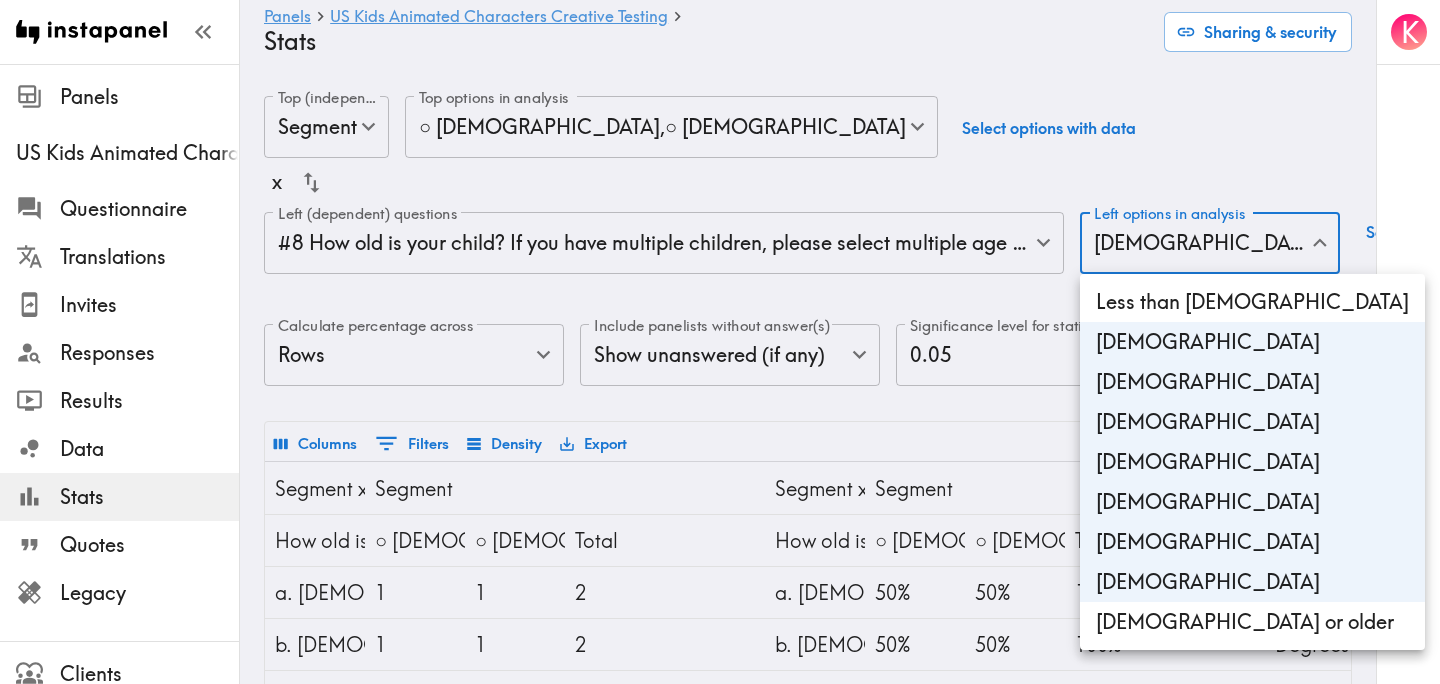click on "Instapanel -  Panels  -  US Kids Animated Characters Creative Testing  -  Stats Panels US Kids Animated Characters Creative Testing Questionnaire Translations Invites Responses Results Data Stats Quotes Legacy Clients Panelists Strategists My Invites My Rewards Help/Suggestions K Panels   US Kids Animated Characters Creative Testing   Stats Sharing & security Top (independent) questions Segment segmentId Top (independent) questions Top options in analysis ○ 6-8 years old ,  ○ 9-10 years old d5b959e4-43c2-47ae-b174-95c4c8a3fba4,63003792-8acb-45f9-b497-9ee9593d1fb7 Top options in analysis Select options with data x Left (dependent) questions #8 How old is your child? If you have multiple children, please select multiple age ranges. 2c9c4c53-a23e-4aac-bcd7-77c786ee62cd Left (dependent) questions Left options in analysis 1-3 years old ,  4-5 years old ,  6-8 years old ,  9-10 years old ,  11-13 years old ,  14-16 years old ,  17-19 years old Left options in analysis Select all options Rows Rows true 0.05 0.05" at bounding box center (720, 591) 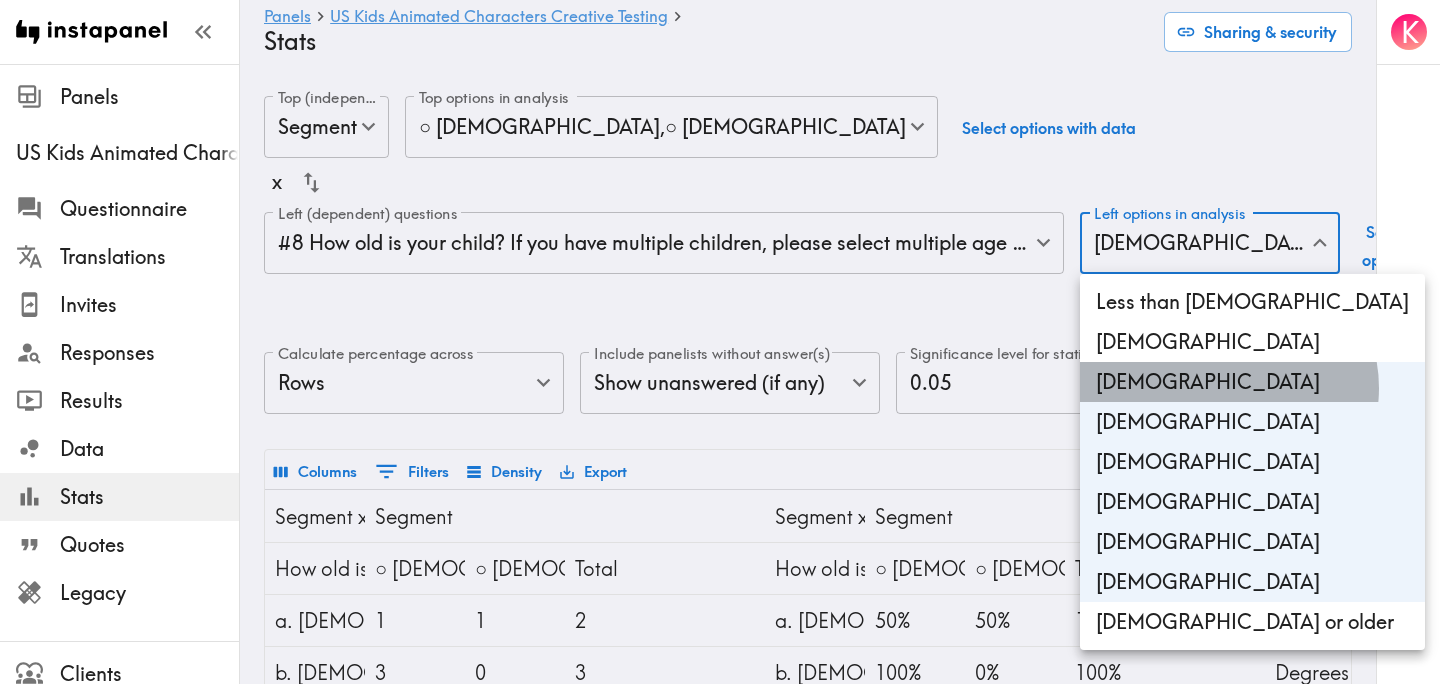 click on "4-5 years old" at bounding box center (1252, 382) 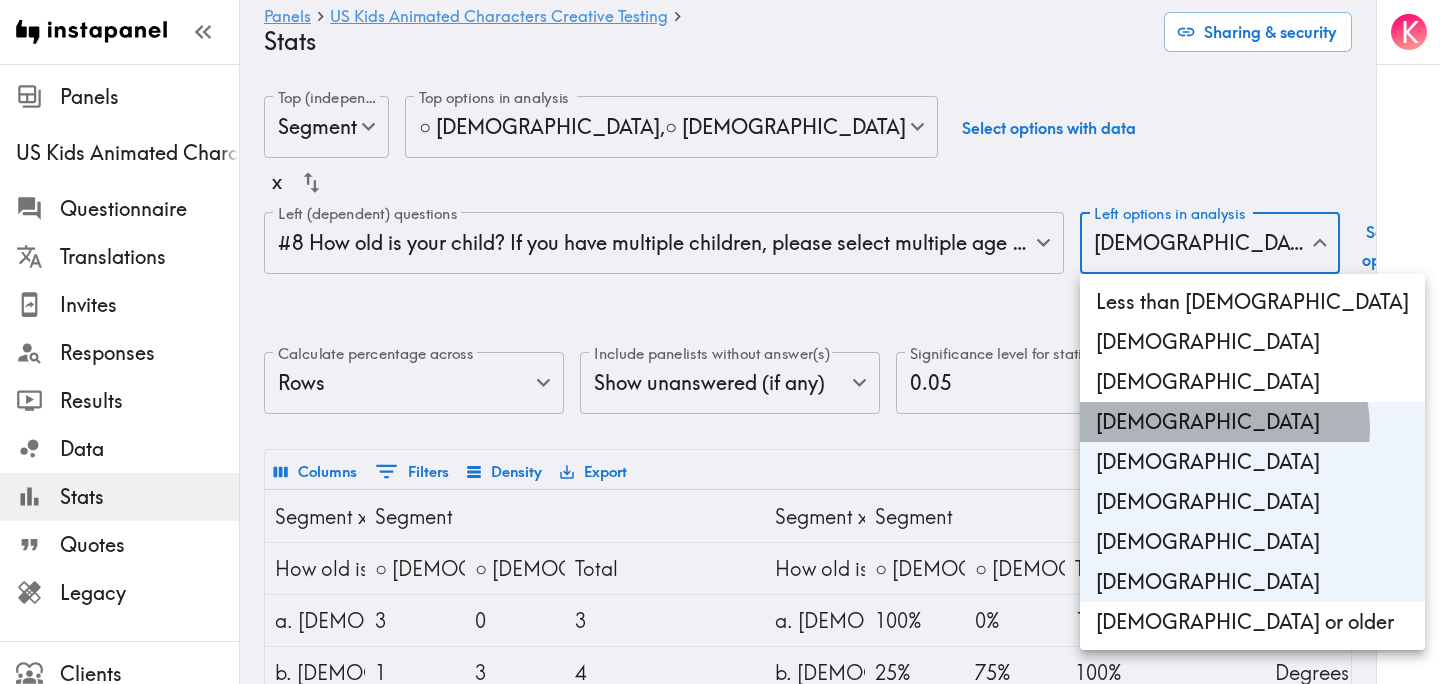 click on "6-8 years old" at bounding box center (1252, 422) 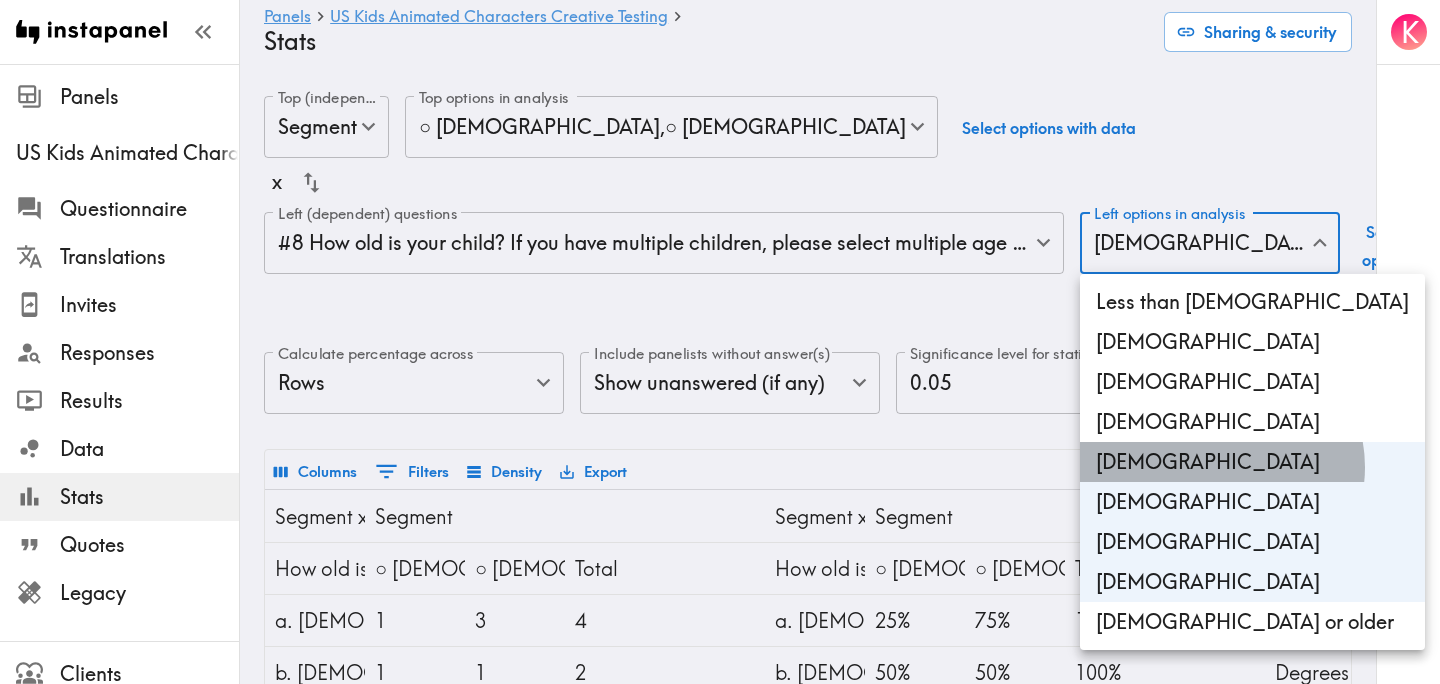 click on "9-10 years old" at bounding box center (1252, 462) 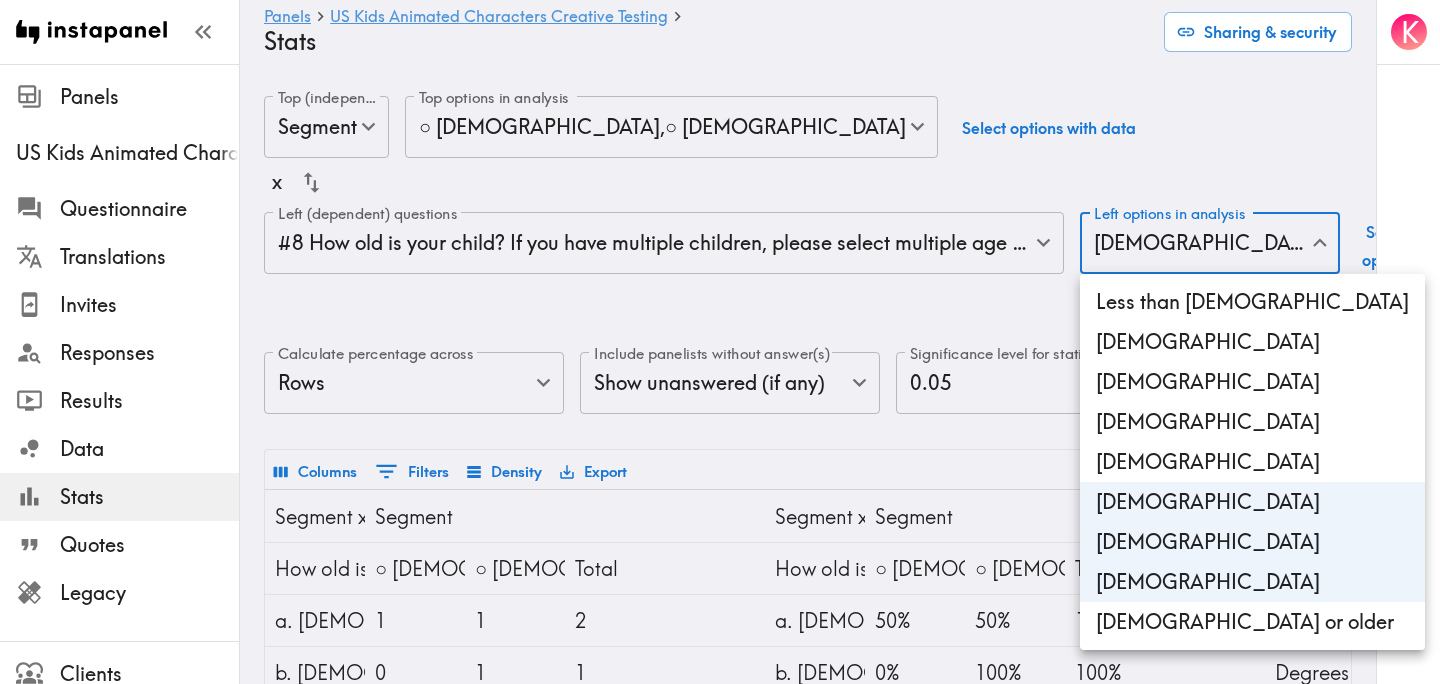 click on "11-13 years old" at bounding box center (1252, 502) 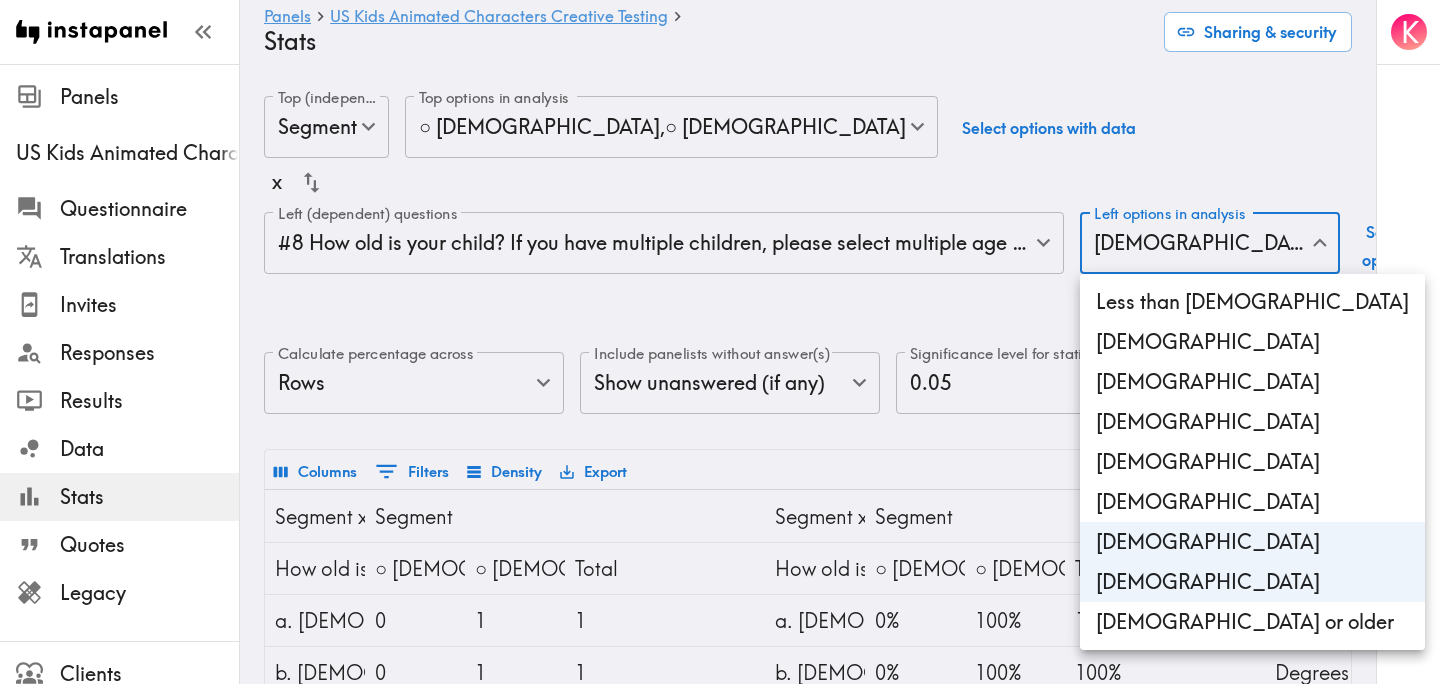 click on "14-16 years old" at bounding box center [1252, 542] 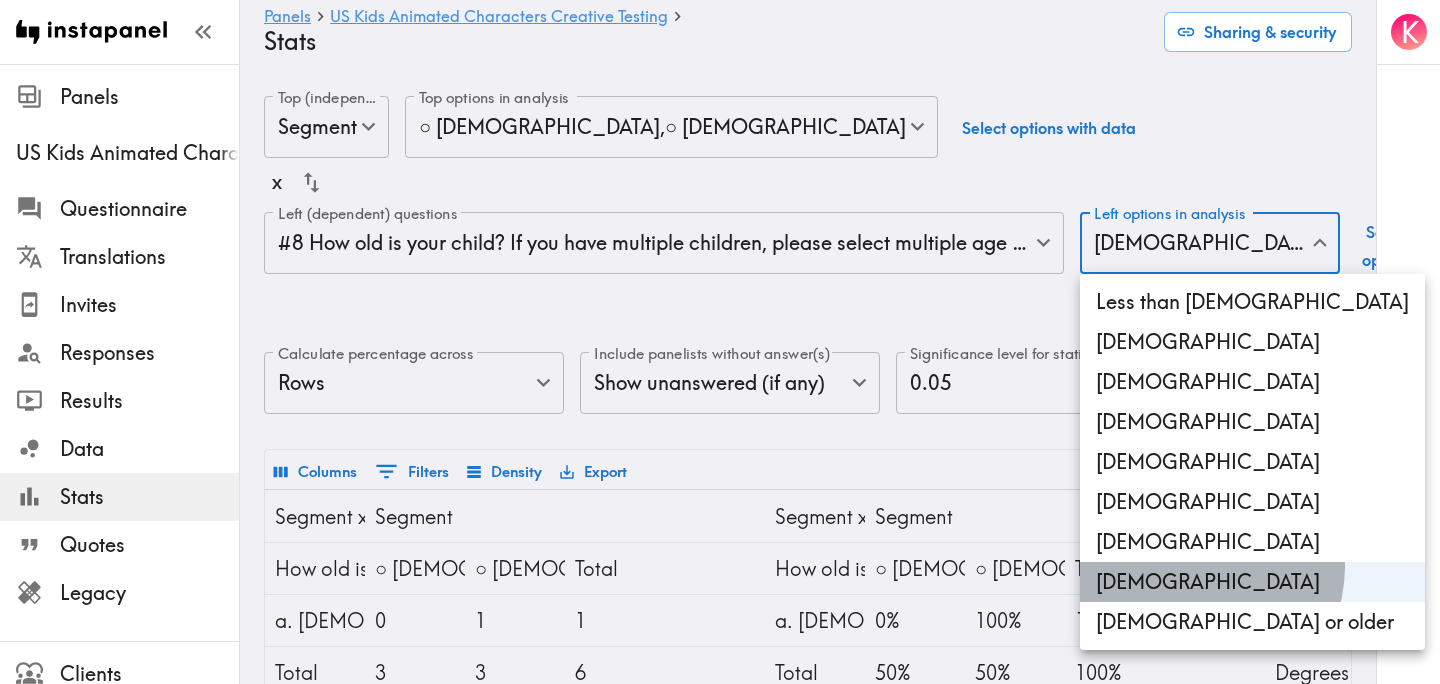 click on "17-19 years old" at bounding box center (1252, 582) 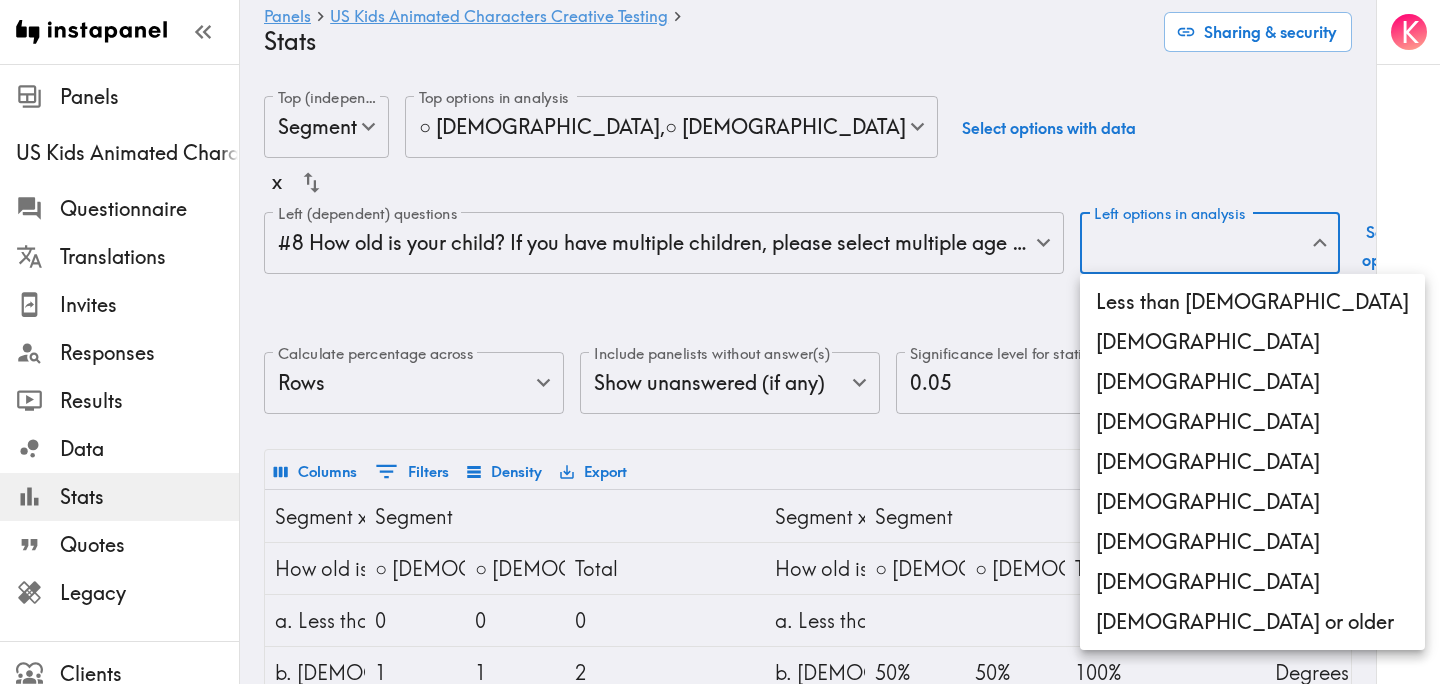 click at bounding box center [720, 342] 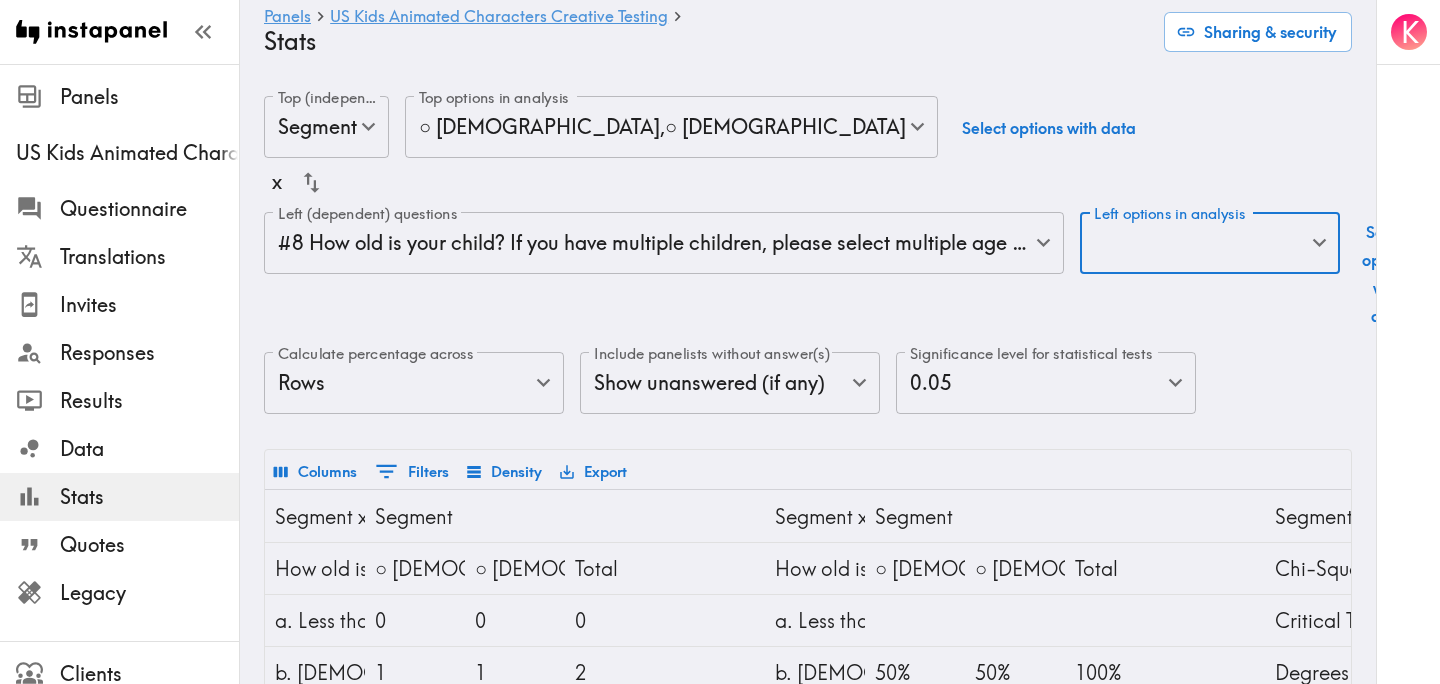 click on "Instapanel -  Panels  -  US Kids Animated Characters Creative Testing  -  Stats Panels US Kids Animated Characters Creative Testing Questionnaire Translations Invites Responses Results Data Stats Quotes Legacy Clients Panelists Strategists My Invites My Rewards Help/Suggestions K Panels   US Kids Animated Characters Creative Testing   Stats Sharing & security Top (independent) questions Segment segmentId Top (independent) questions Top options in analysis ○ 6-8 years old ,  ○ 9-10 years old d5b959e4-43c2-47ae-b174-95c4c8a3fba4,63003792-8acb-45f9-b497-9ee9593d1fb7 Top options in analysis Select options with data x Left (dependent) questions #8 How old is your child? If you have multiple children, please select multiple age ranges. 2c9c4c53-a23e-4aac-bcd7-77c786ee62cd Left (dependent) questions Left options in analysis ​ Left options in analysis Select options with data Calculate percentage across Rows Rows Calculate percentage across Include panelists without answer(s) Show unanswered (if any) true 0.05" at bounding box center [720, 605] 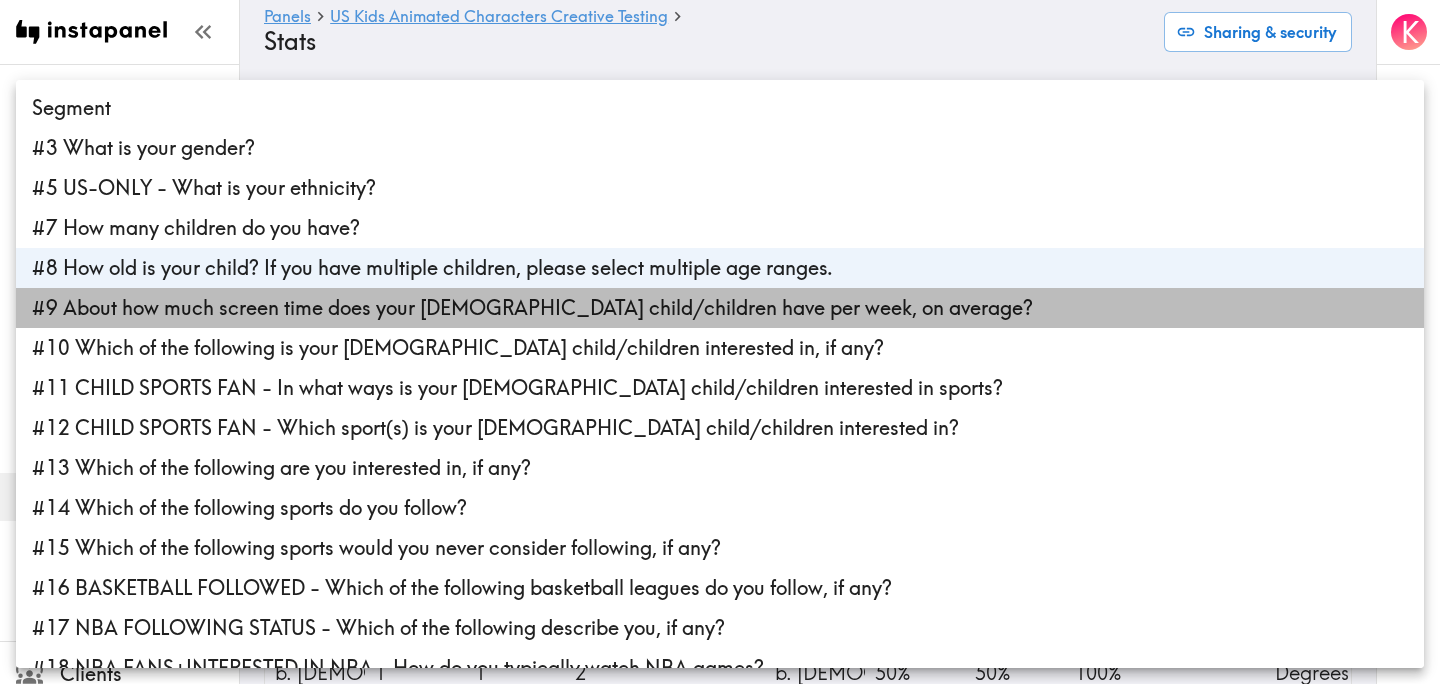 click on "#9 About how much screen time does your 6-10 year old child/children have per week, on average?" at bounding box center [720, 308] 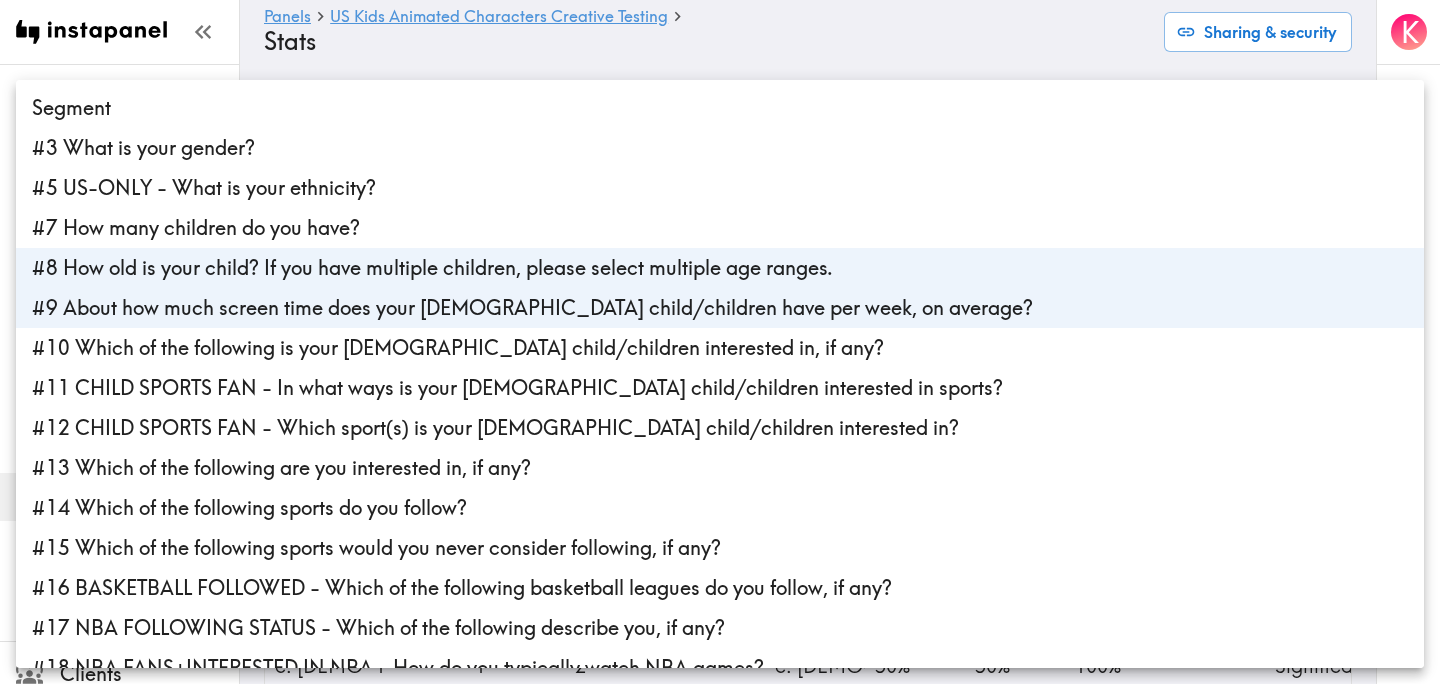 click on "#10 Which of the following is your 6-10 year old child/children interested in, if any?" at bounding box center [720, 348] 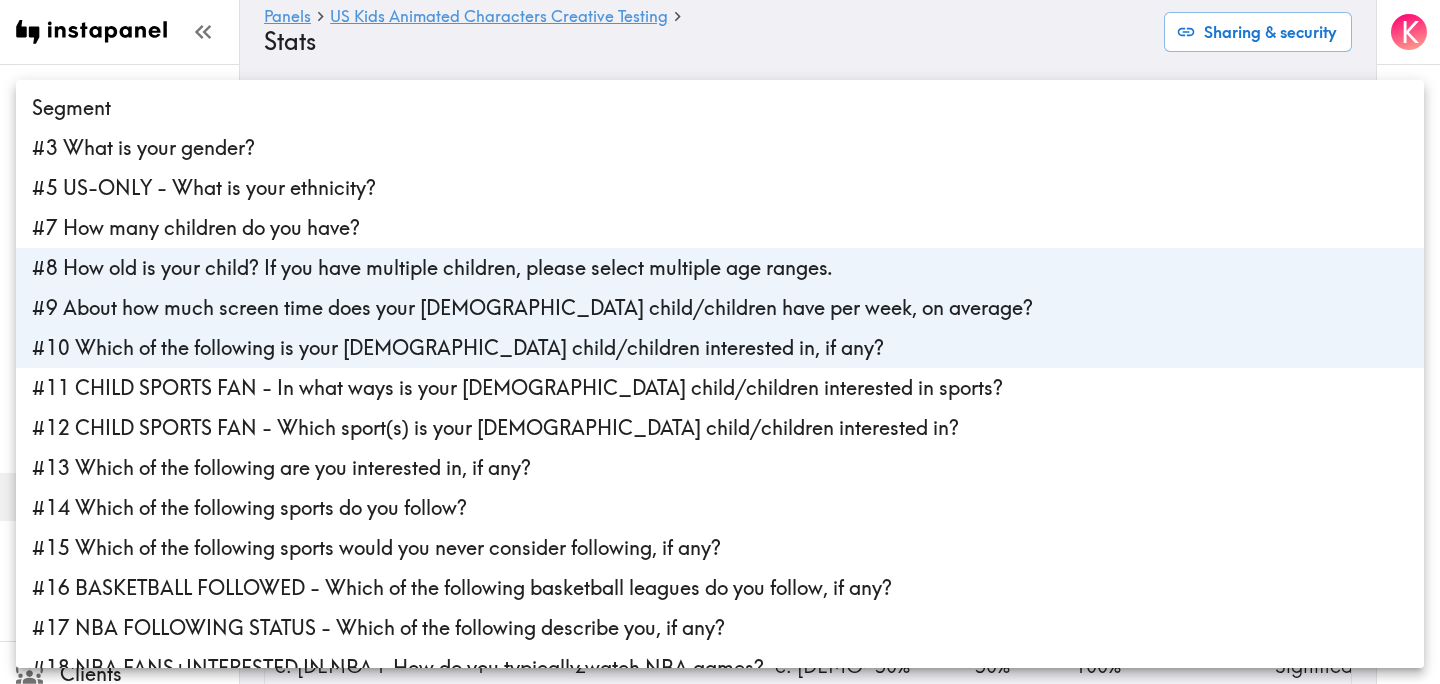click on "#11 CHILD SPORTS FAN - In what ways is your 6-10 year old child/children interested in sports?" at bounding box center [720, 388] 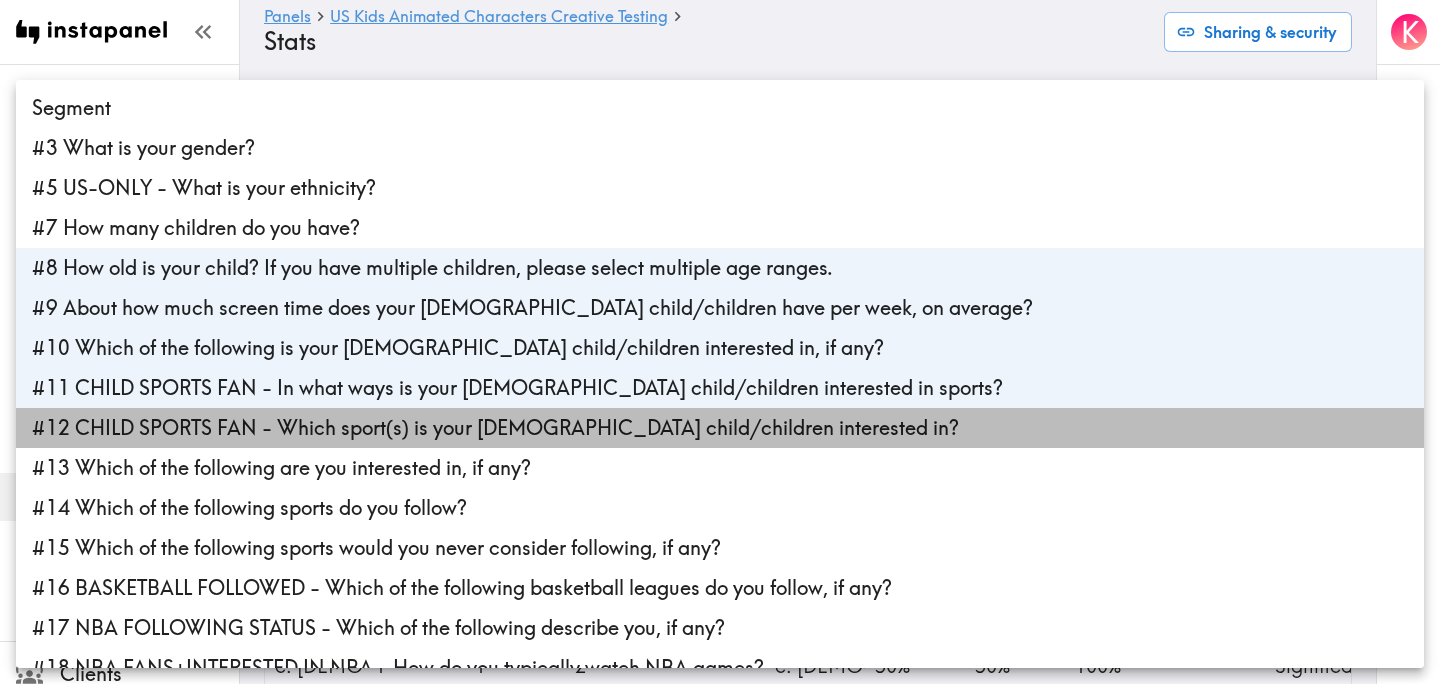 click on "#12 CHILD SPORTS FAN - Which sport(s) is your 6-10 year old child/children interested in?" at bounding box center [720, 428] 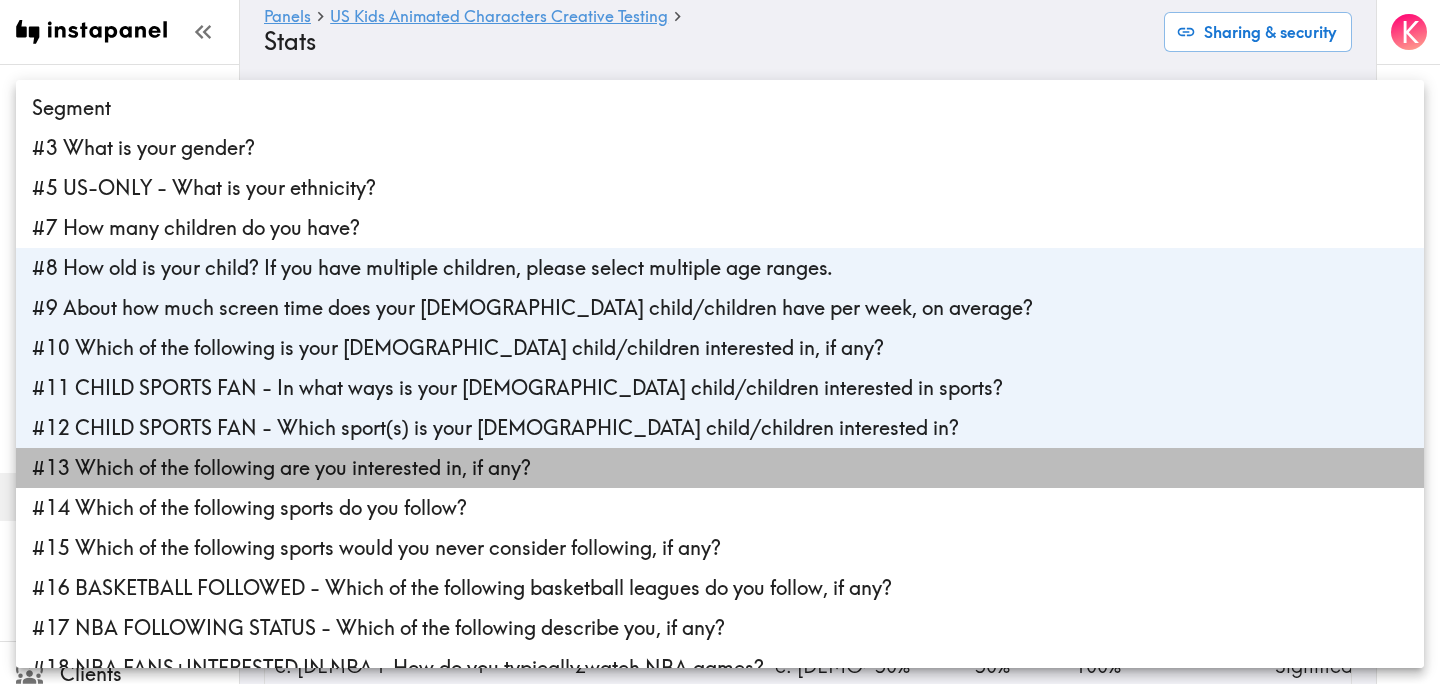 click on "#13 Which of the following are you interested in, if any?" at bounding box center [720, 468] 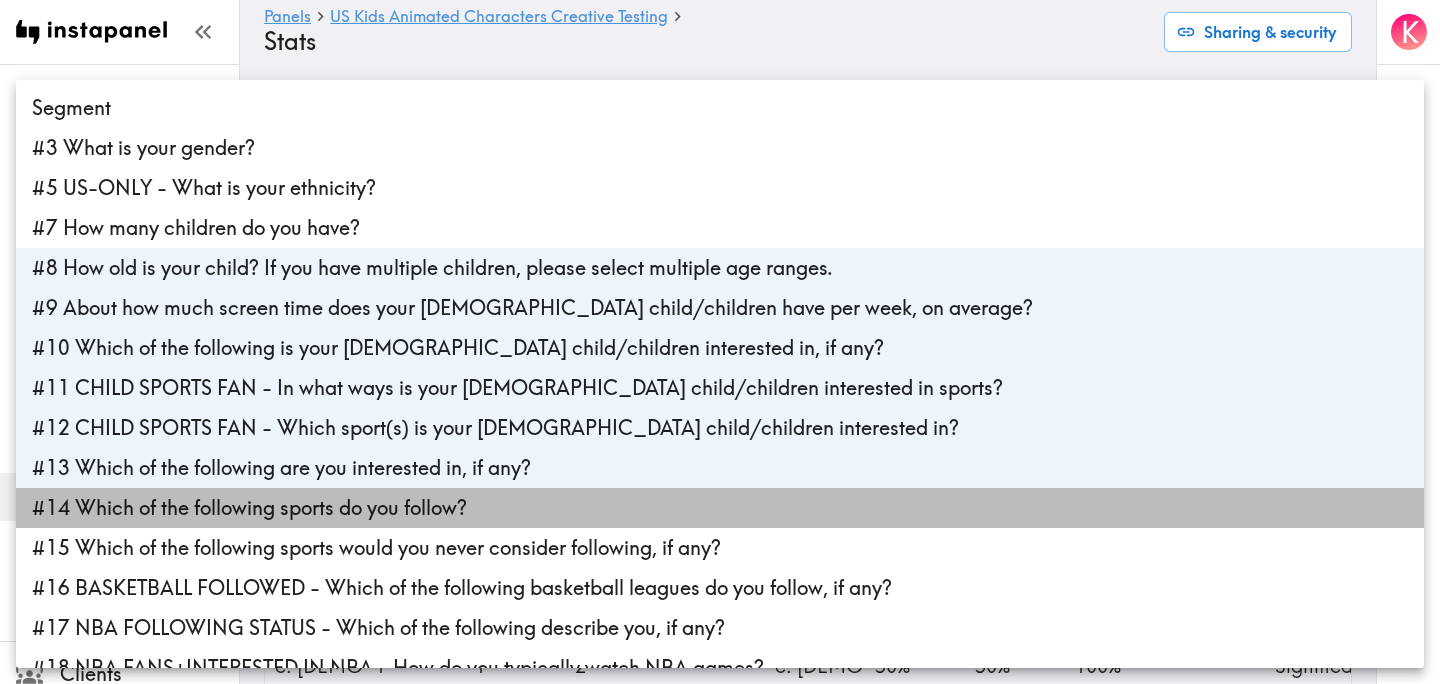 click on "#14 Which of the following sports do you follow?" at bounding box center [720, 508] 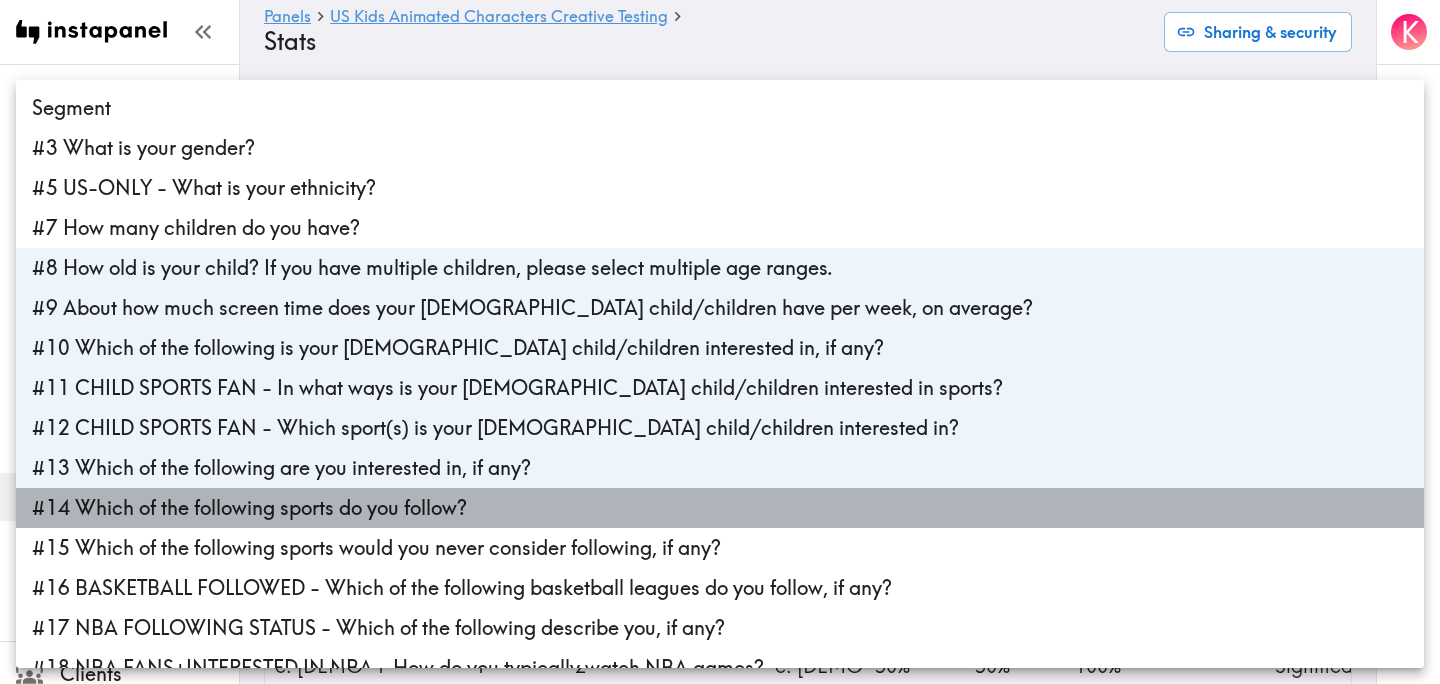 click on "#14 Which of the following sports do you follow?" at bounding box center (720, 508) 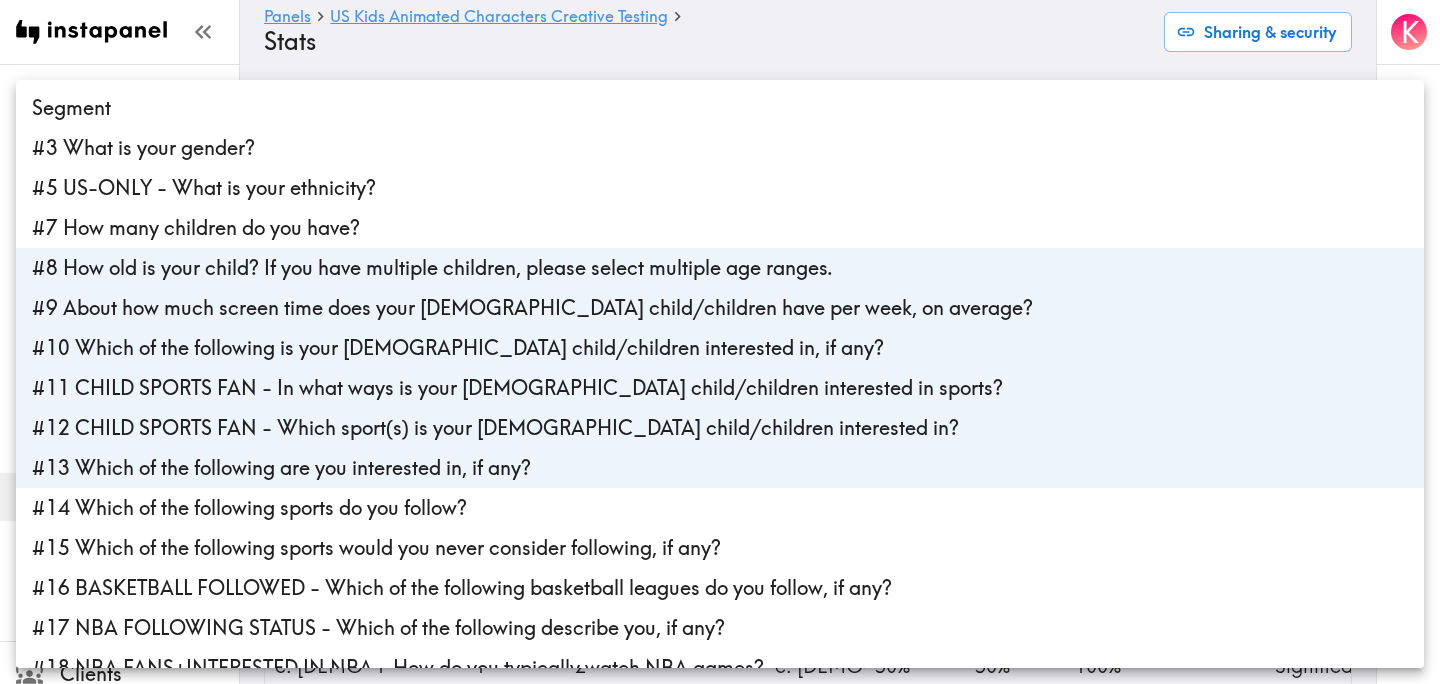 click on "#15 Which of the following sports would you never consider following, if any?" at bounding box center [720, 548] 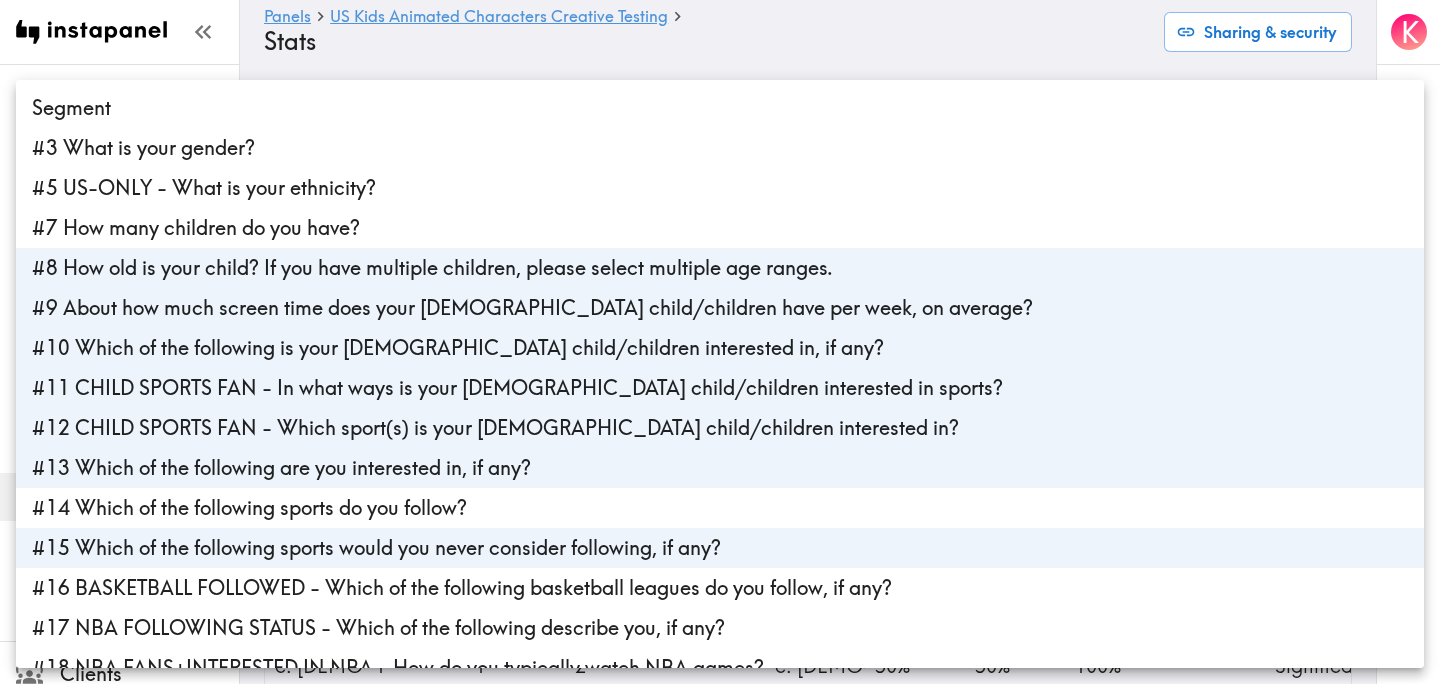 click on "#14 Which of the following sports do you follow?" at bounding box center (720, 508) 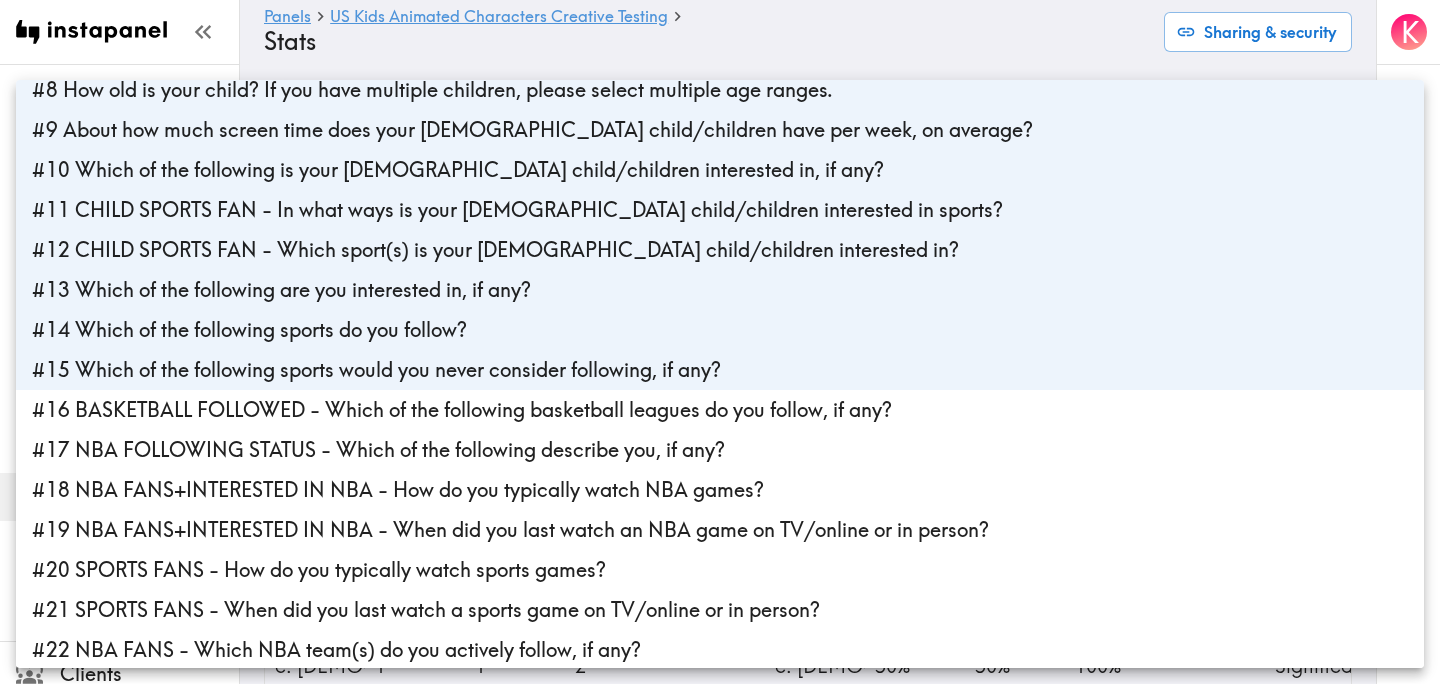 scroll, scrollTop: 190, scrollLeft: 0, axis: vertical 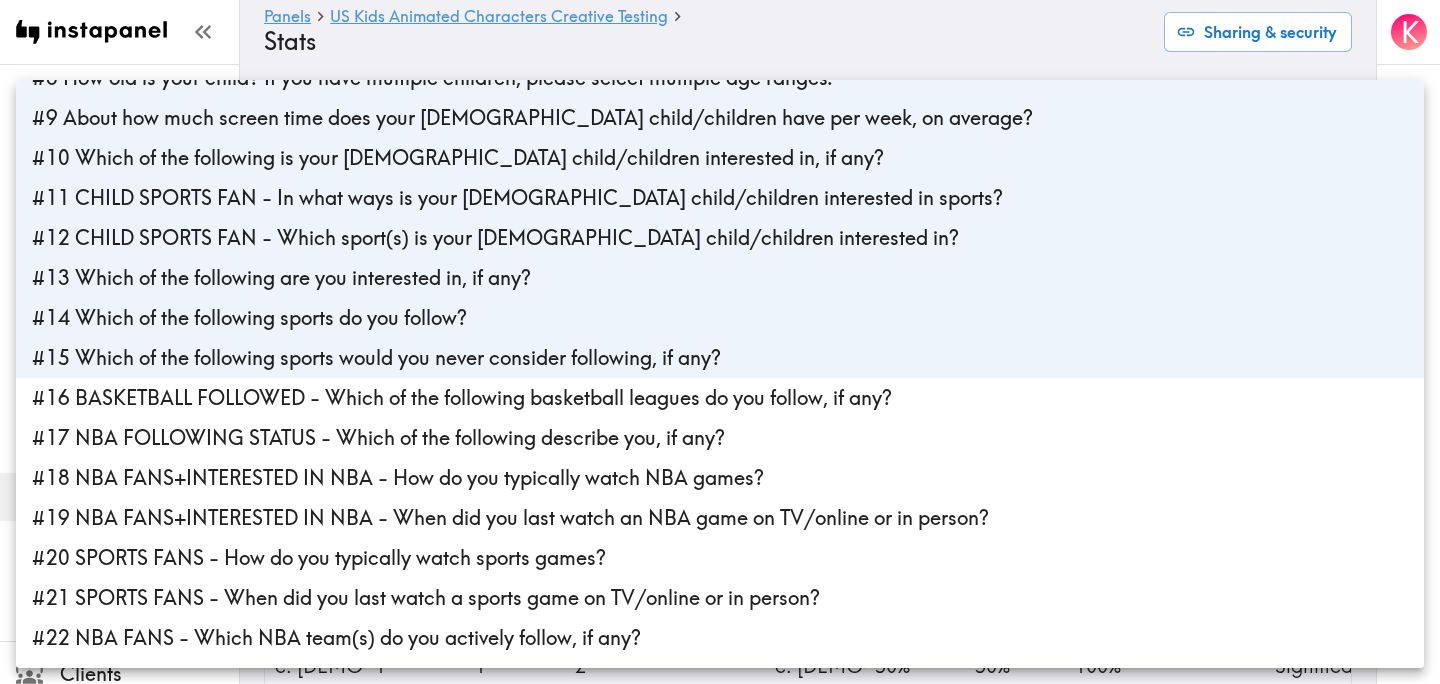 click on "#16 BASKETBALL FOLLOWED - Which of the following basketball leagues do you follow, if any?" at bounding box center (720, 398) 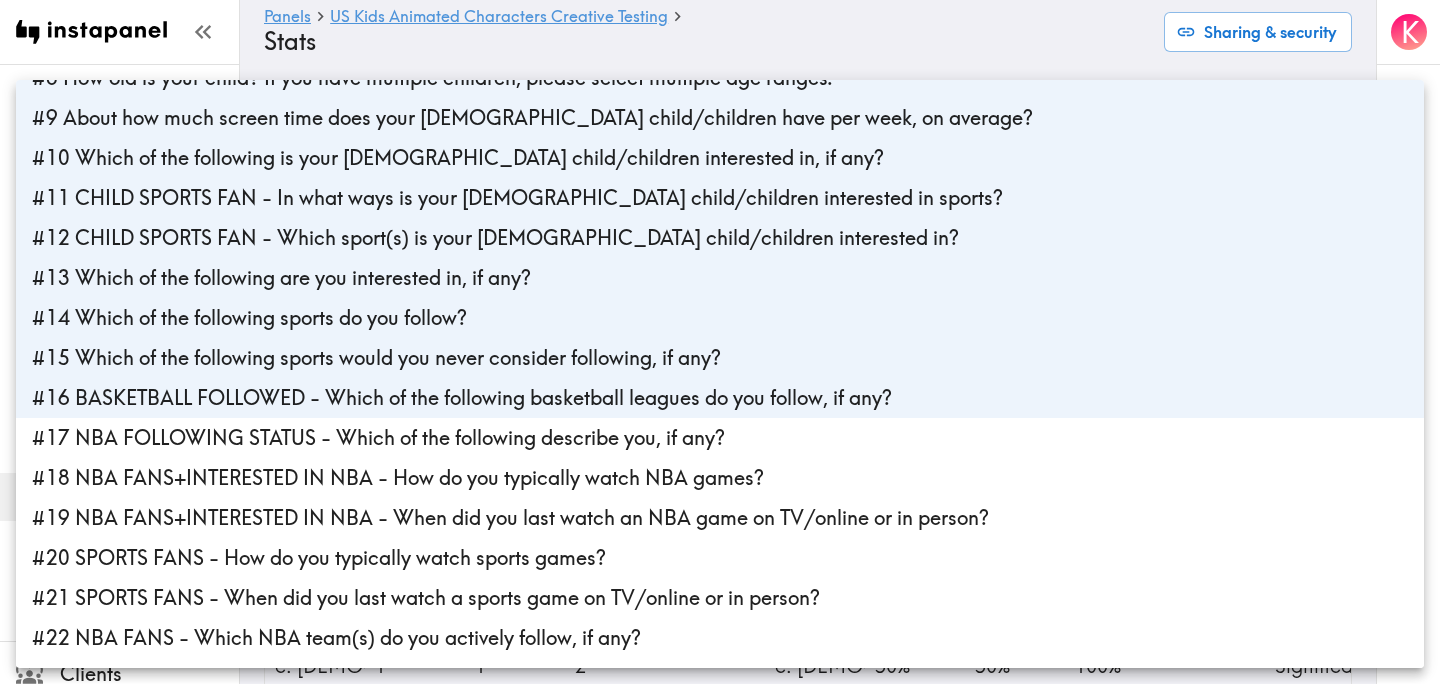 click on "#17 NBA FOLLOWING STATUS - Which of the following describe you, if any?" at bounding box center (720, 438) 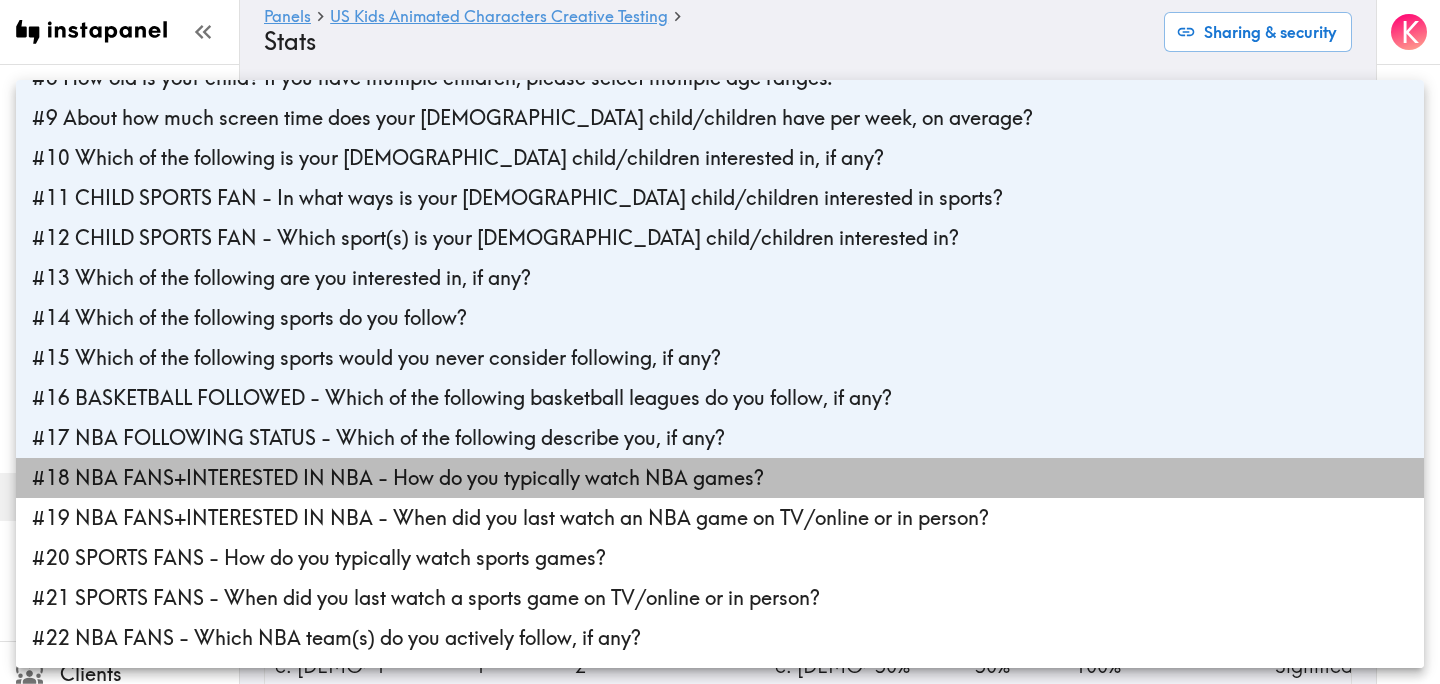 click on "#18 NBA FANS+INTERESTED IN NBA - How do you typically watch NBA games?" at bounding box center [720, 478] 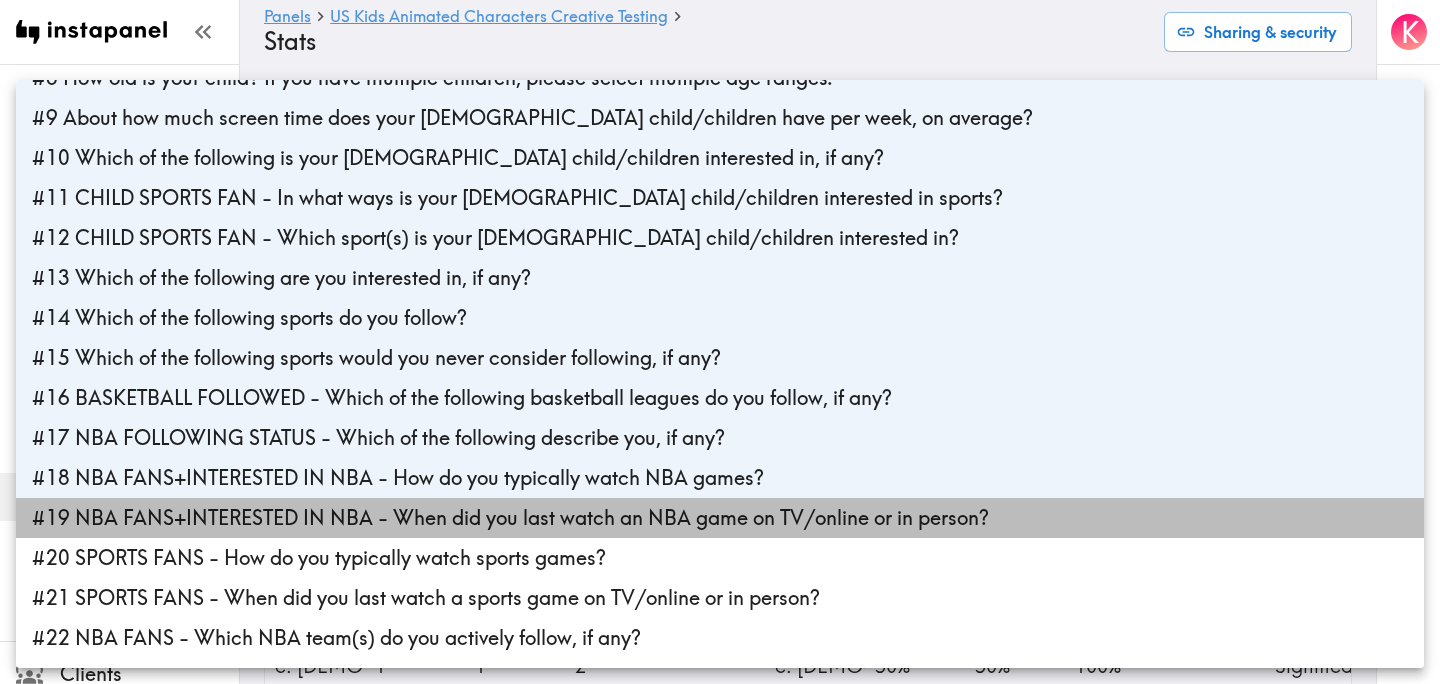 click on "#19 NBA FANS+INTERESTED IN NBA - When did you last watch an NBA game on TV/online or in person?" at bounding box center [720, 518] 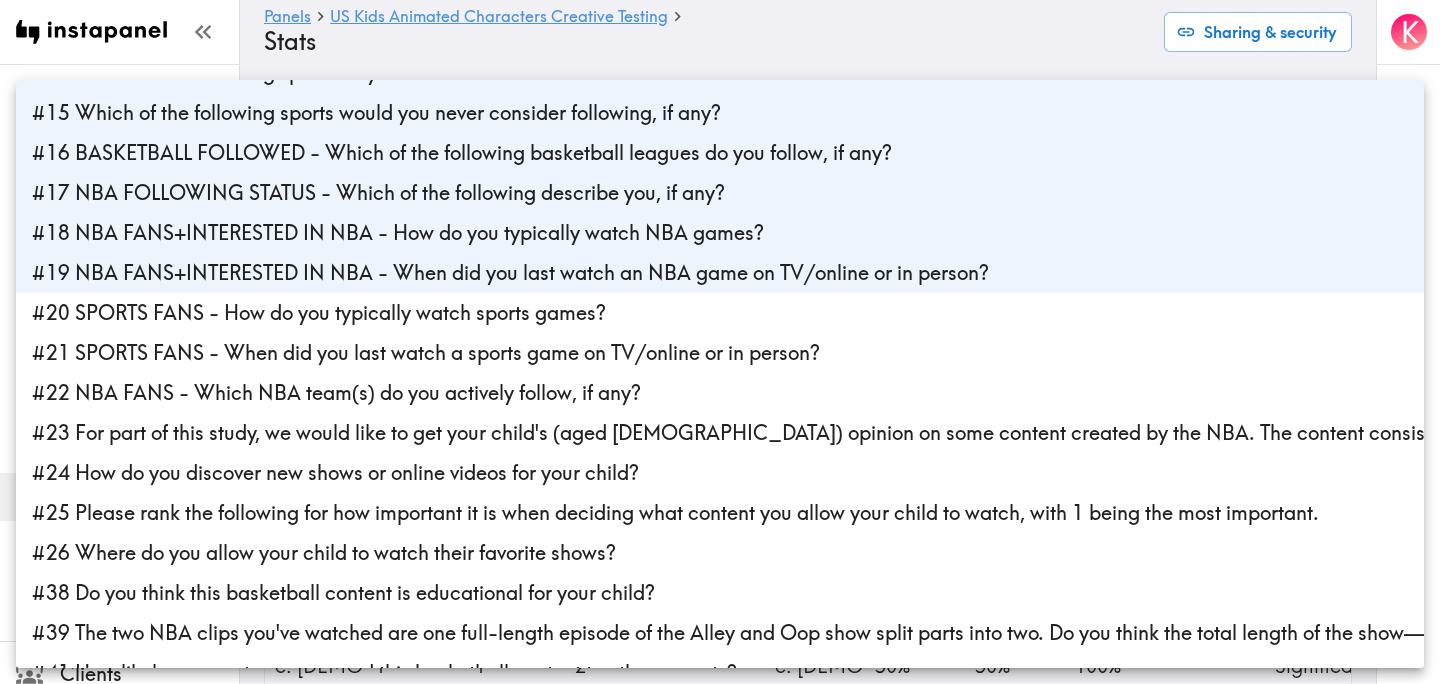 scroll, scrollTop: 445, scrollLeft: 0, axis: vertical 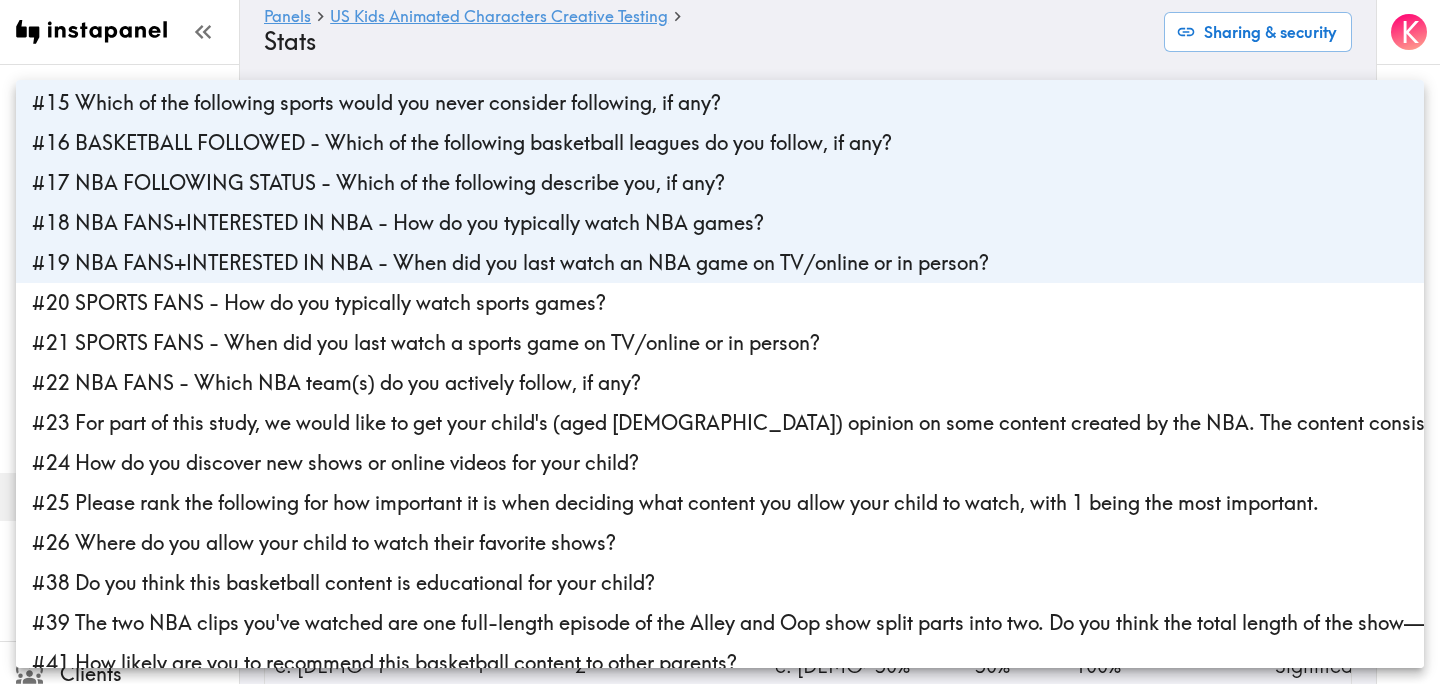 click on "#20 SPORTS FANS - How do you typically watch sports games?" at bounding box center (720, 303) 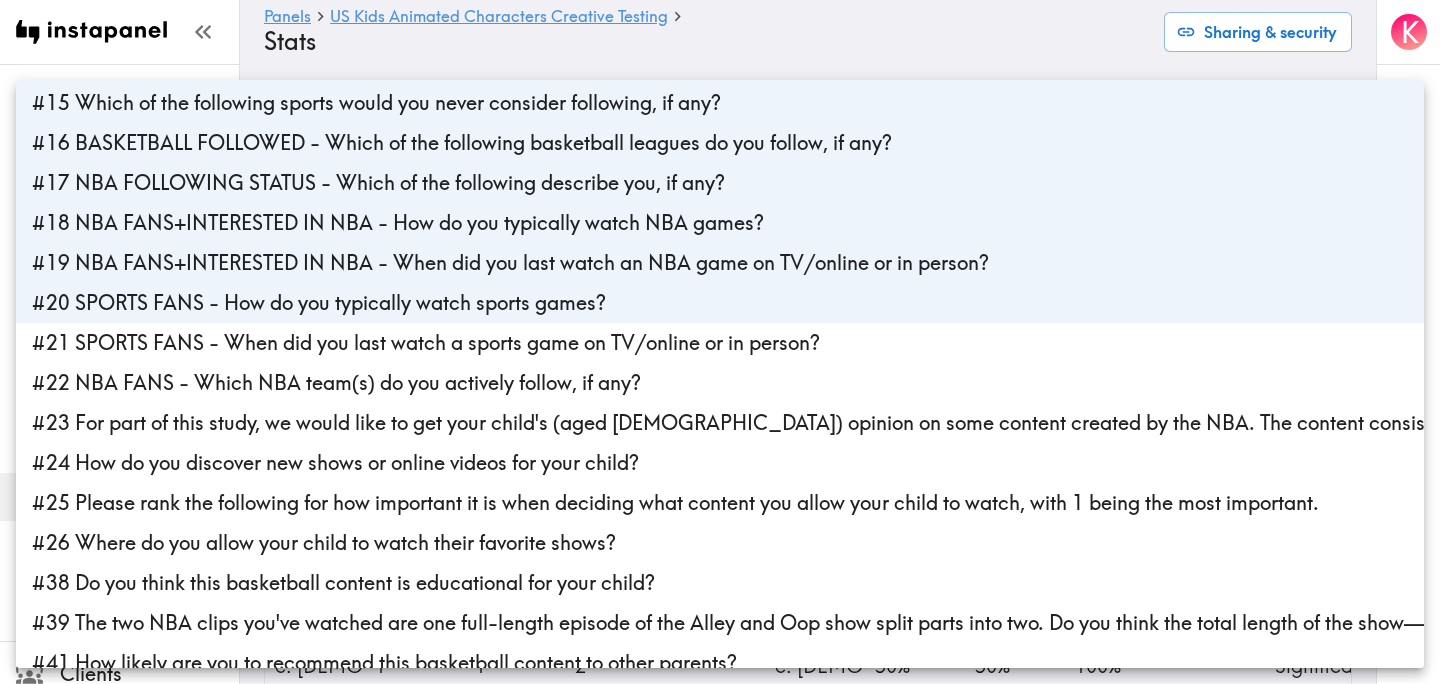 click on "#21 SPORTS FANS - When did you last watch a sports game on TV/online or in person?" at bounding box center [720, 343] 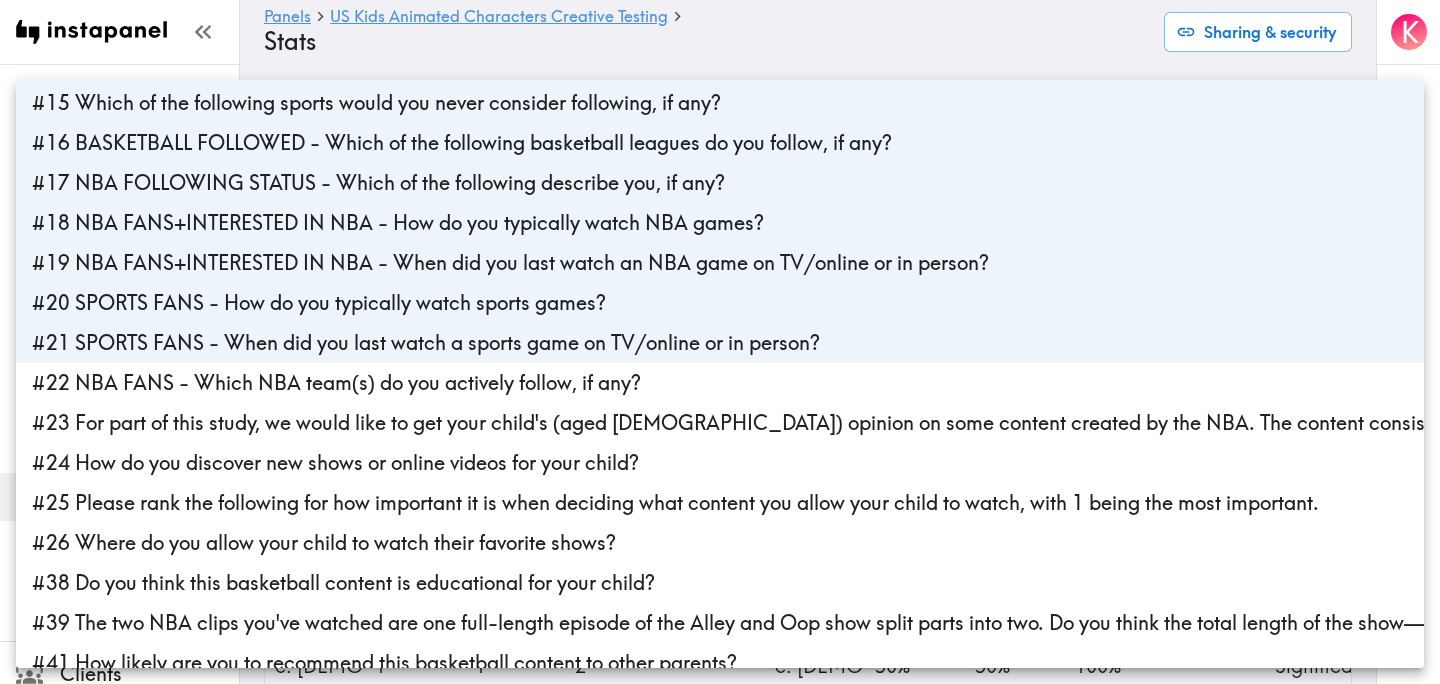 click on "#22 NBA FANS - Which NBA team(s) do you actively follow, if any?" at bounding box center (720, 383) 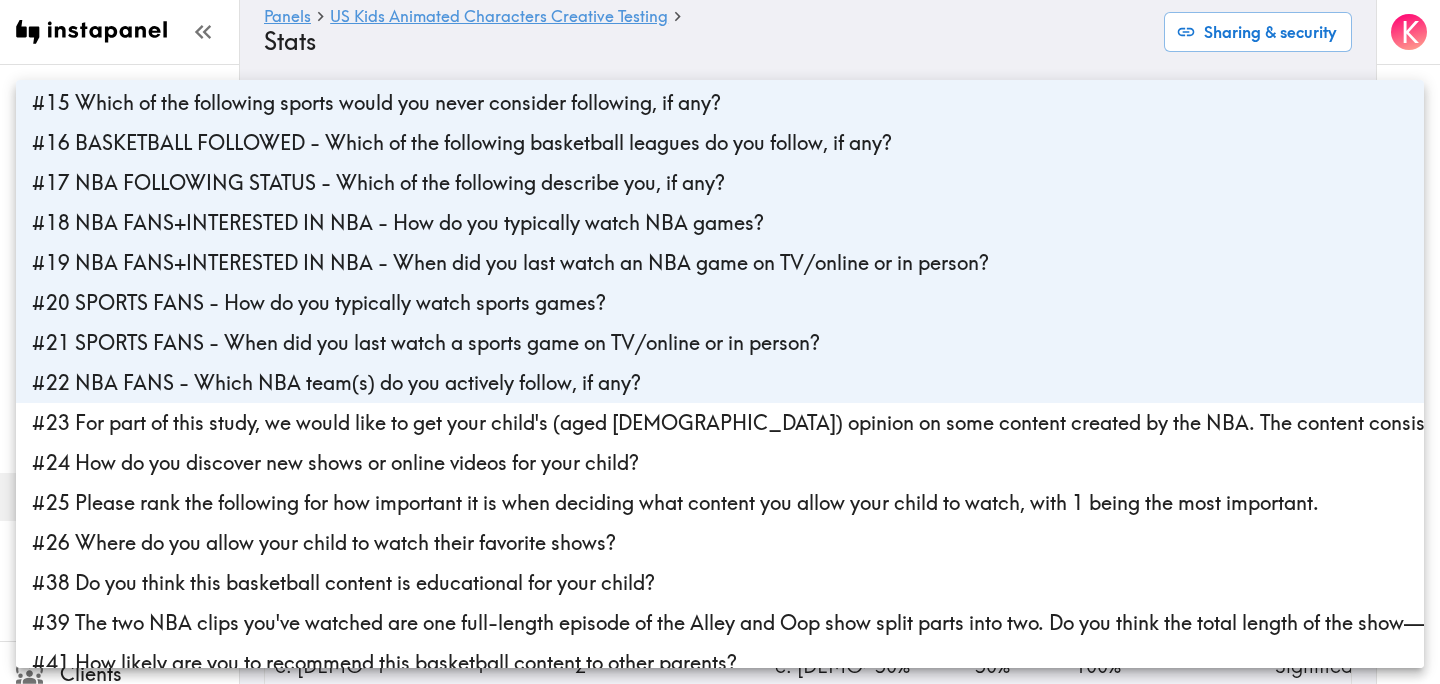 click on "#23 For part of this study, we would like to get your child's (aged 6-10) opinion on some content created by the NBA. The content consists of 3 video clips- one from  a children's show about soccer and two from a children's show about NBA basketball. We will show you both the content, then ask you to answer a video question with your child to get their opinion. Do you consent, and give consent on behalf of your child, to participate?" at bounding box center (720, 423) 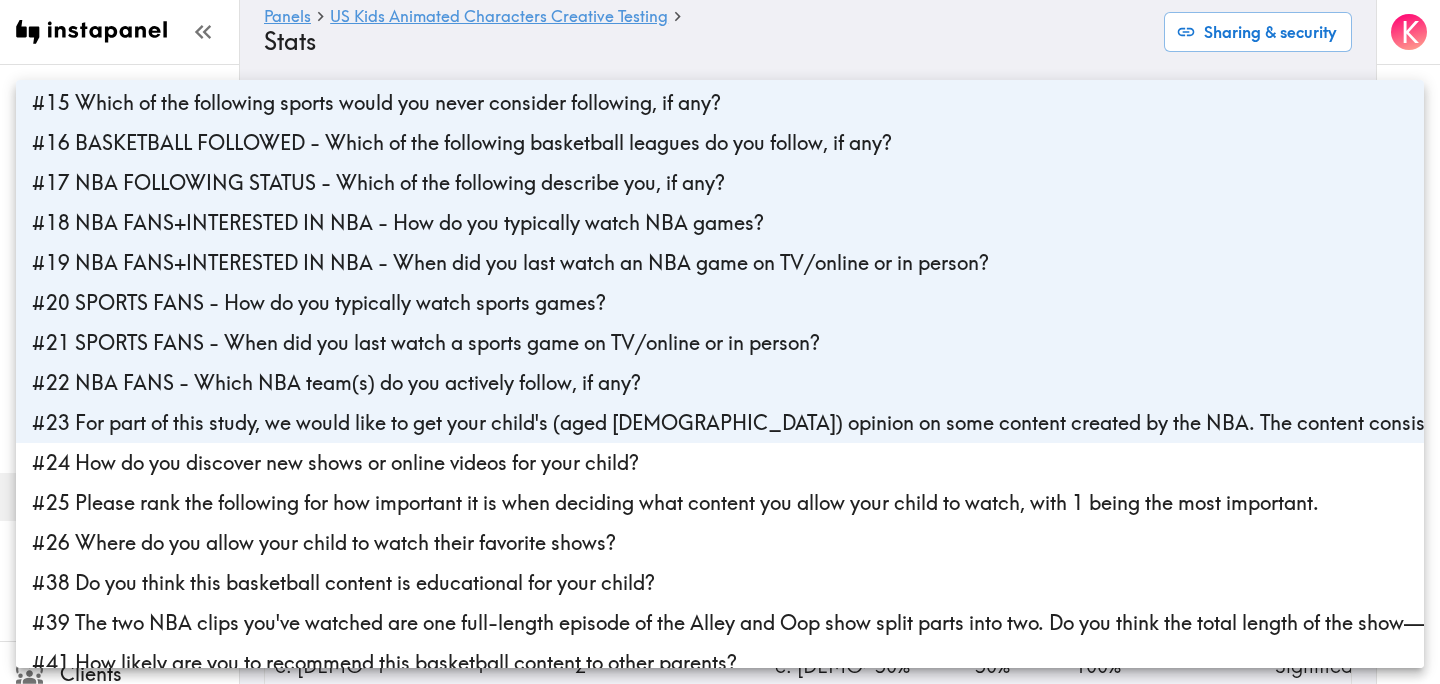 drag, startPoint x: 489, startPoint y: 458, endPoint x: 489, endPoint y: 502, distance: 44 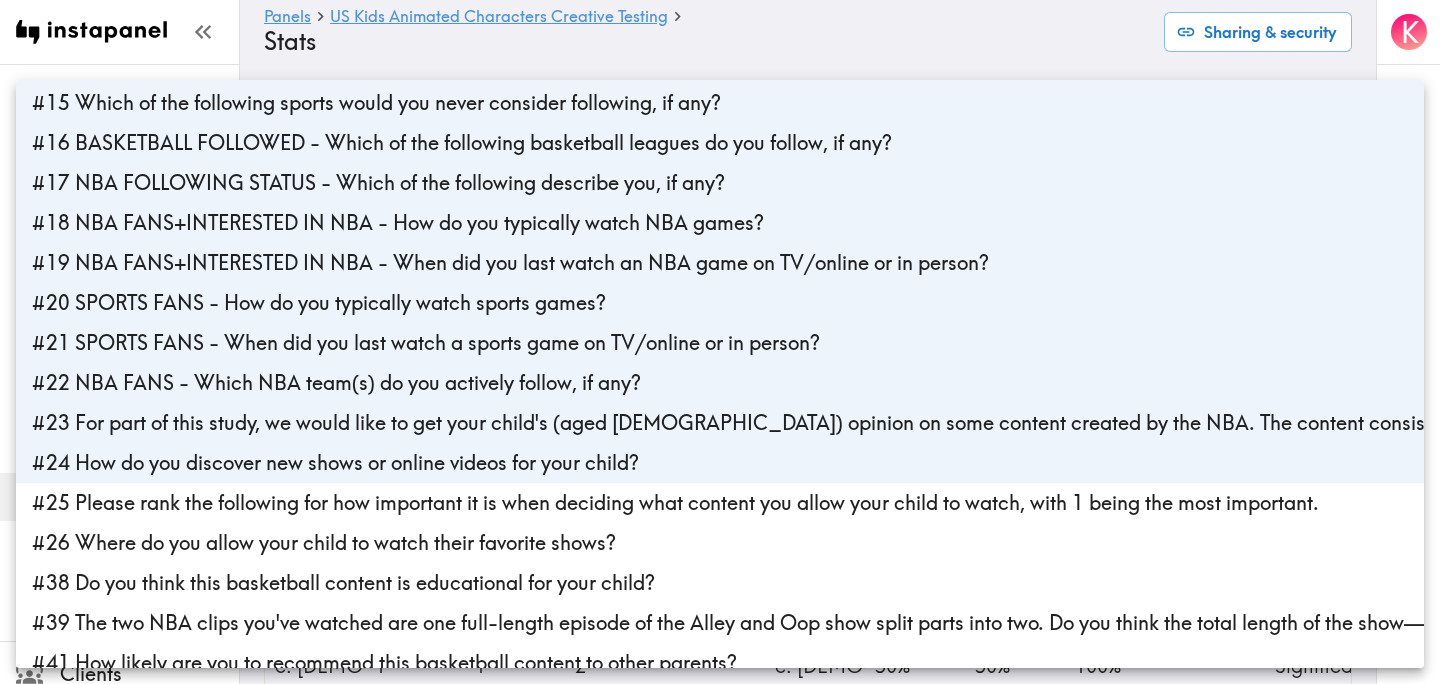 click on "#25 Please rank the following for how important it is when deciding what content you allow your child to watch, with 1 being the most important." at bounding box center [720, 503] 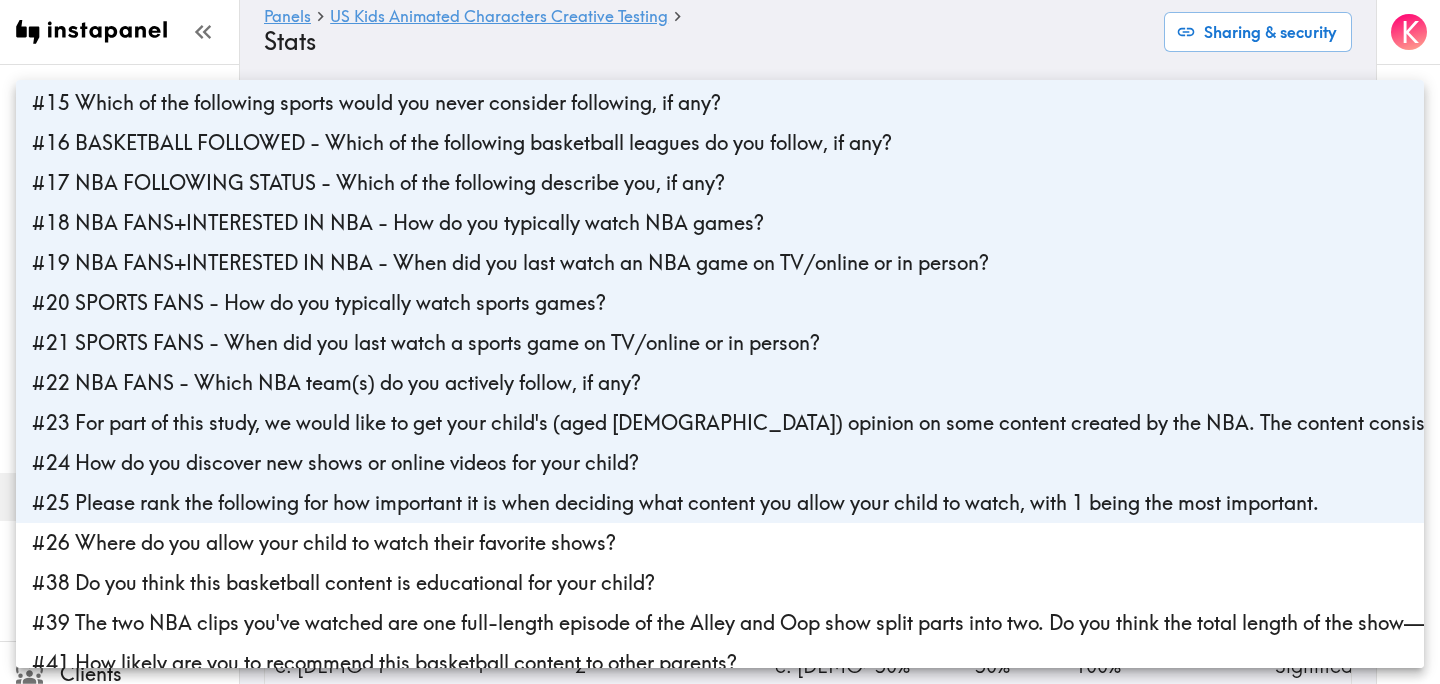 scroll, scrollTop: 468, scrollLeft: 0, axis: vertical 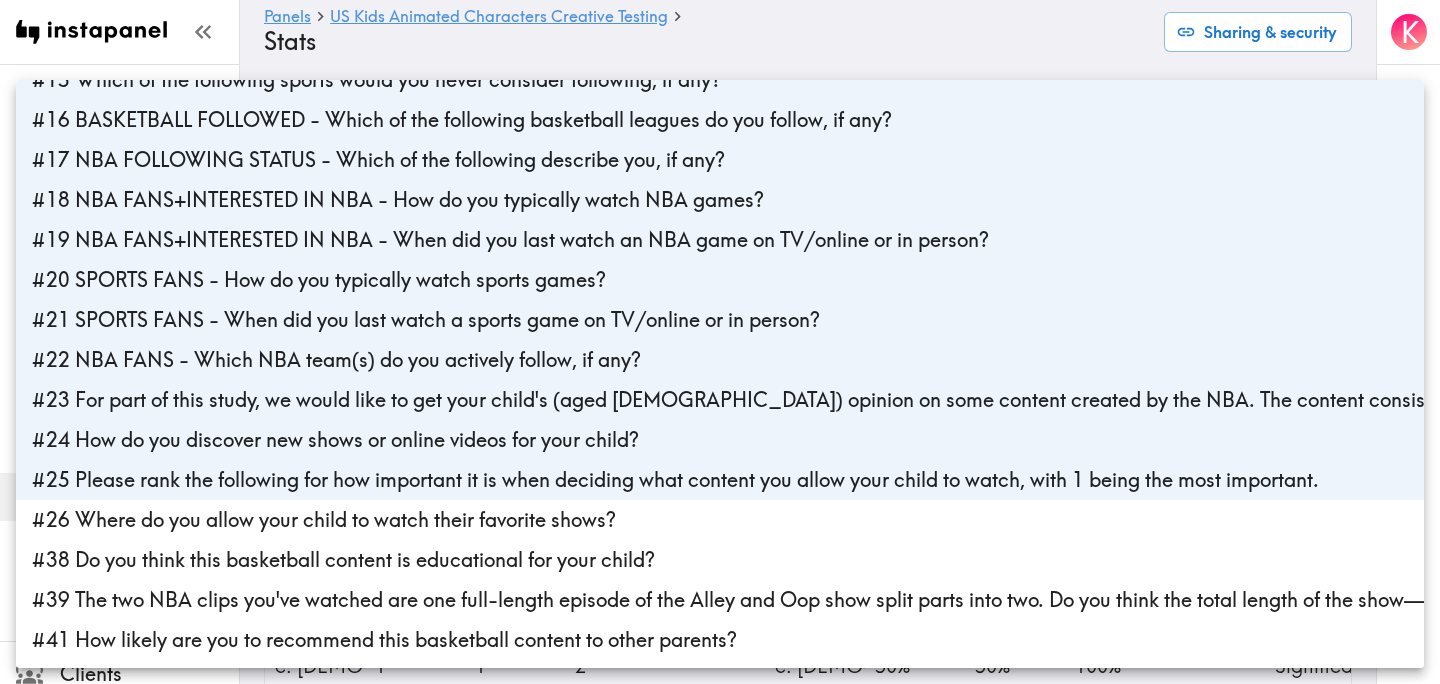 click on "#26 Where do you allow your child to watch their favorite shows?" at bounding box center [720, 520] 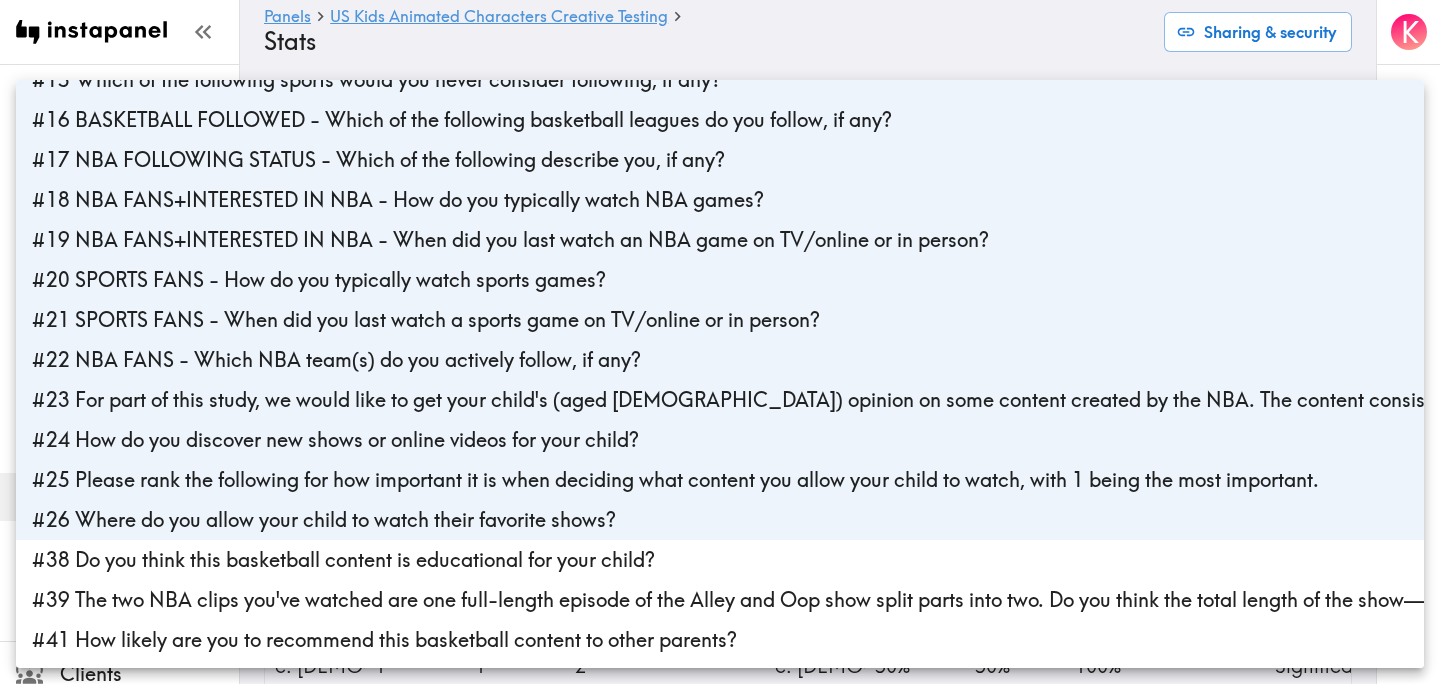 click on "#38 Do you think this basketball content is educational for your child?" at bounding box center [720, 560] 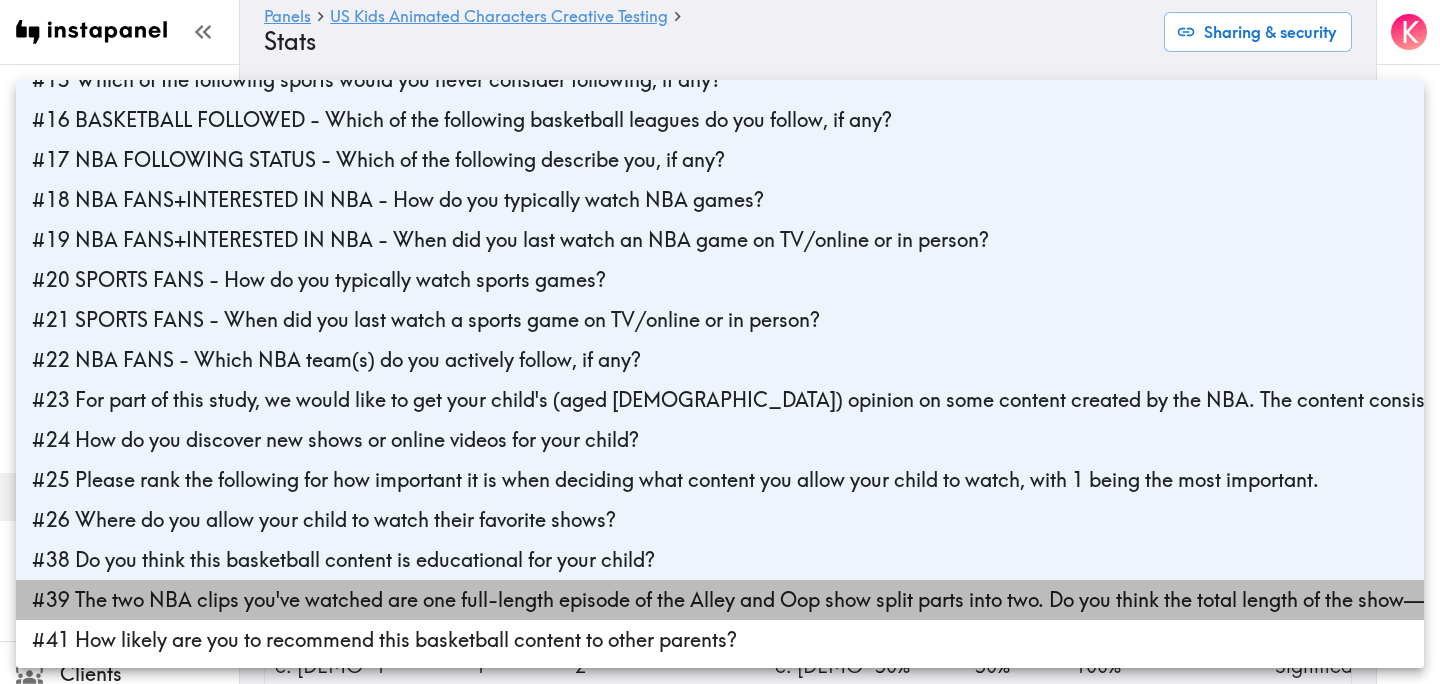 click on "#39 The two NBA clips you've watched are one full-length episode of the Alley and Oop show split parts into two. Do you think the total length of the show—2 minutes and 30 seconds—is appropriate for your child's attention span?" at bounding box center (720, 600) 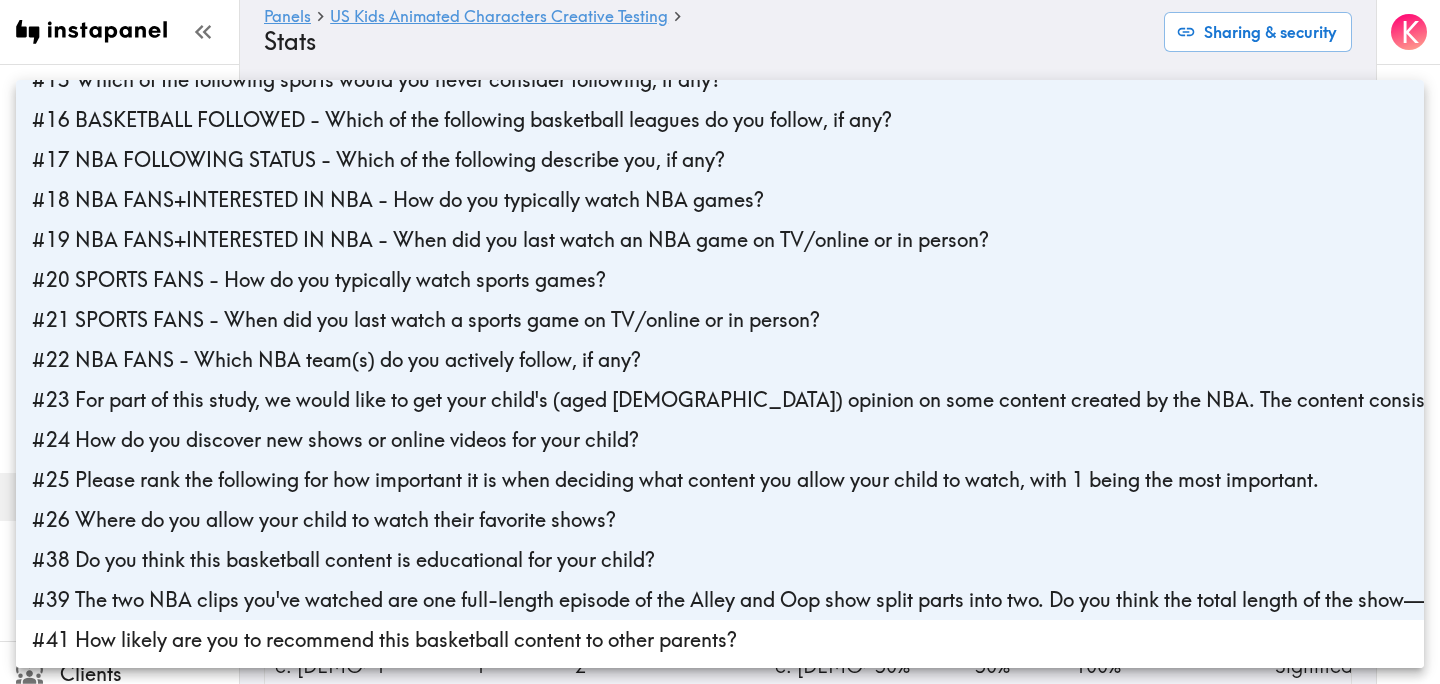 click on "#41 How likely are you to recommend this basketball content to other parents?" at bounding box center (720, 640) 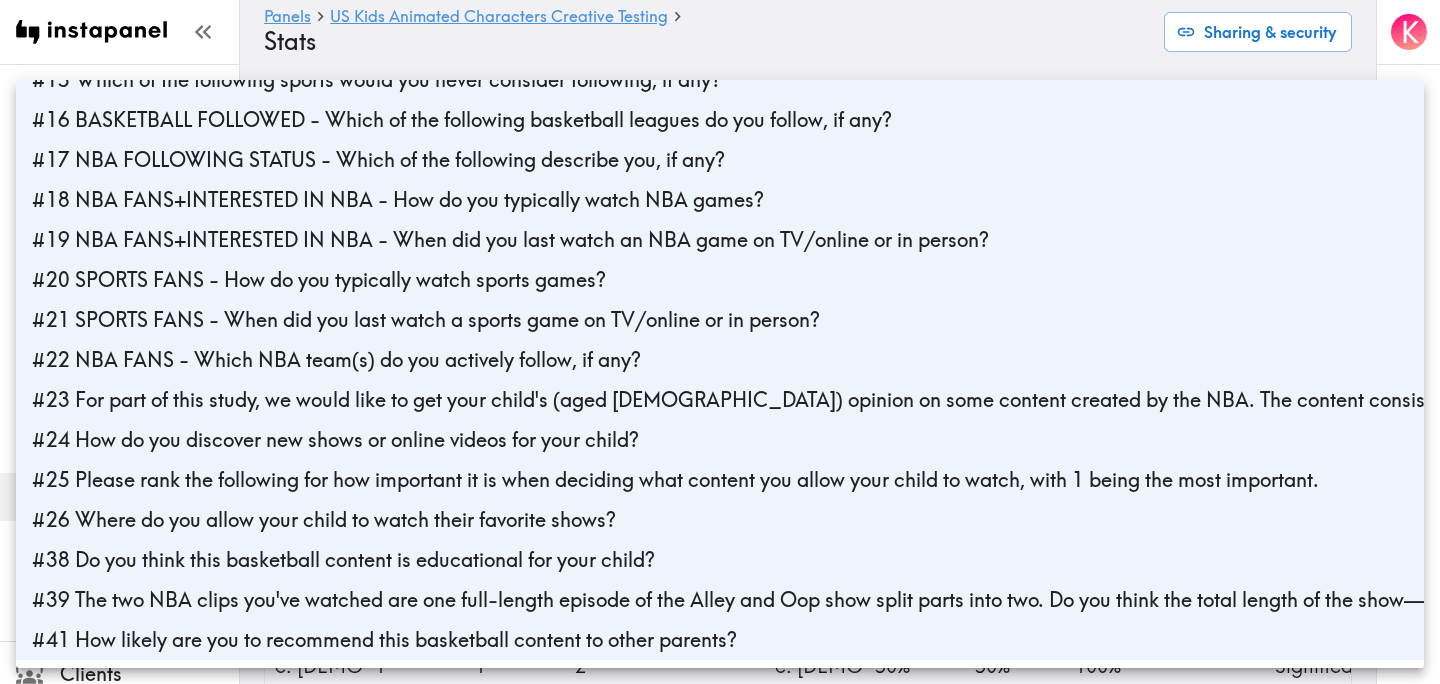 type on "2c9c4c53-a23e-4aac-bcd7-77c786ee62cd,7a8ed003-c881-4ddc-b678-c1921e6ac84f,1019b7b7-fde1-4587-9c52-1bd3c246a68e,3b83bf40-69c4-49f6-bfbc-ce689f90b18b,05b38104-13dd-4bae-8499-5625fa1b0466,b3cb7564-b256-4a4f-b798-901d2f1120a5,597bf760-5100-4d91-8570-c4825502d50f,4f5b4d7c-616c-4dae-9923-8f3b7fa847e5,07108b2c-af45-47a0-8031-f17e85f9c07a,40c6a7de-d659-444e-b638-42d073477e41,b9a9bf64-69b3-47a6-afc6-e013a416437c,59df7728-b1b0-49e9-8bdd-3eb055b80d90,49ab0343-54a9-4315-9f35-0270be6fa39d,f2c9bf57-55a6-4ec9-9512-b83ecc587fc1,fc4881de-7c28-46e0-937c-03fdf5556d3c,f0780d14-25f0-4b4b-8014-2e3984337f6d,2187d58c-6424-48f5-88e9-888d608880df,5641c722-53ed-4173-b973-73b7e0e4caff,17157671-7b4c-4fbc-b243-2ca9a2efe5ca,536b97b1-7928-45e2-bcb6-d919524a8479,0958c954-03fa-405e-b33d-4d4a132a6d73,58b4e78b-4bde-4007-8ee8-3e18fe5a1223" 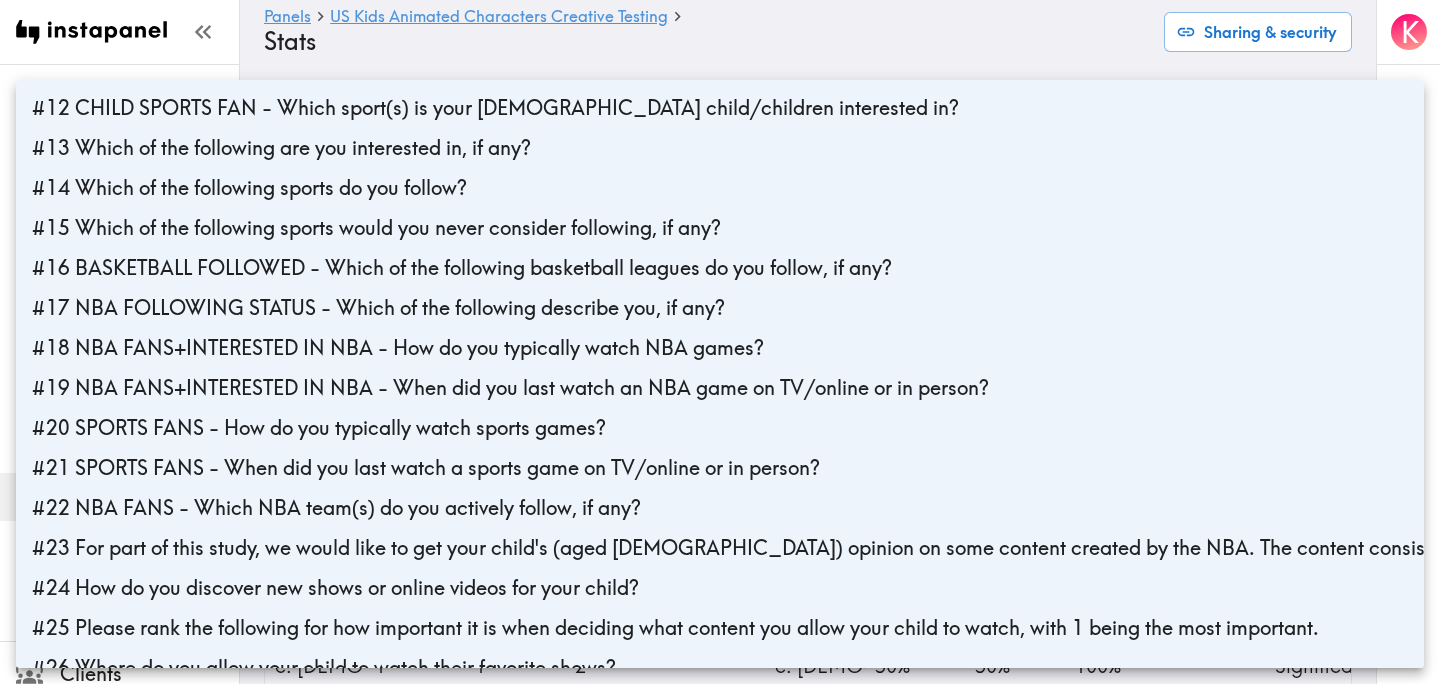 scroll, scrollTop: 468, scrollLeft: 0, axis: vertical 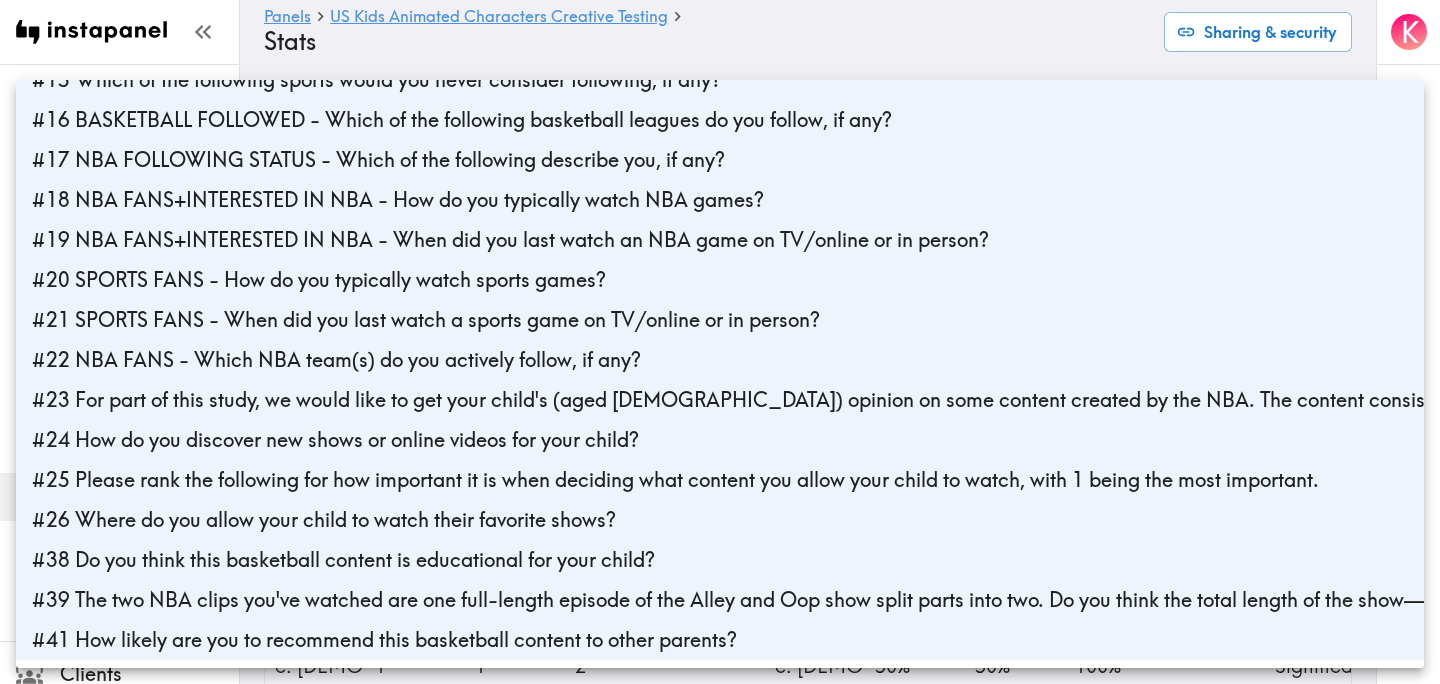click at bounding box center [720, 342] 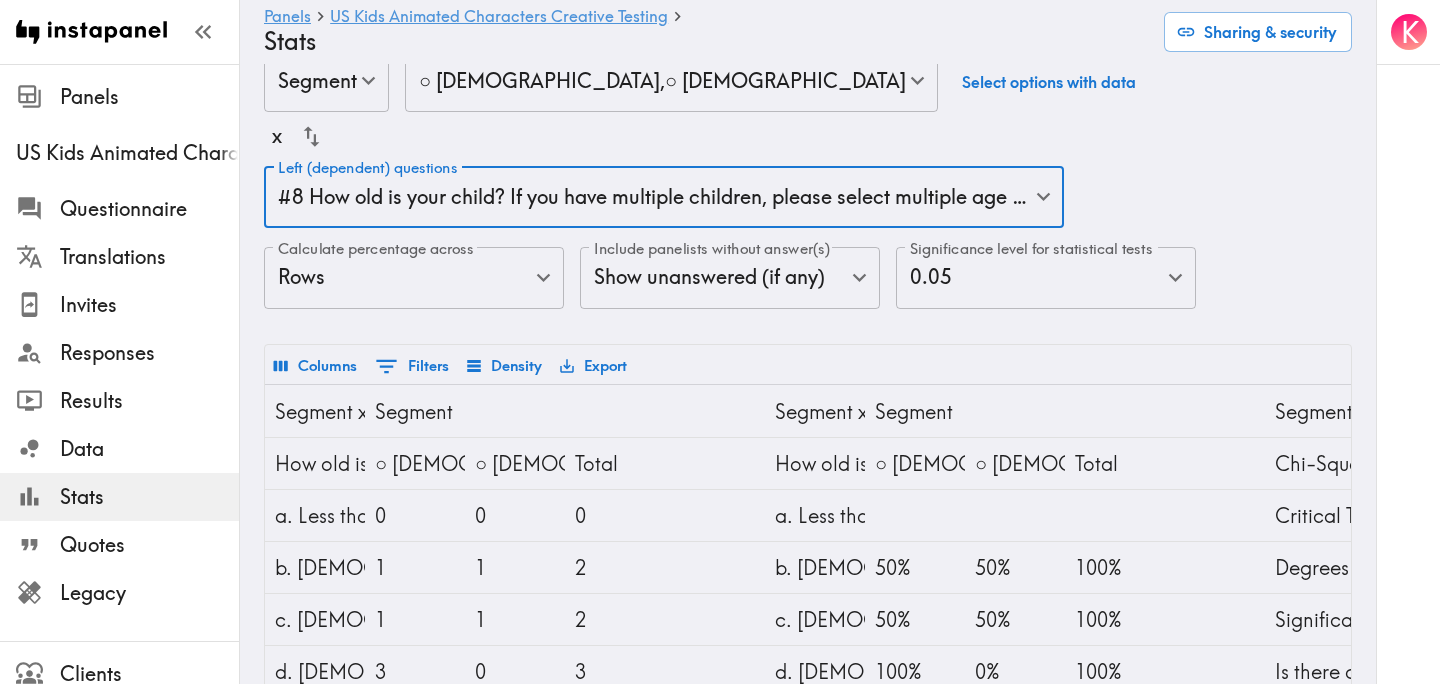 scroll, scrollTop: 0, scrollLeft: 0, axis: both 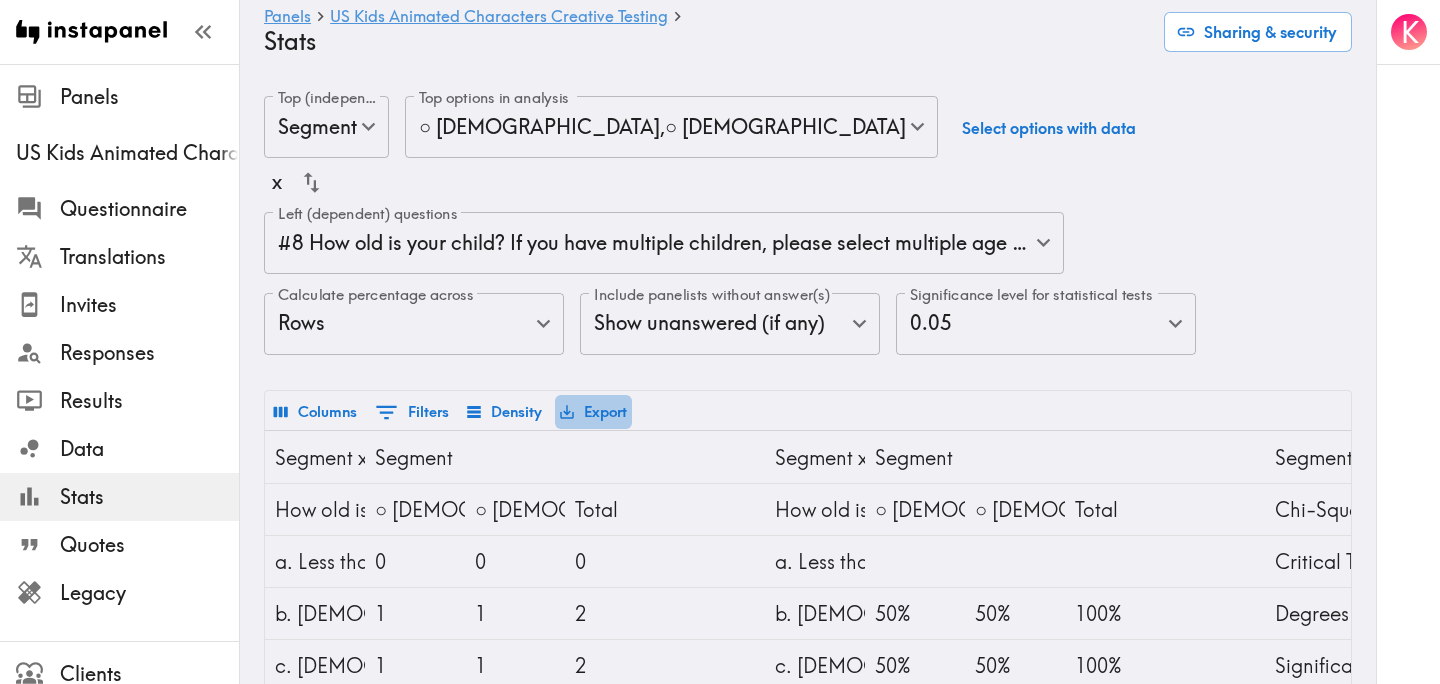 click on "Export" at bounding box center (593, 412) 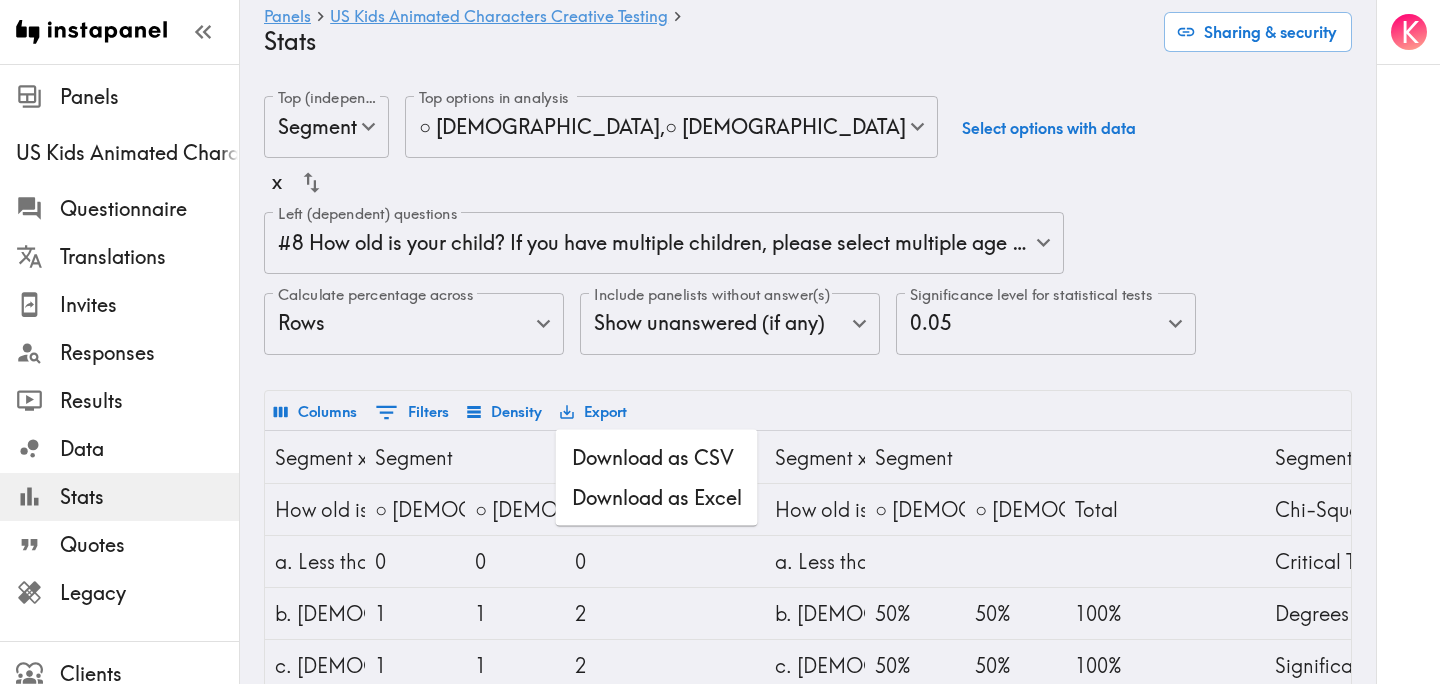 drag, startPoint x: 660, startPoint y: 481, endPoint x: 860, endPoint y: 375, distance: 226.3537 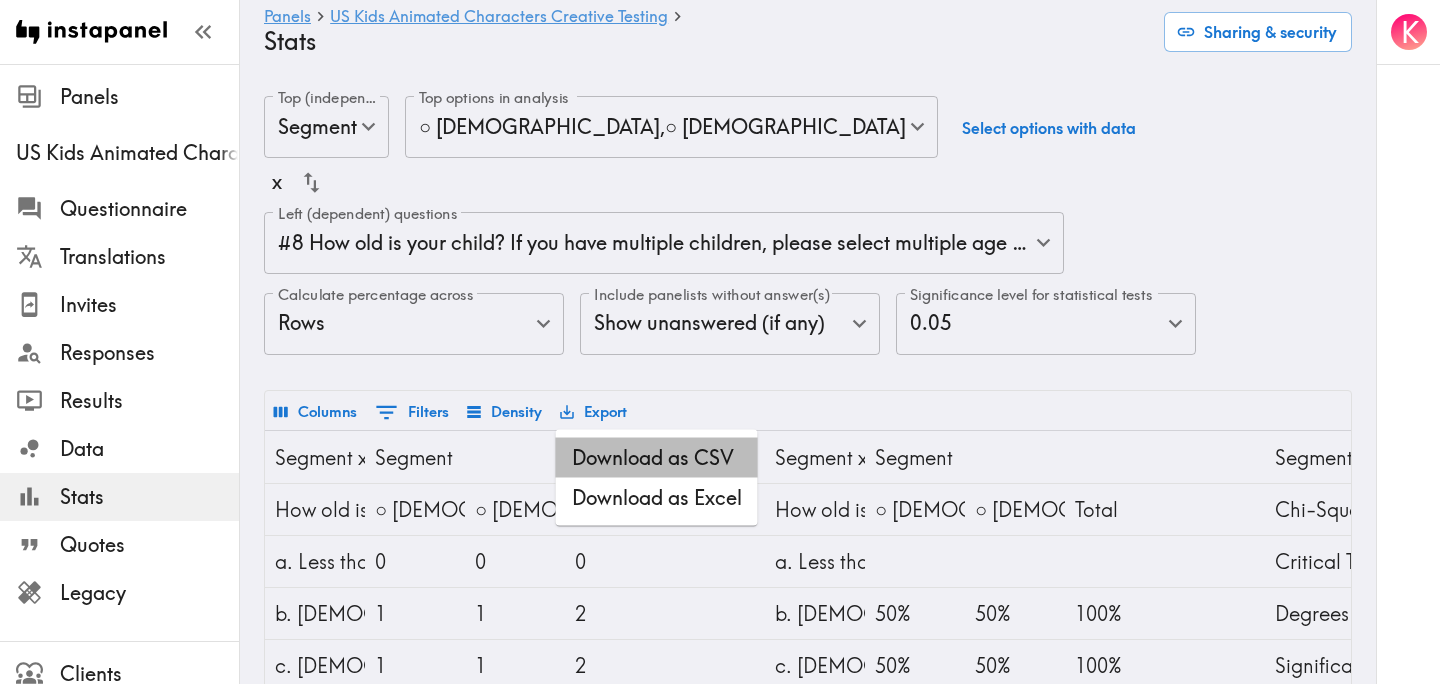 click on "Download as CSV" at bounding box center [657, 458] 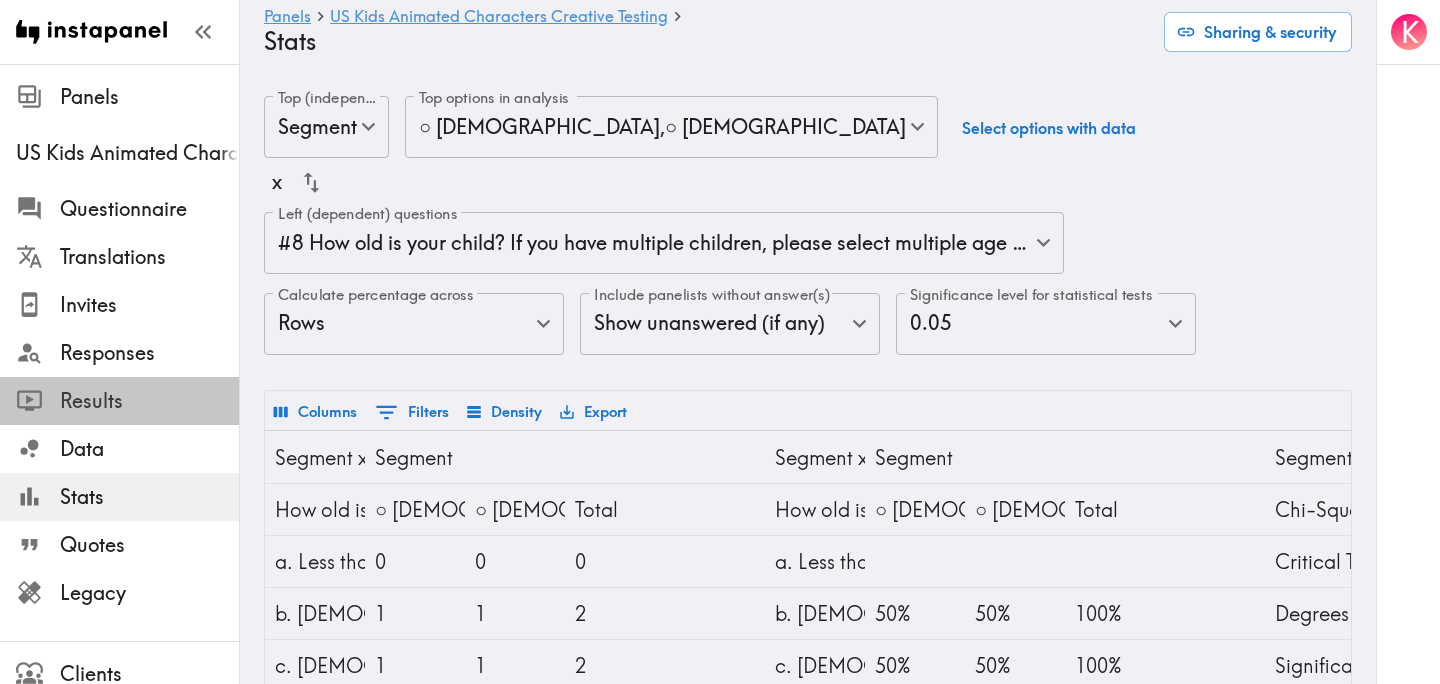 click on "Results" at bounding box center (149, 401) 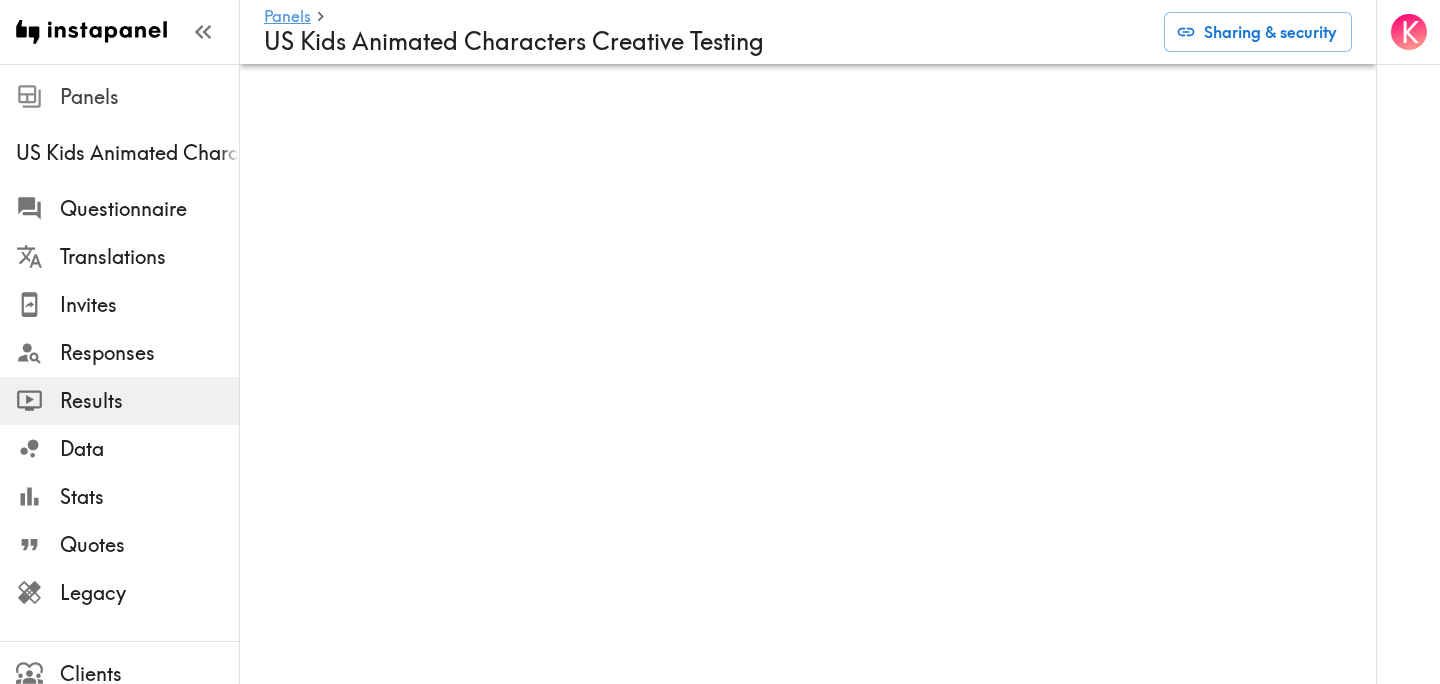 click on "Panels" at bounding box center (149, 97) 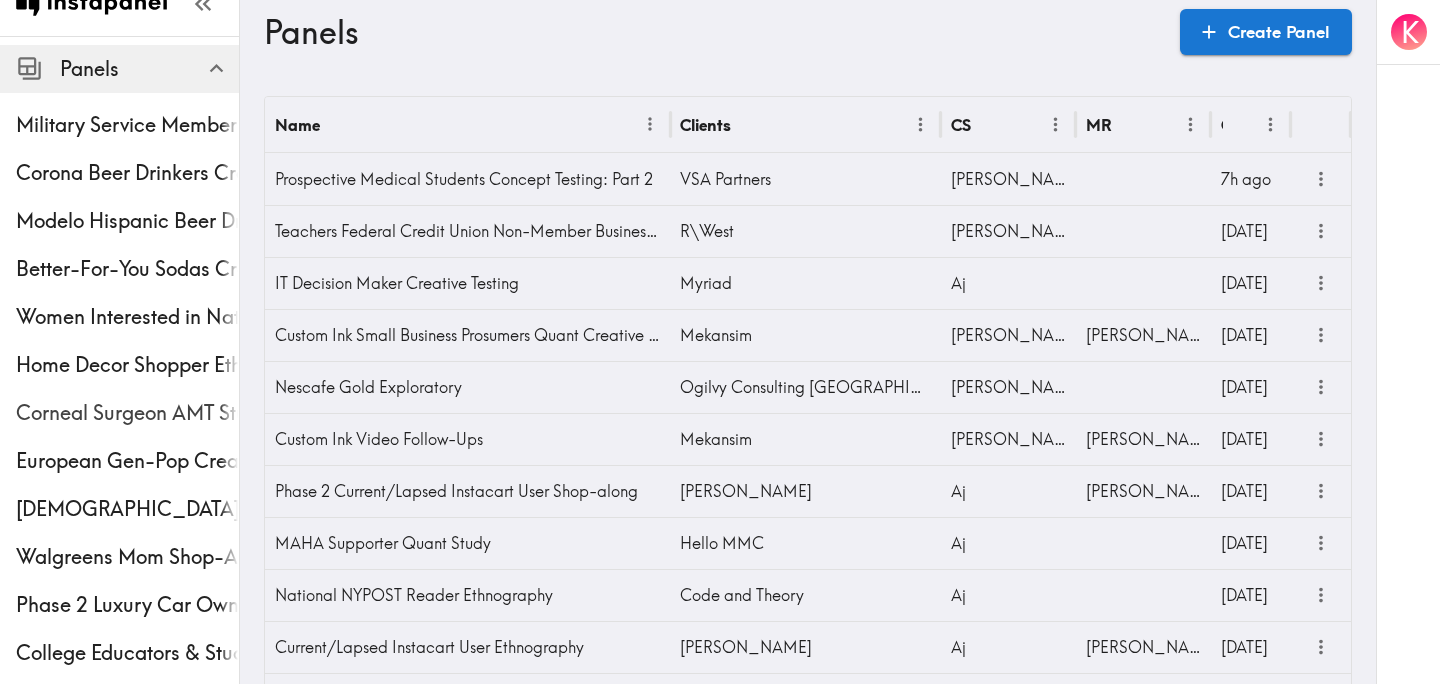 scroll, scrollTop: 0, scrollLeft: 0, axis: both 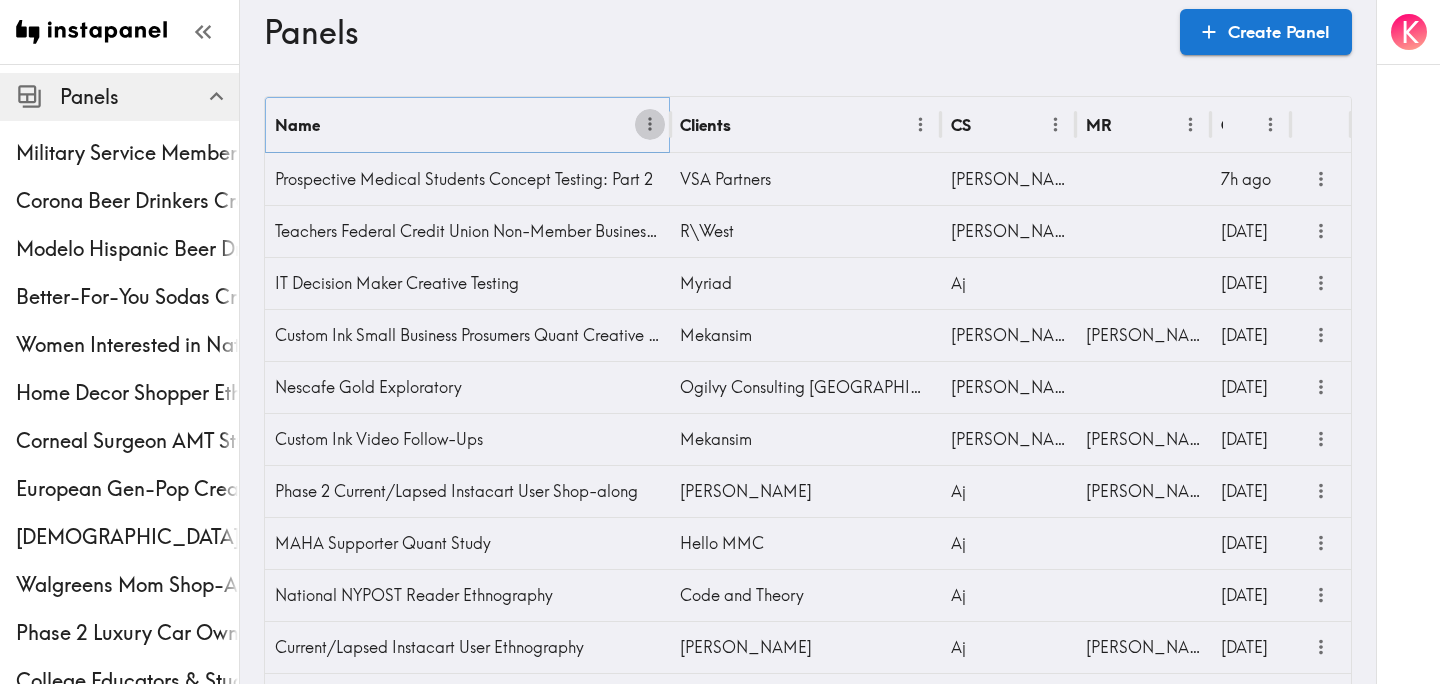 click 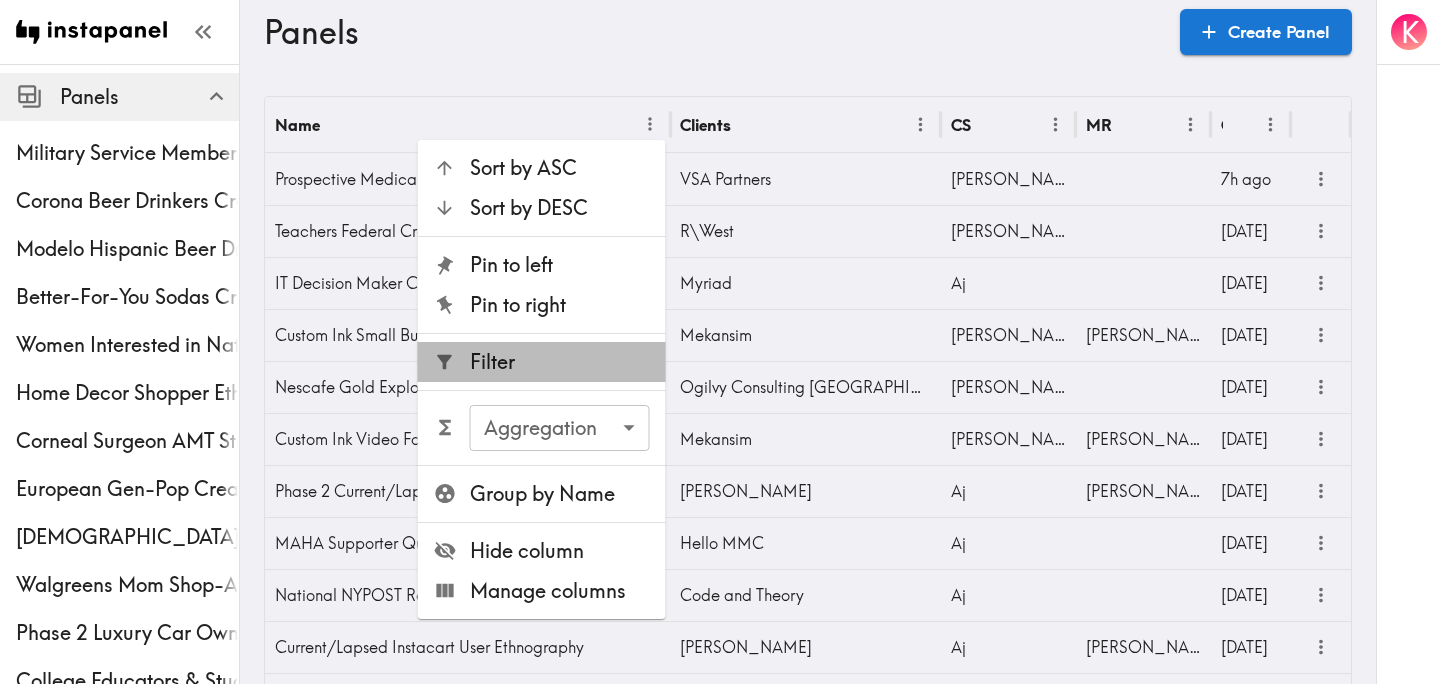 click on "Filter" at bounding box center [560, 362] 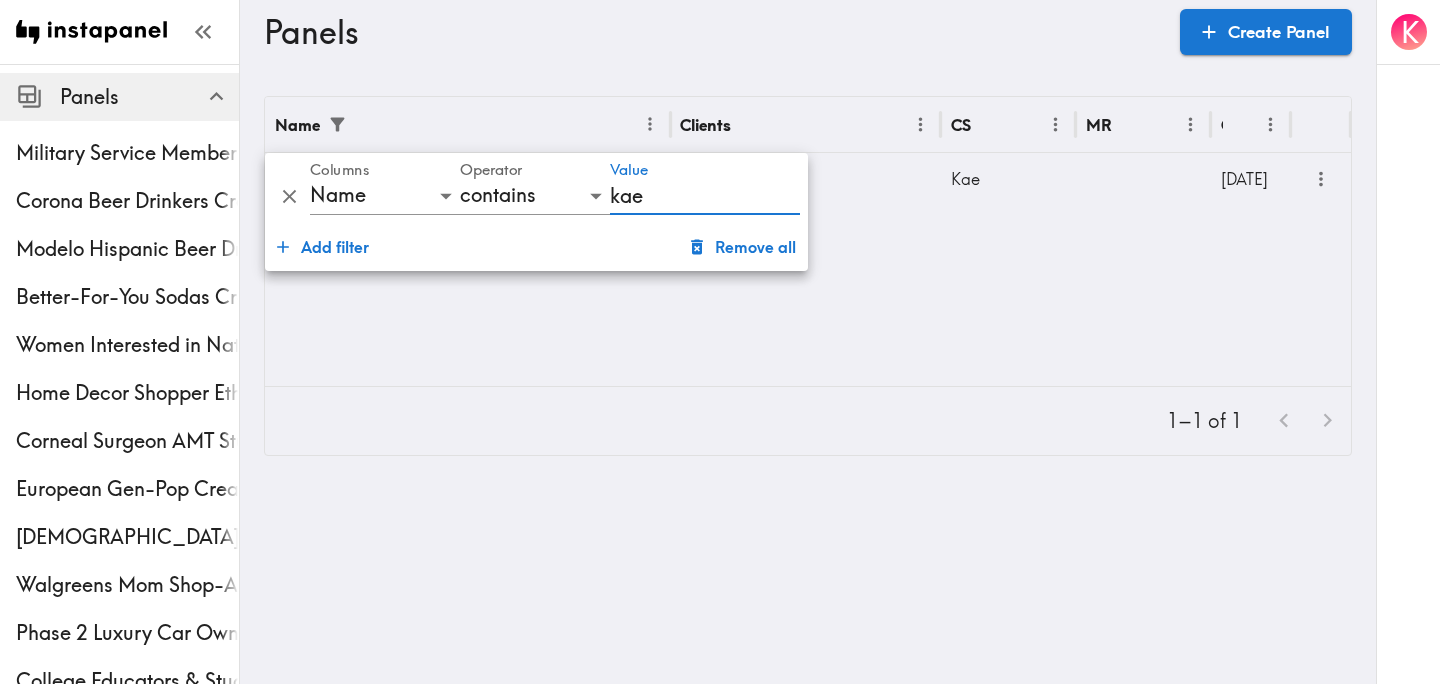 type on "kae" 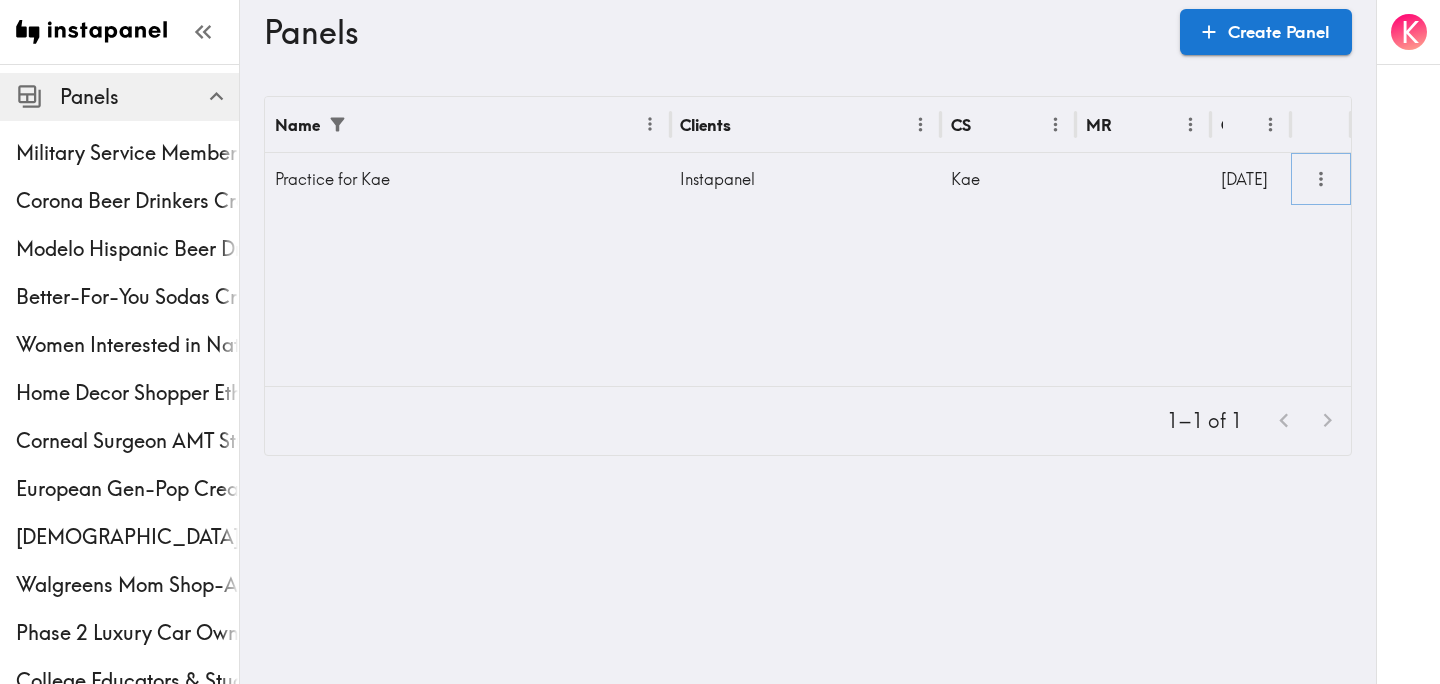 click 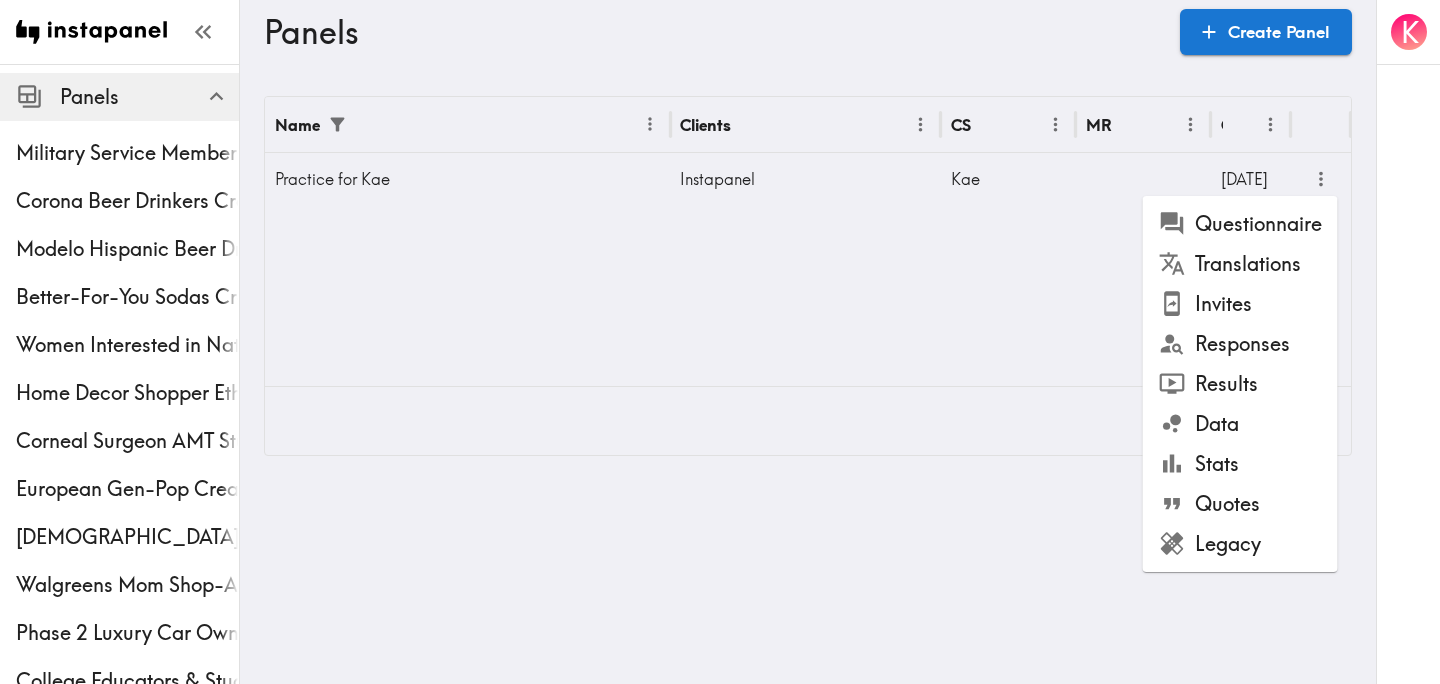 click on "Questionnaire" at bounding box center [1240, 224] 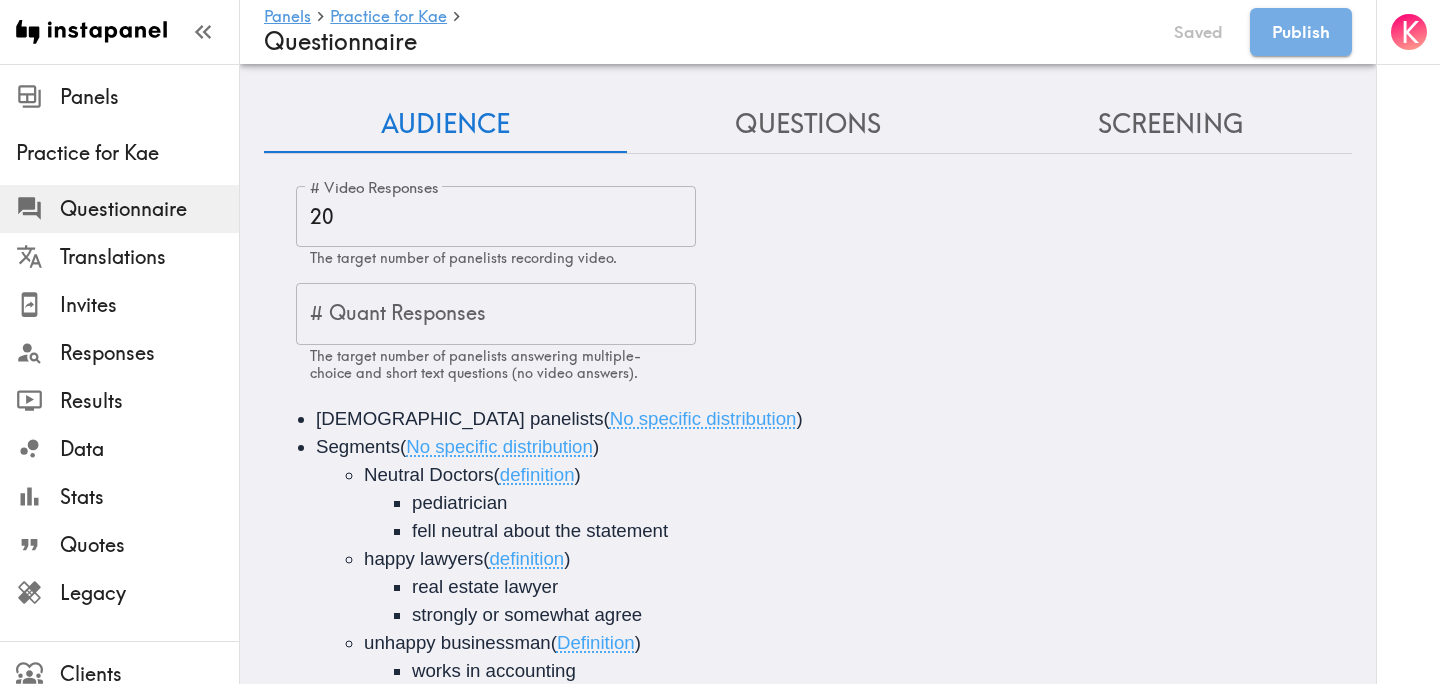 scroll, scrollTop: 26, scrollLeft: 0, axis: vertical 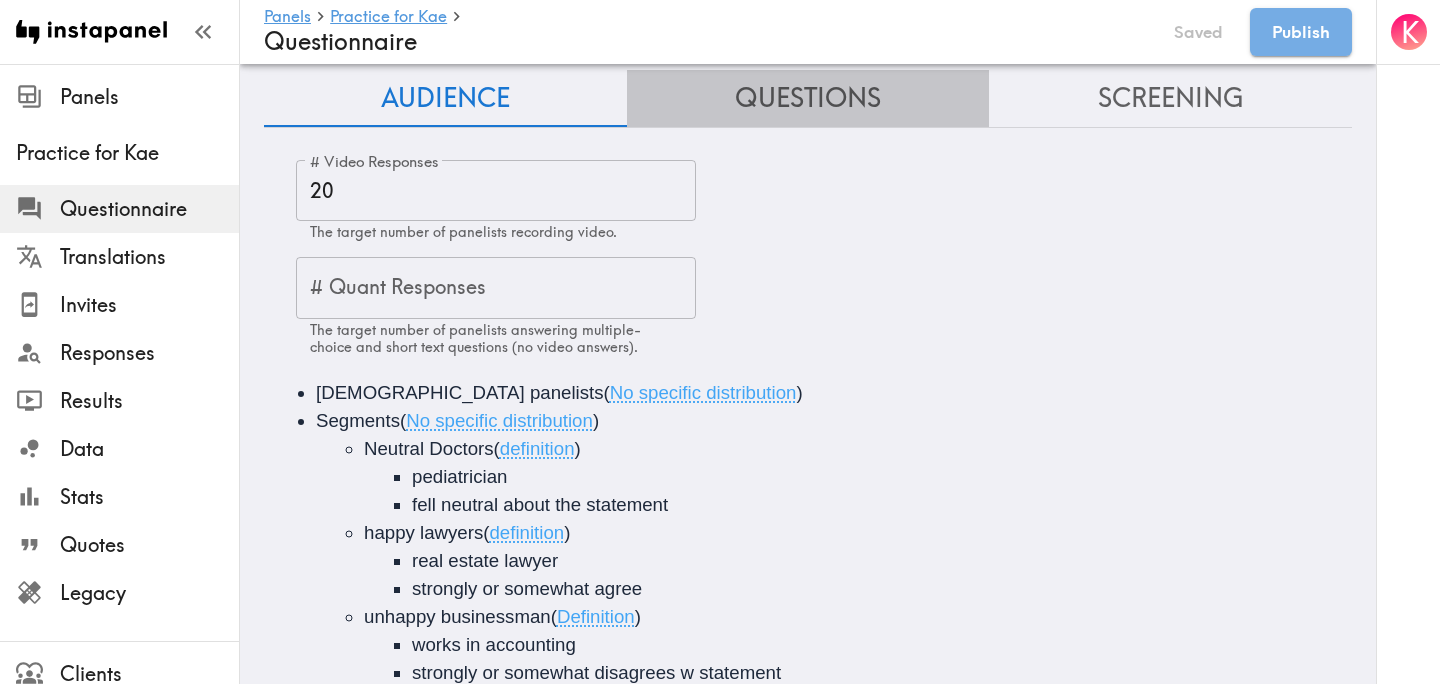 click on "Questions" at bounding box center [808, 98] 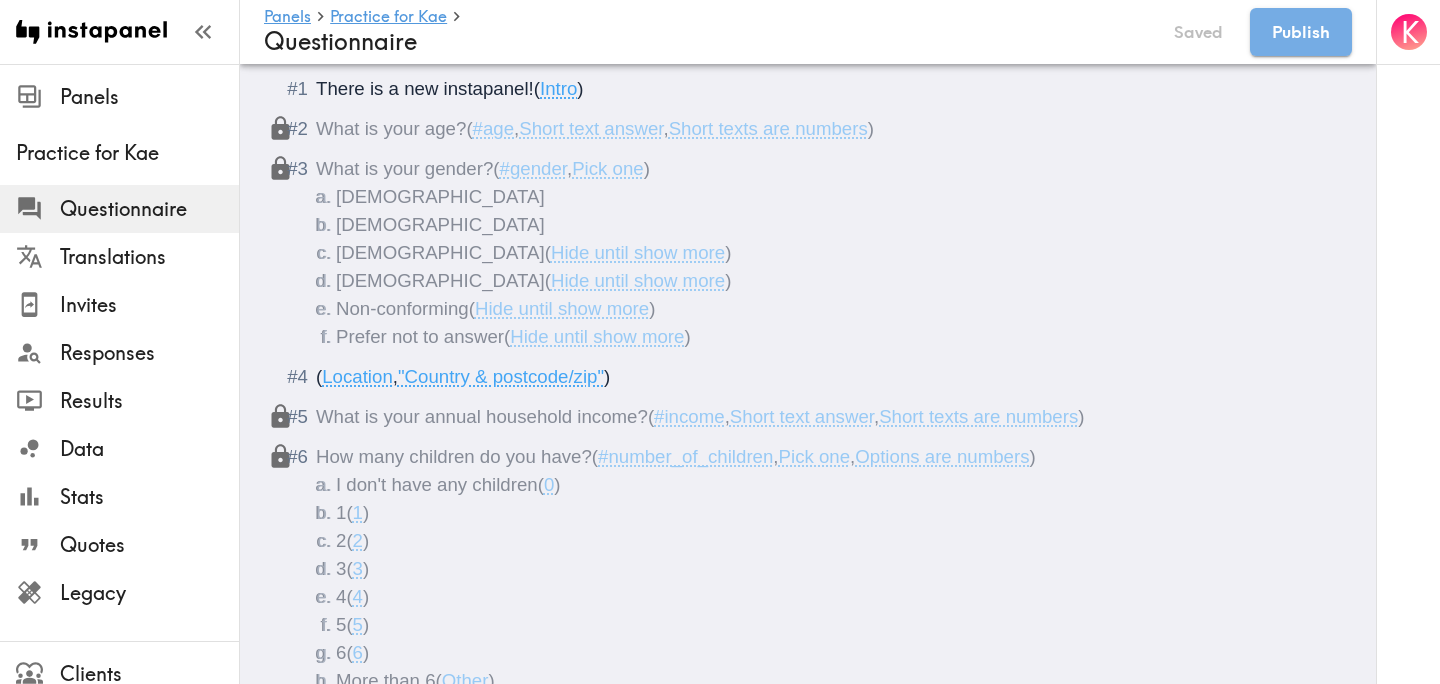 scroll, scrollTop: 247, scrollLeft: 0, axis: vertical 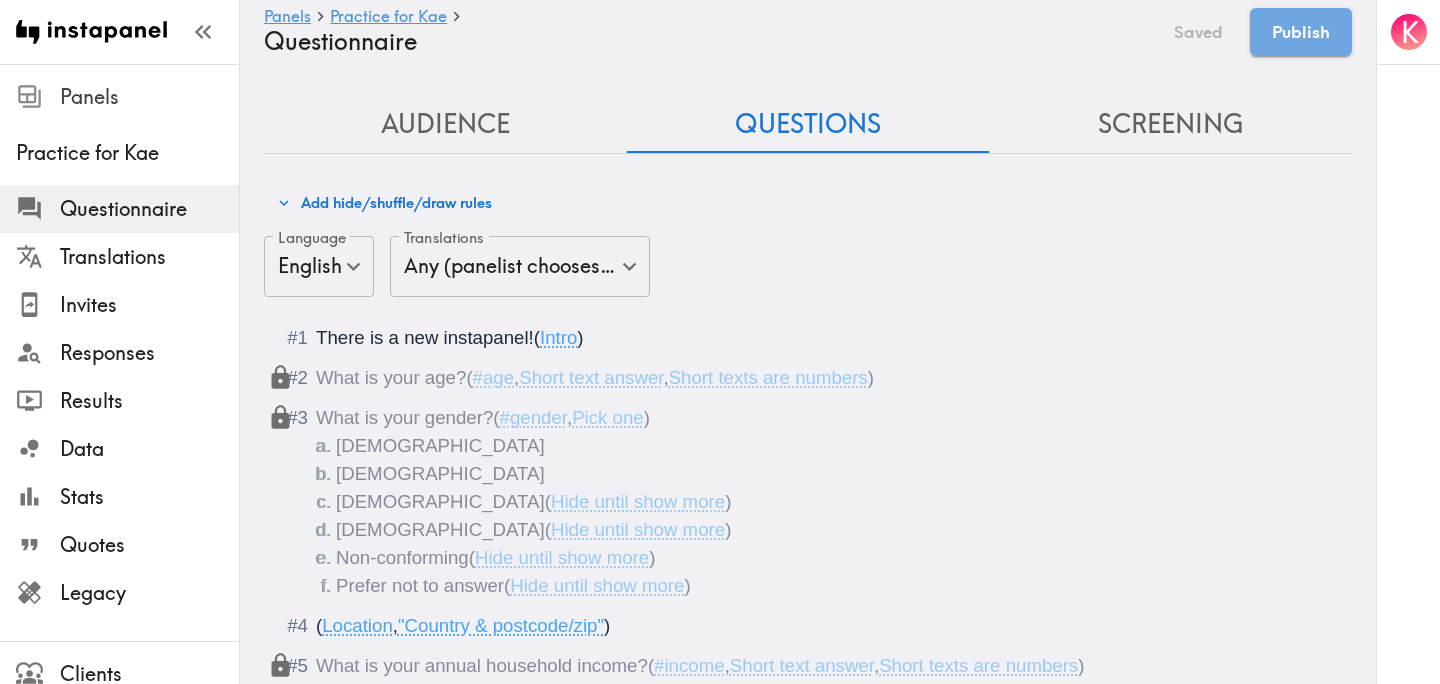 click on "Panels" at bounding box center (149, 97) 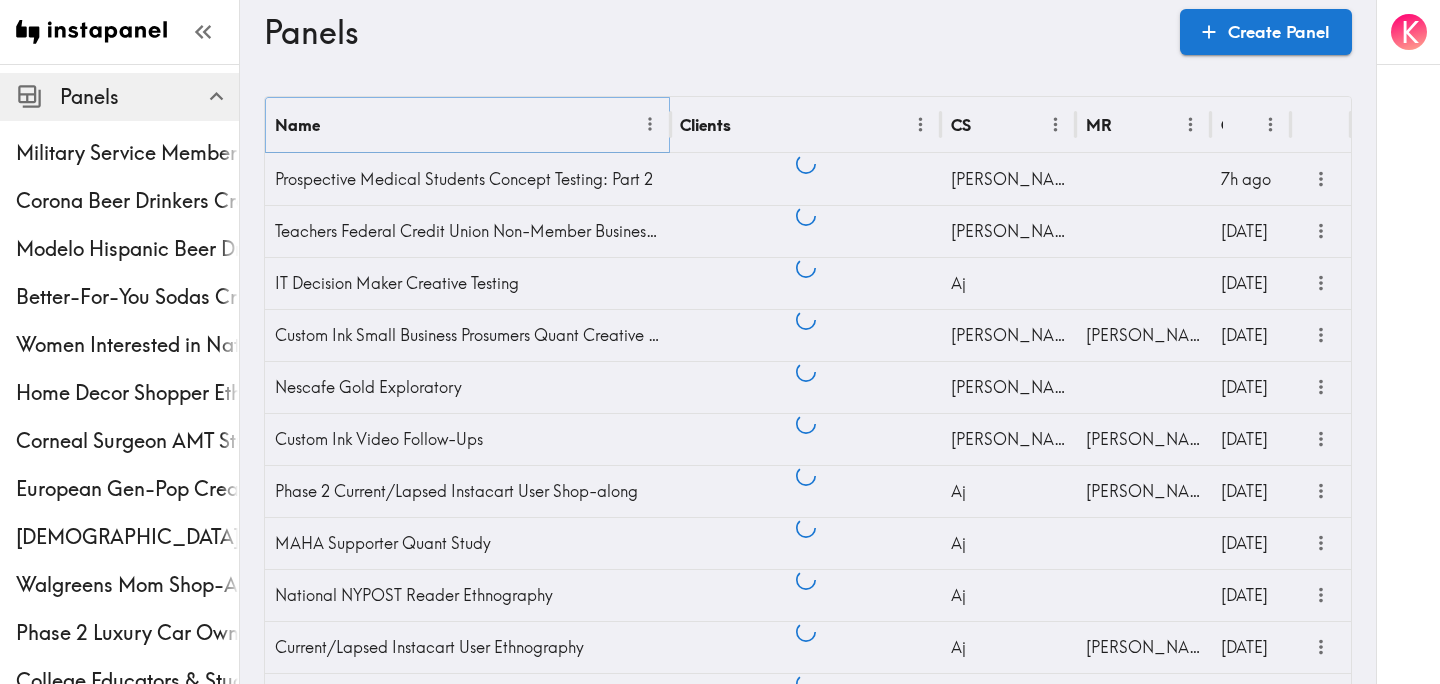 click 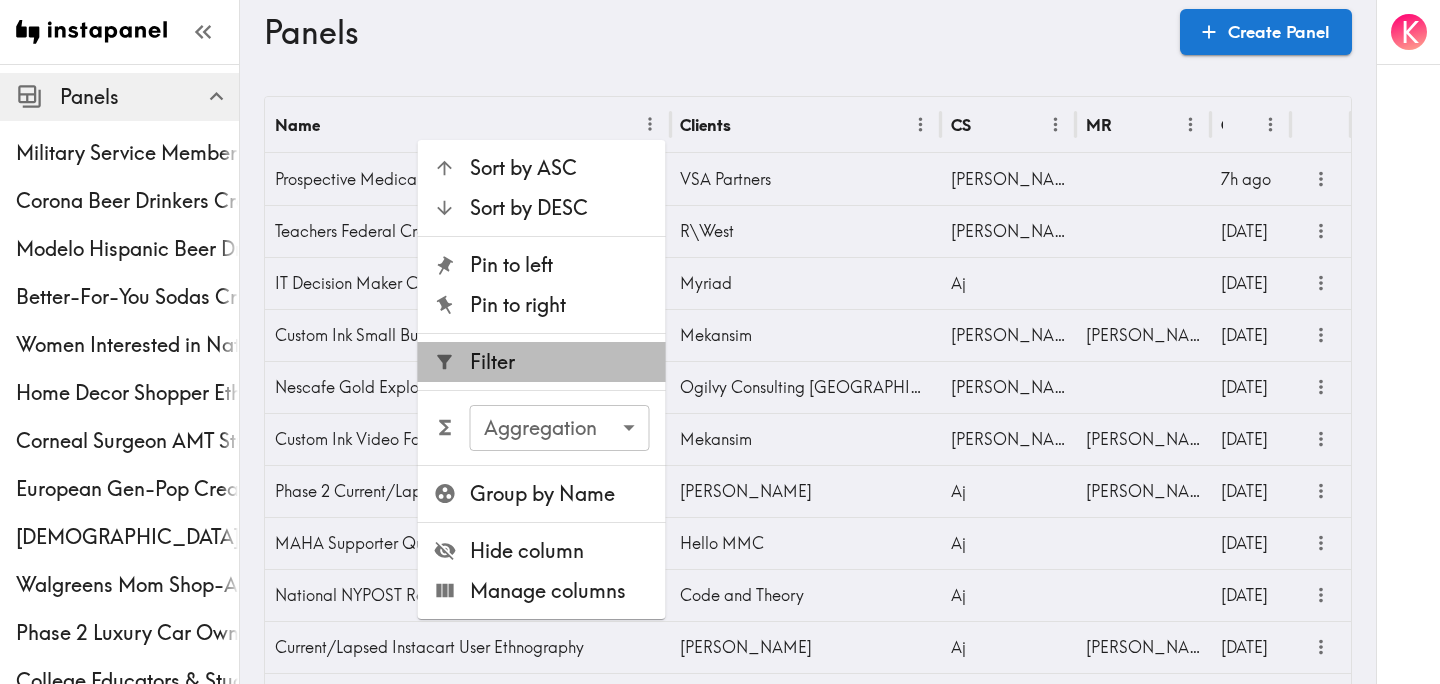 click on "Filter" at bounding box center (560, 362) 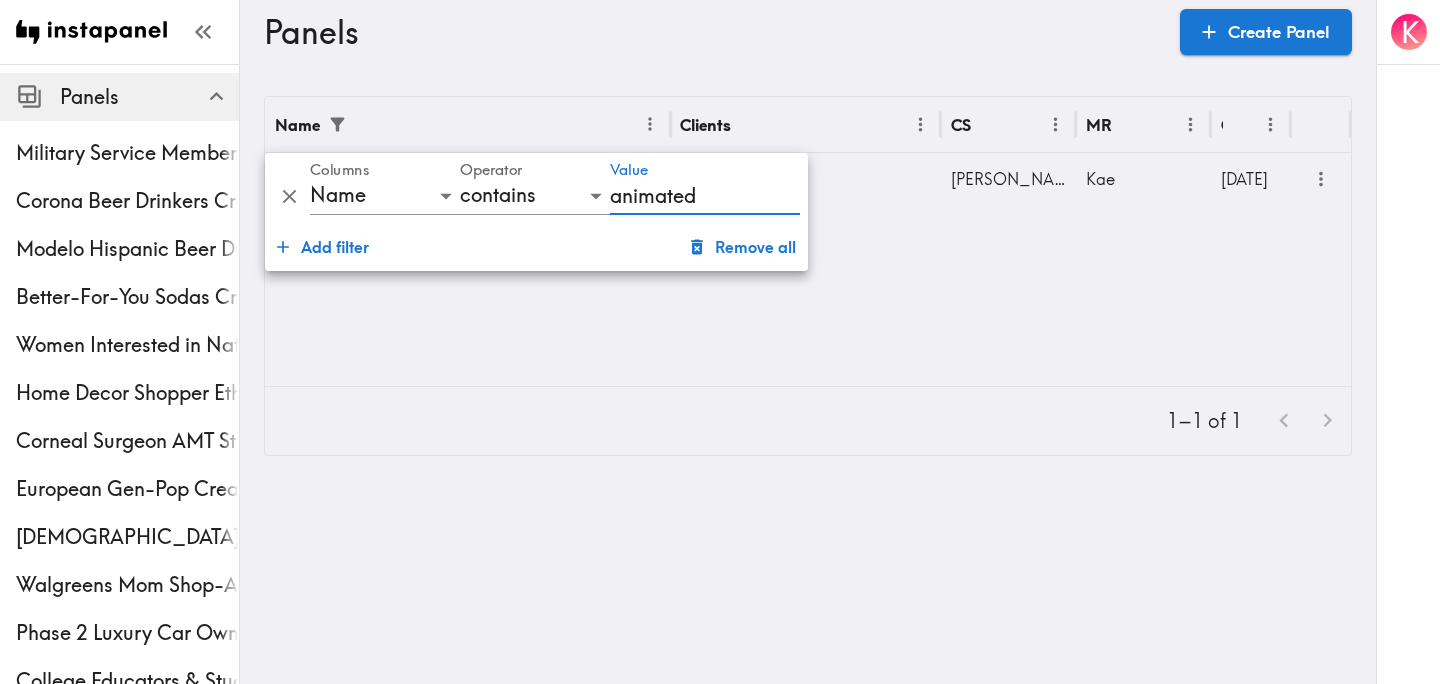 type on "animated" 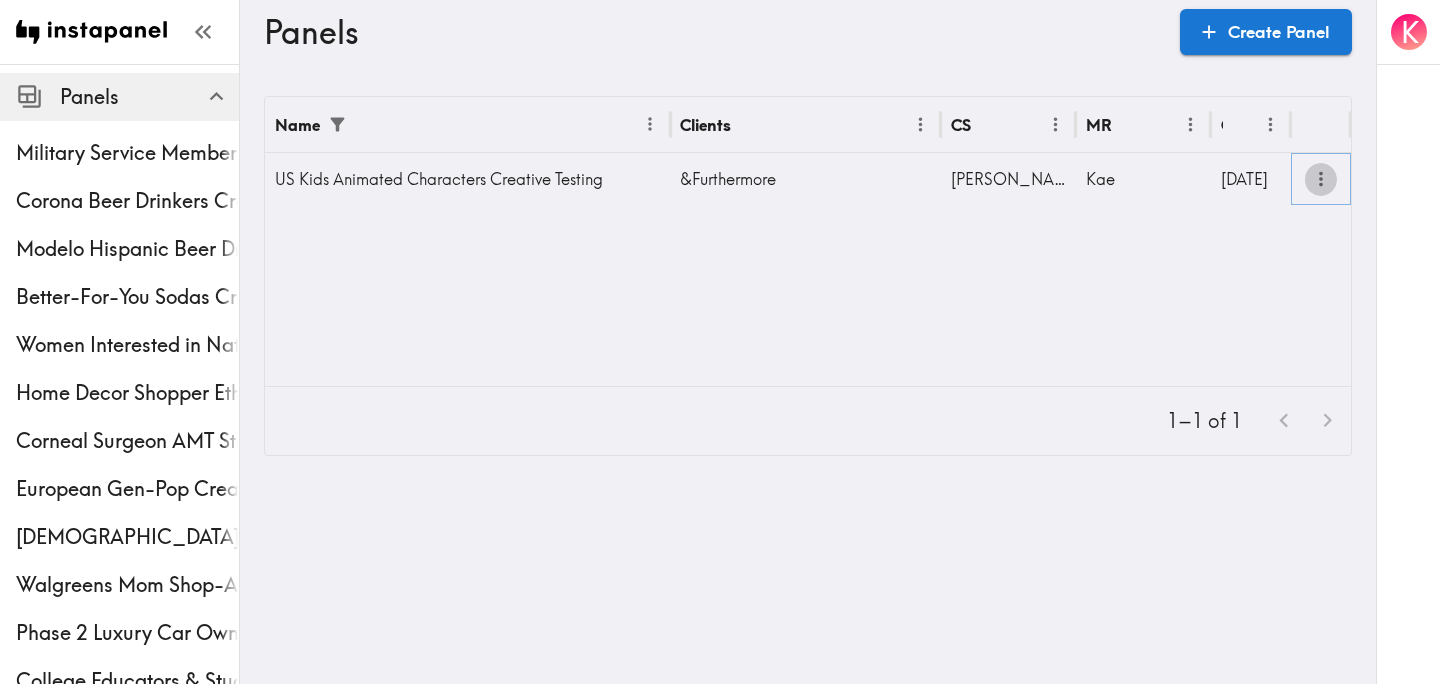 click 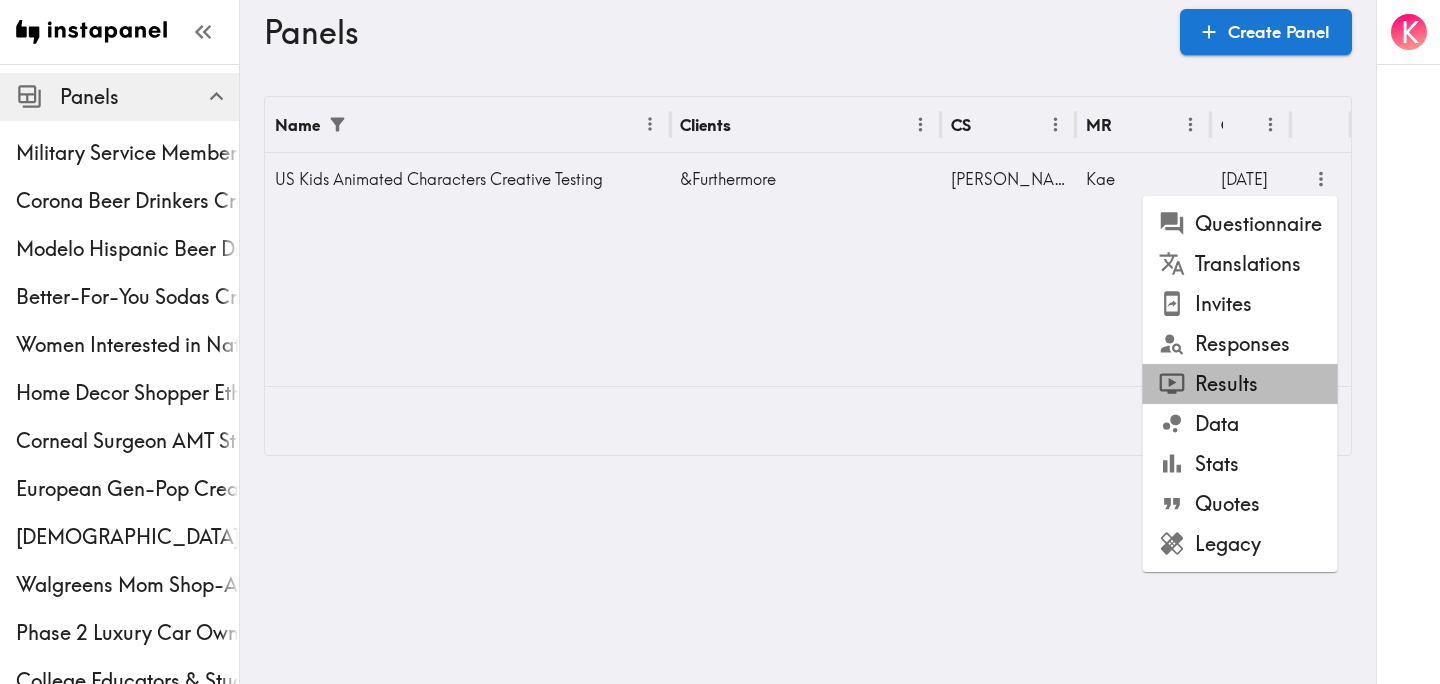 click on "Results" at bounding box center [1240, 384] 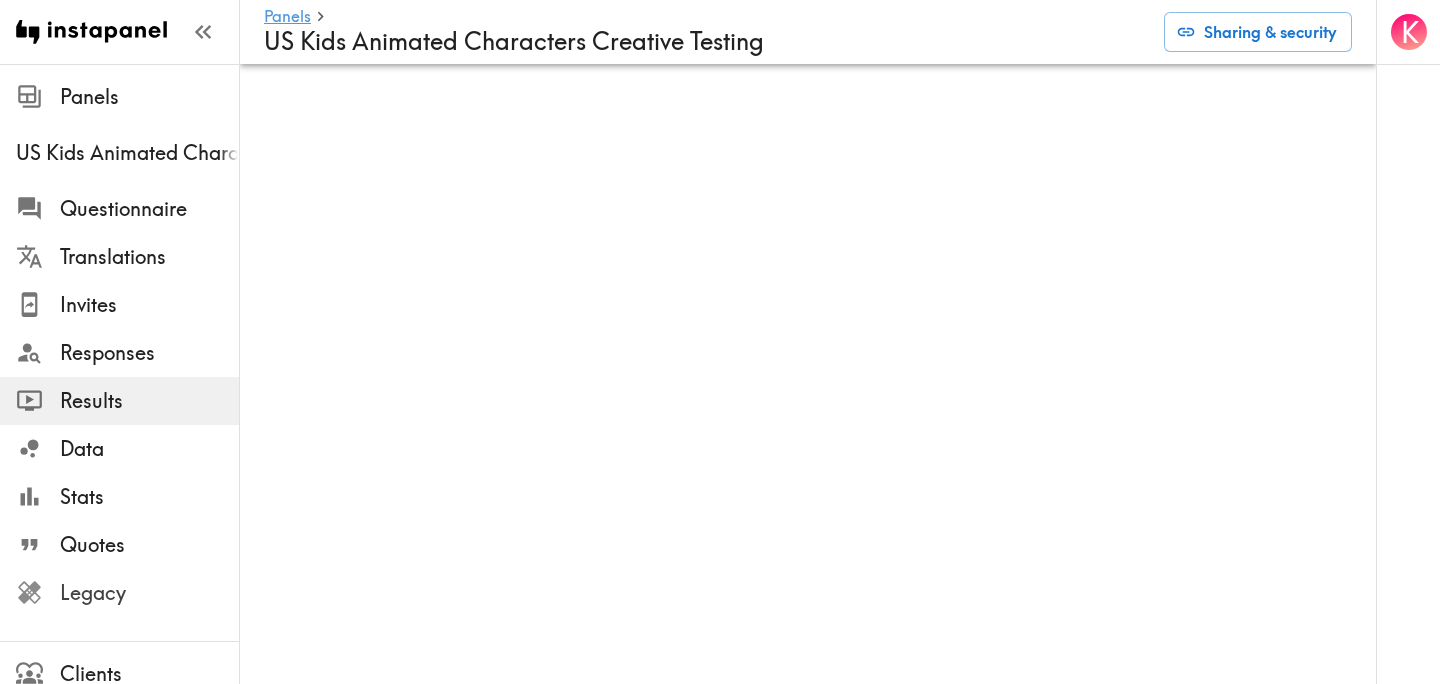 click on "Legacy" at bounding box center [149, 593] 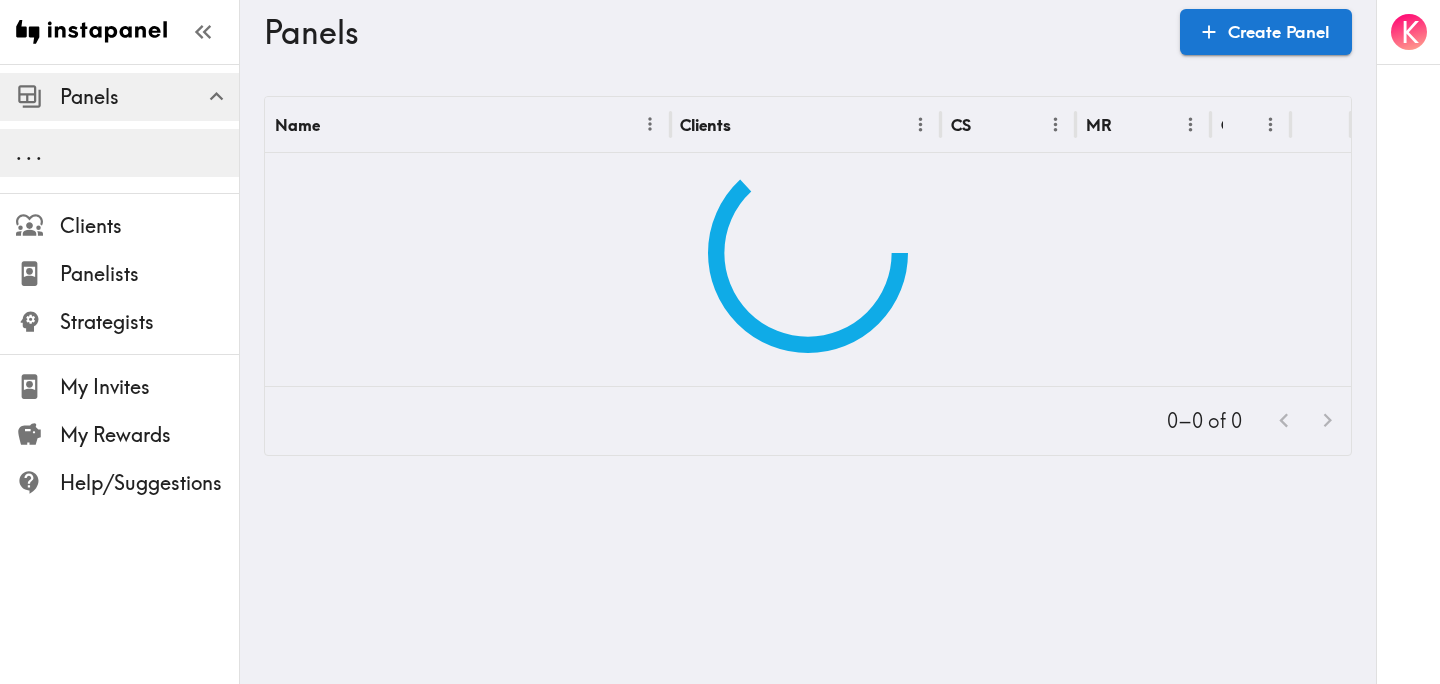 scroll, scrollTop: 0, scrollLeft: 0, axis: both 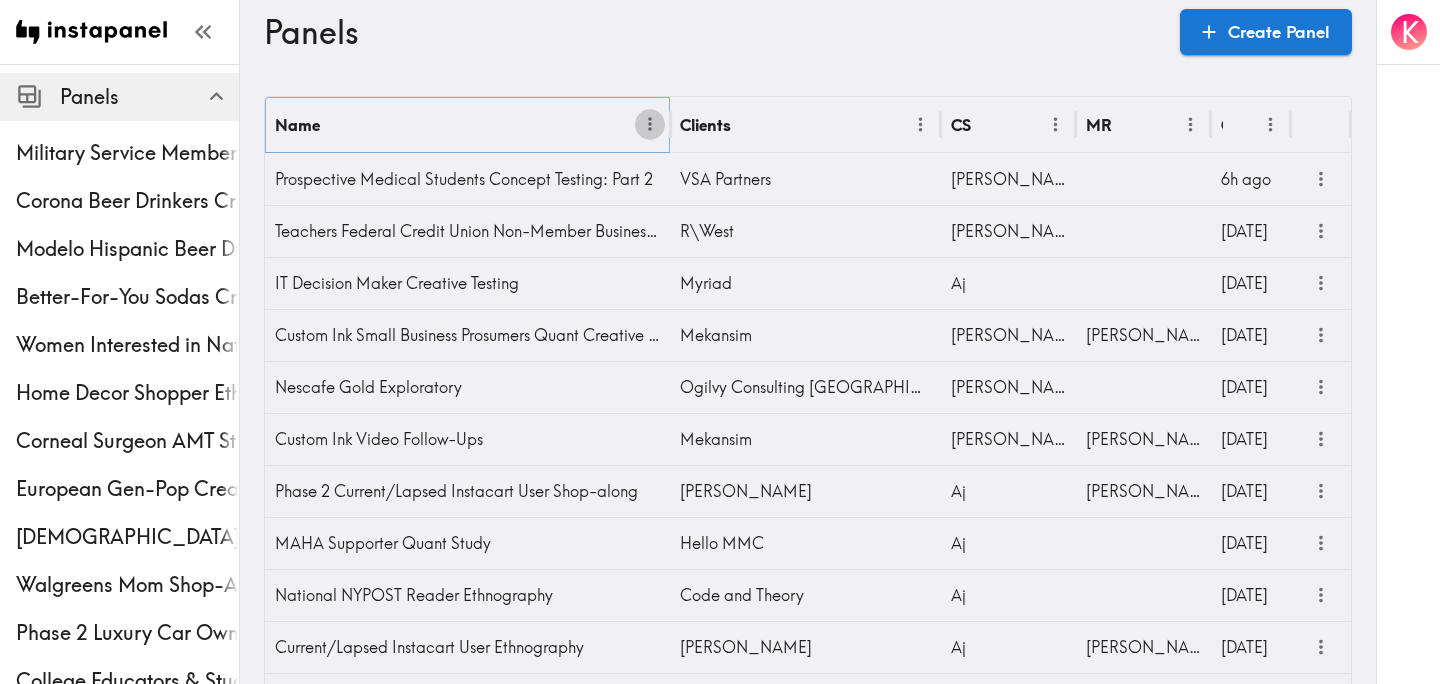 click 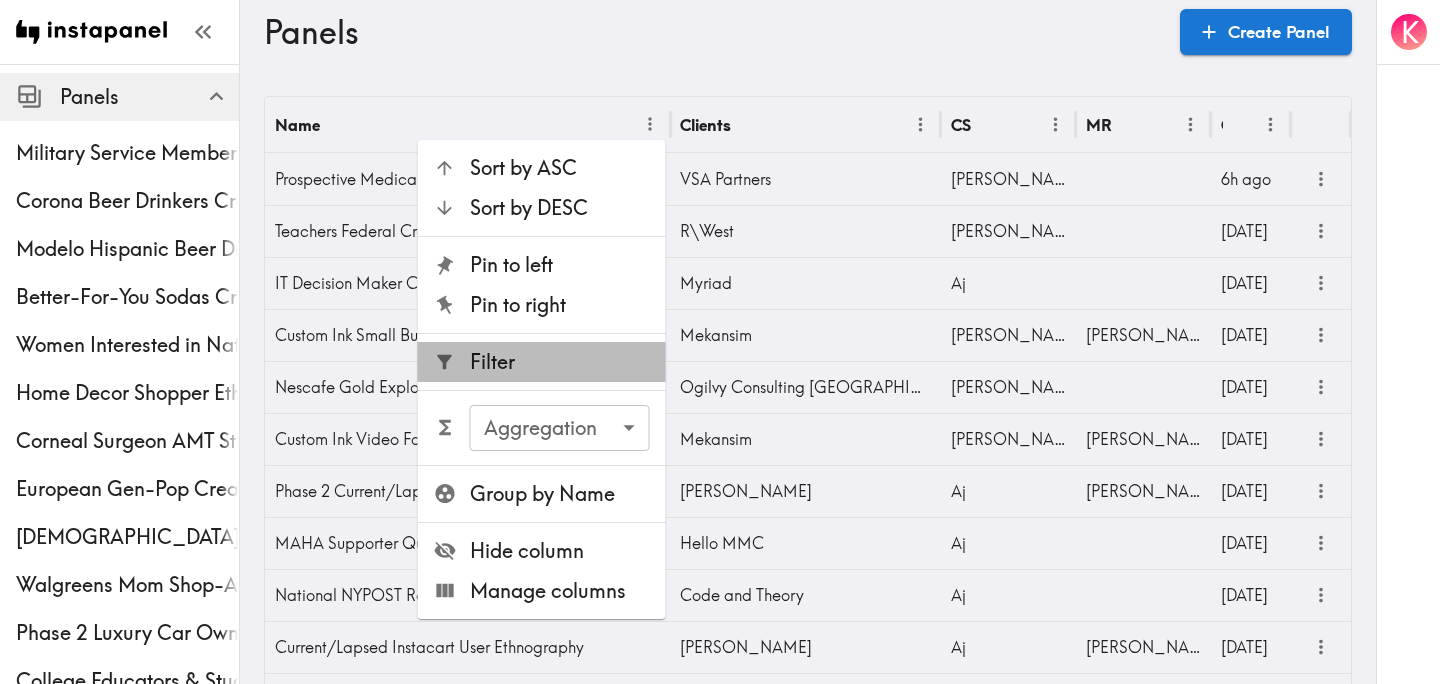 click on "Filter" at bounding box center (560, 362) 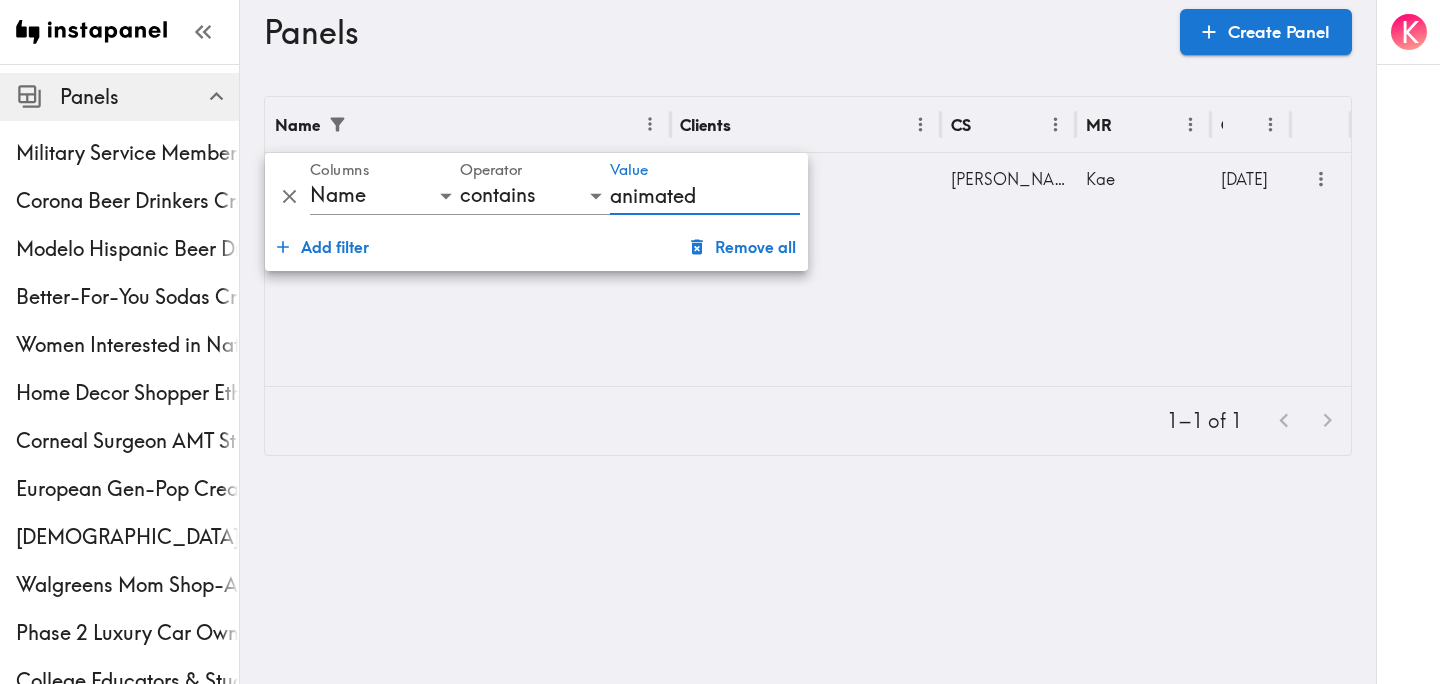 type on "animated" 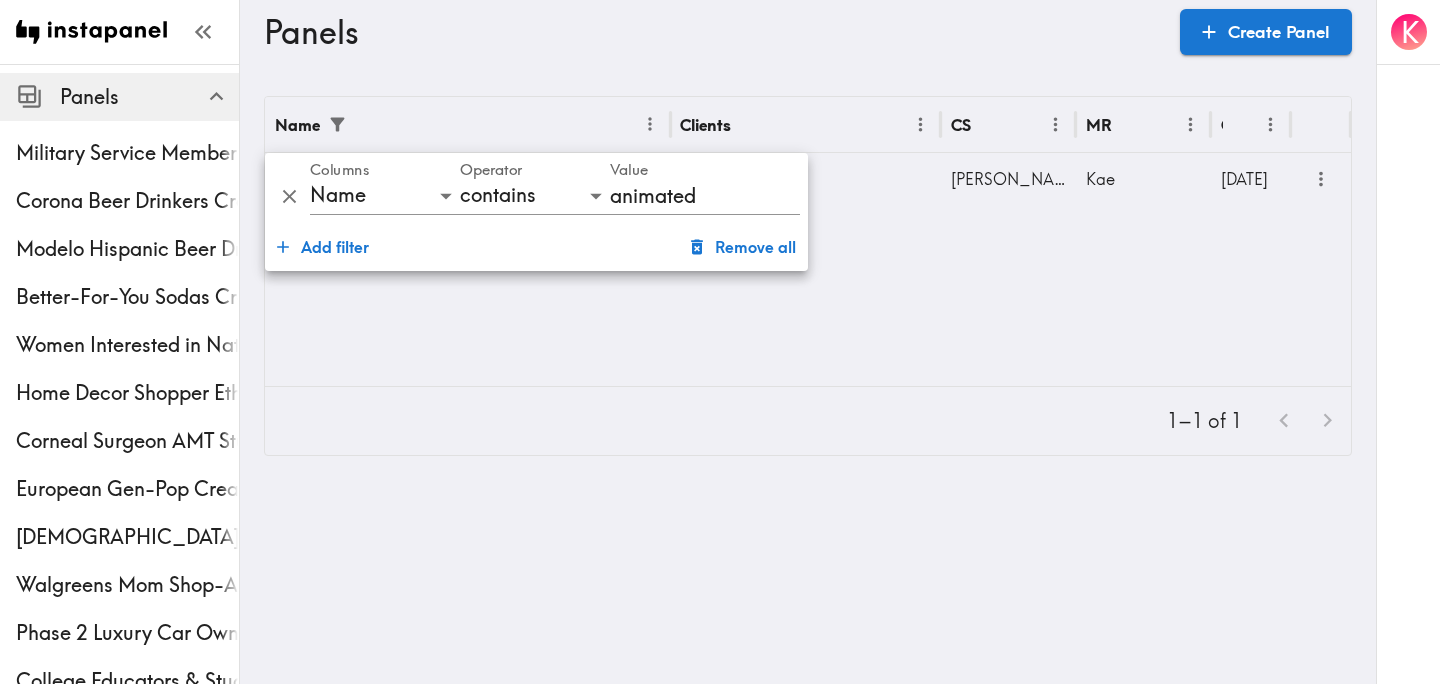 click on "Name Clients CS MR Created US Kids Animated Characters Creative Testing &Furthermore Stephanie Kae 352d ago" at bounding box center [808, 241] 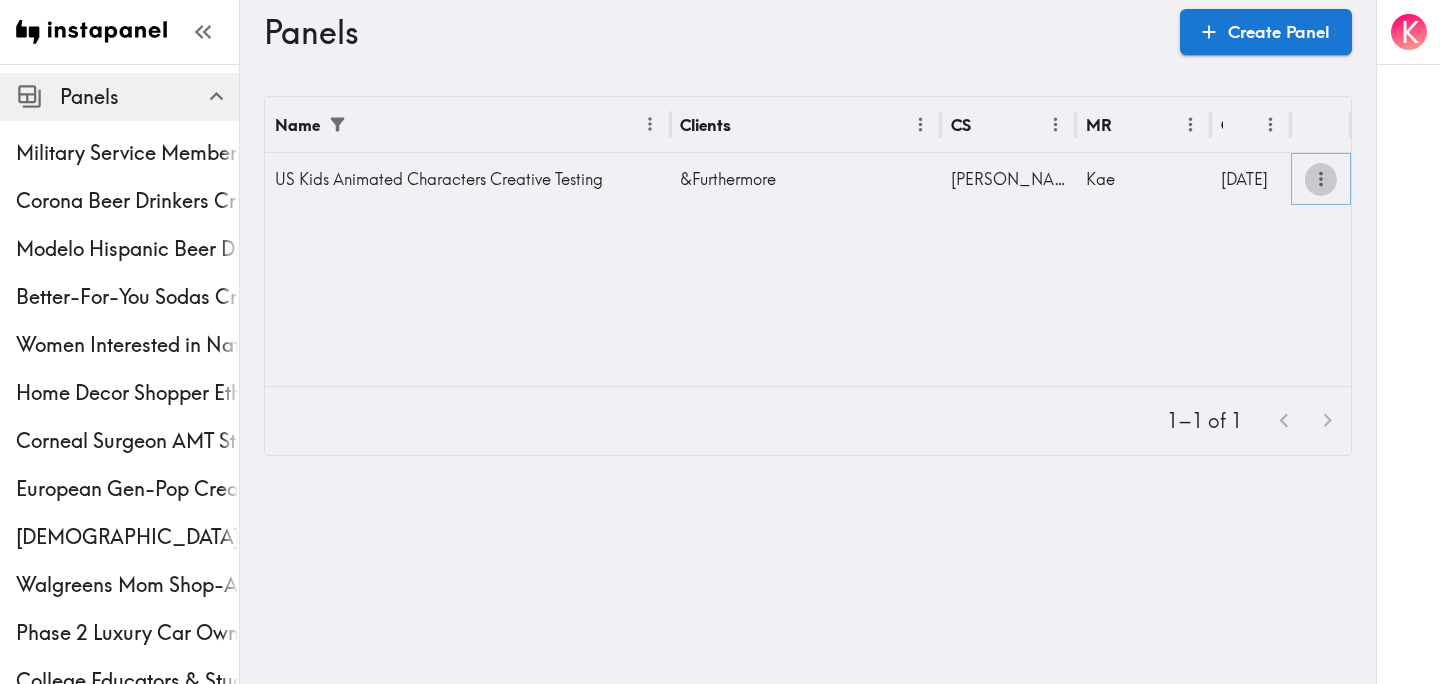 click 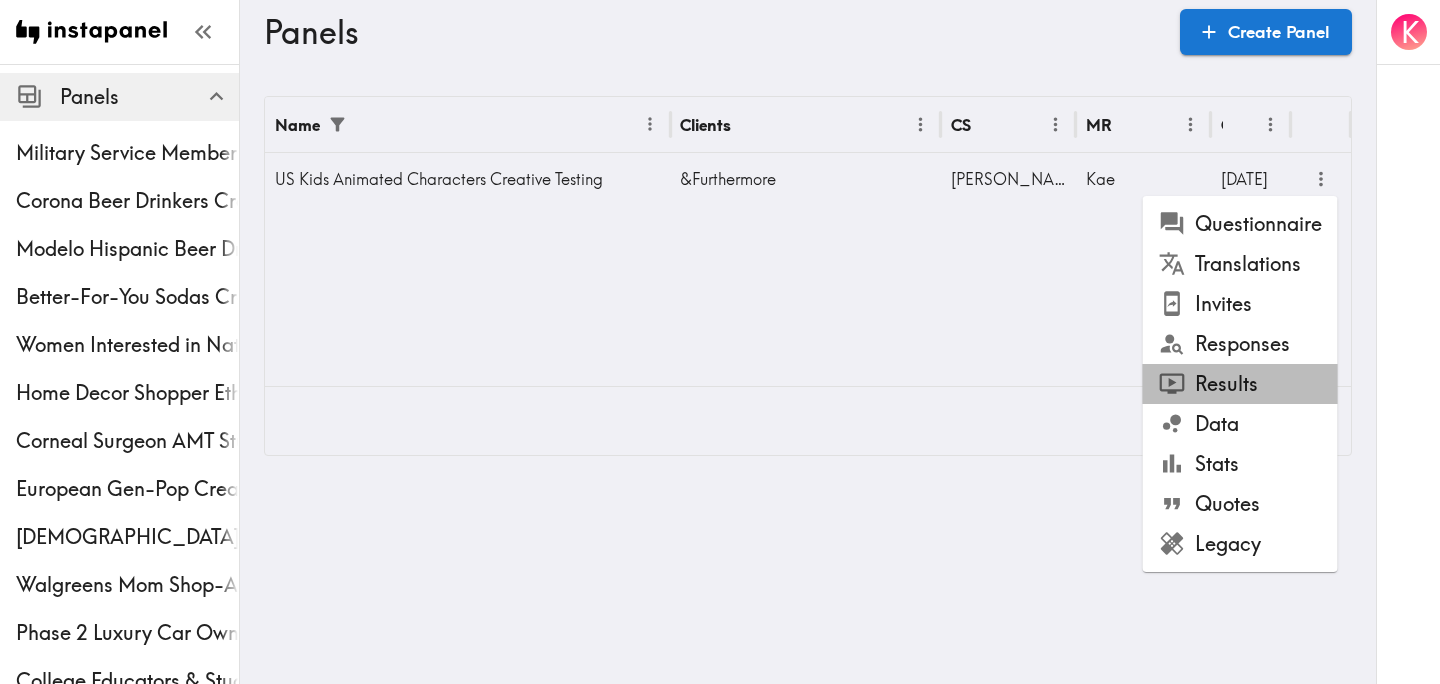 click on "Results" at bounding box center (1240, 384) 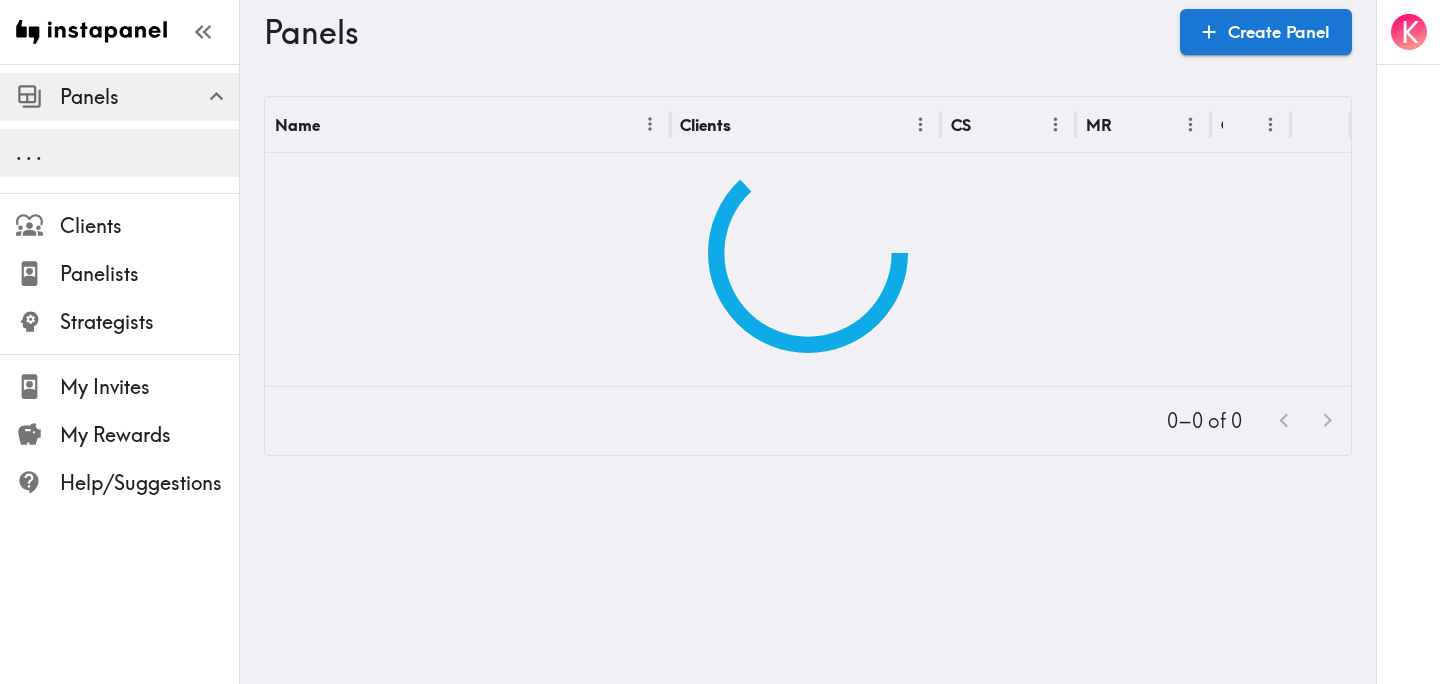scroll, scrollTop: 0, scrollLeft: 0, axis: both 